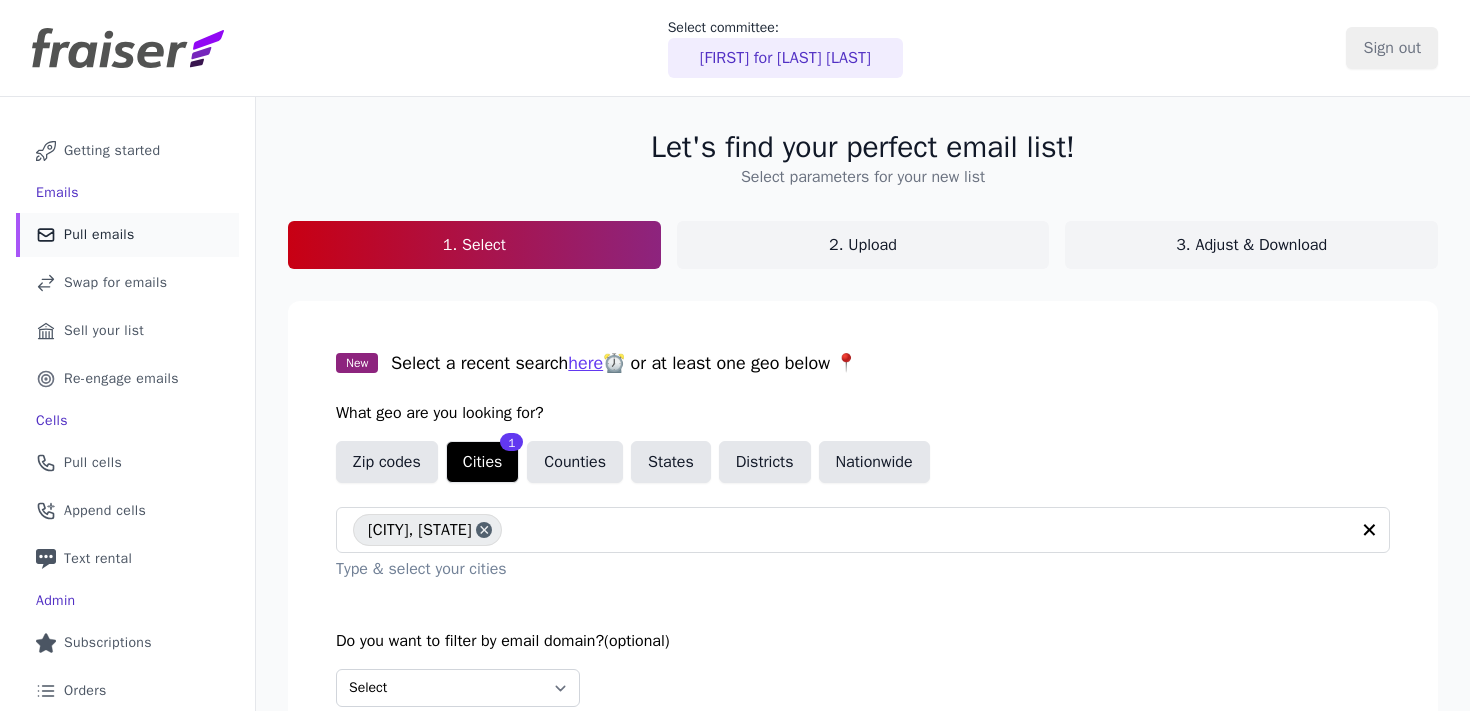 scroll, scrollTop: 0, scrollLeft: 0, axis: both 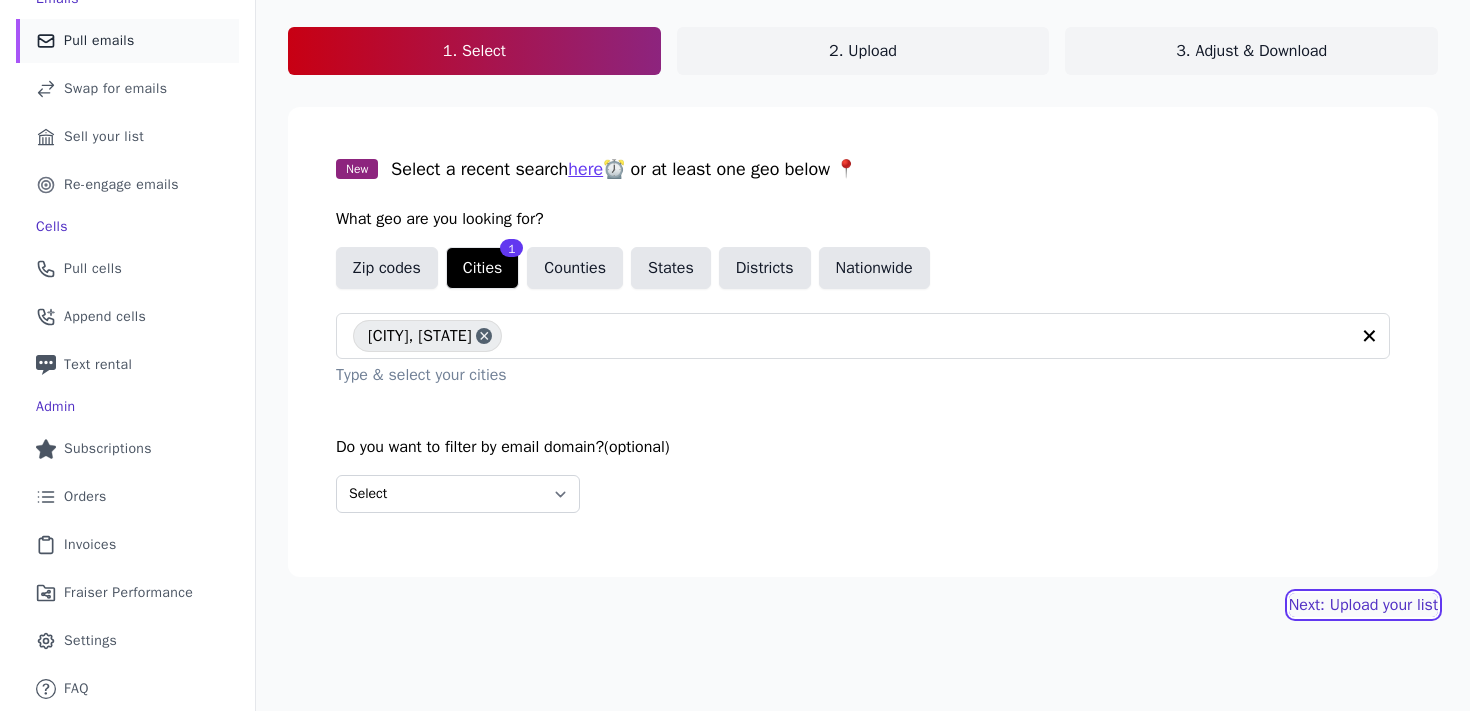 click on "Next: Upload your list" at bounding box center (1363, 605) 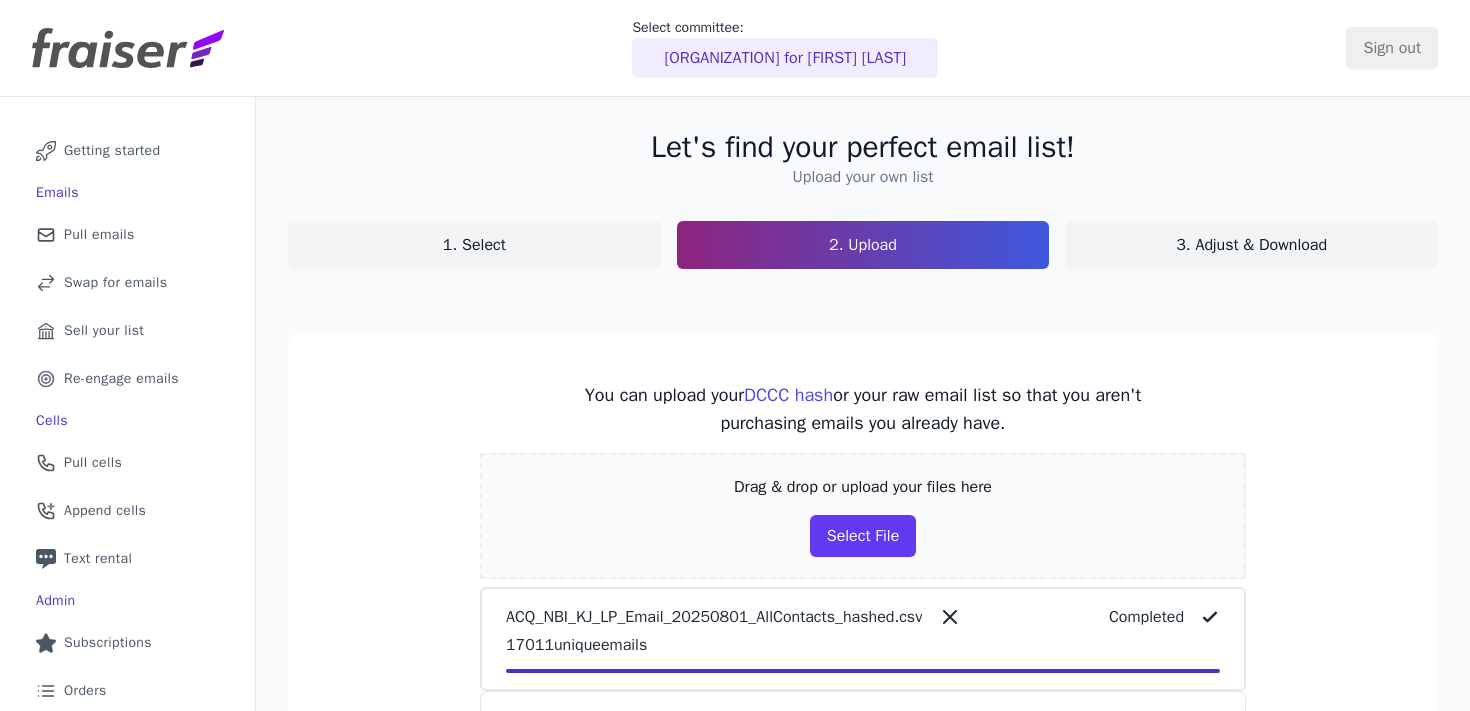 scroll, scrollTop: 0, scrollLeft: 0, axis: both 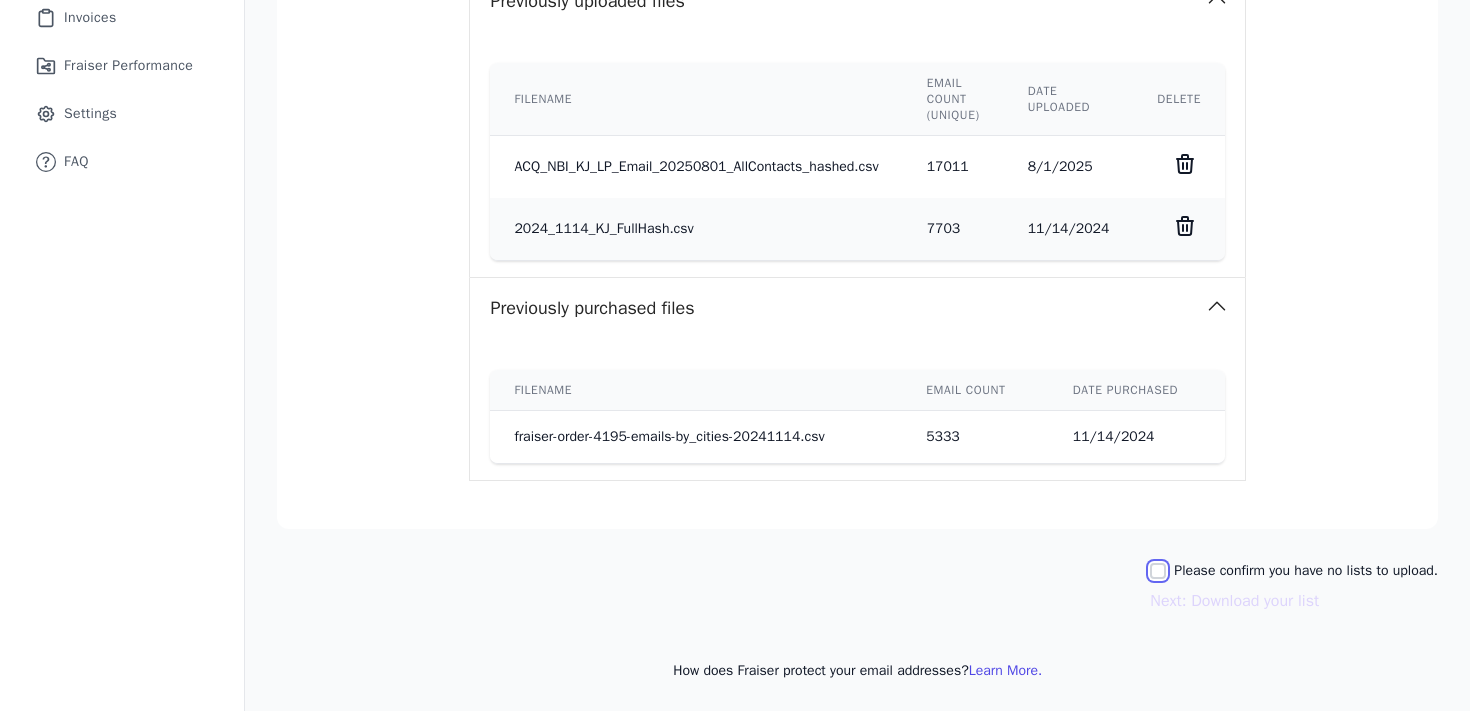 click on "Please confirm you have no lists to upload." at bounding box center [1158, 571] 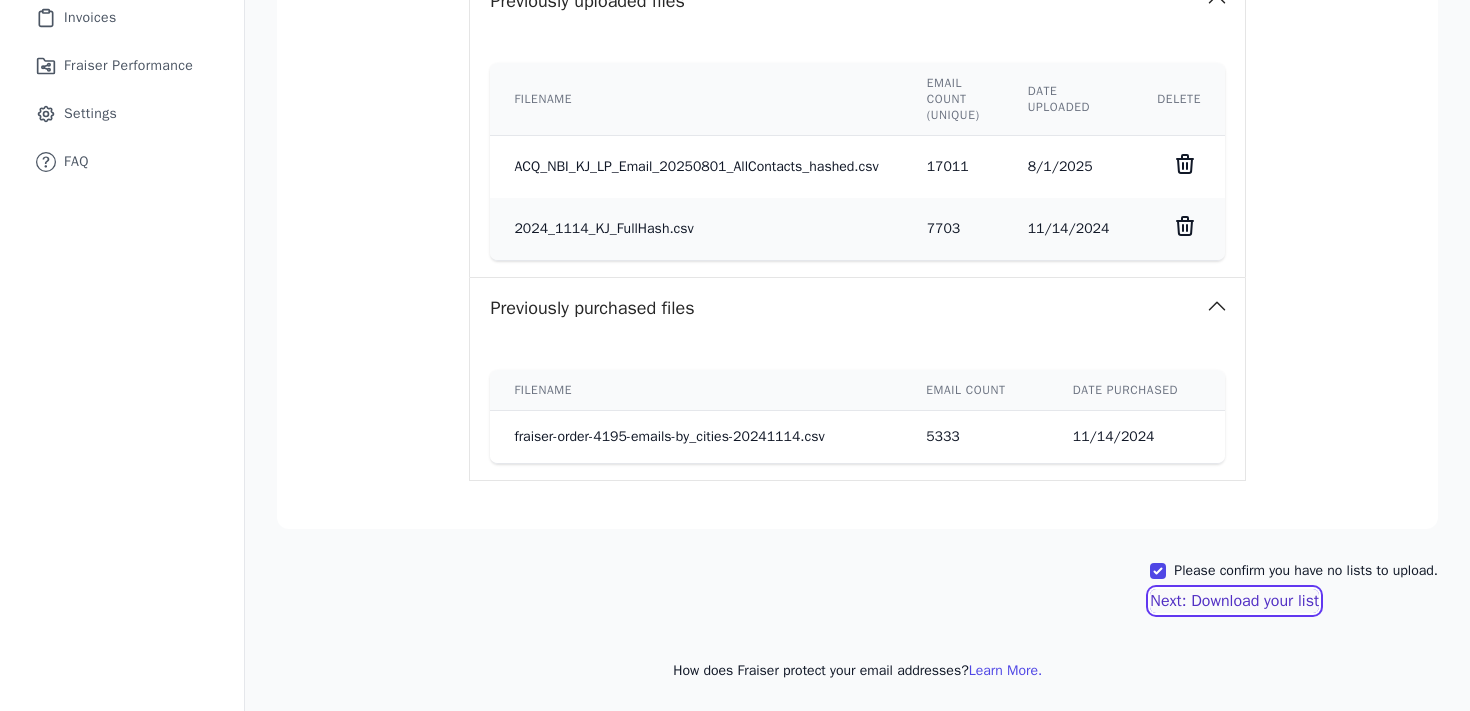 click on "Next: Download your list" at bounding box center (1234, 601) 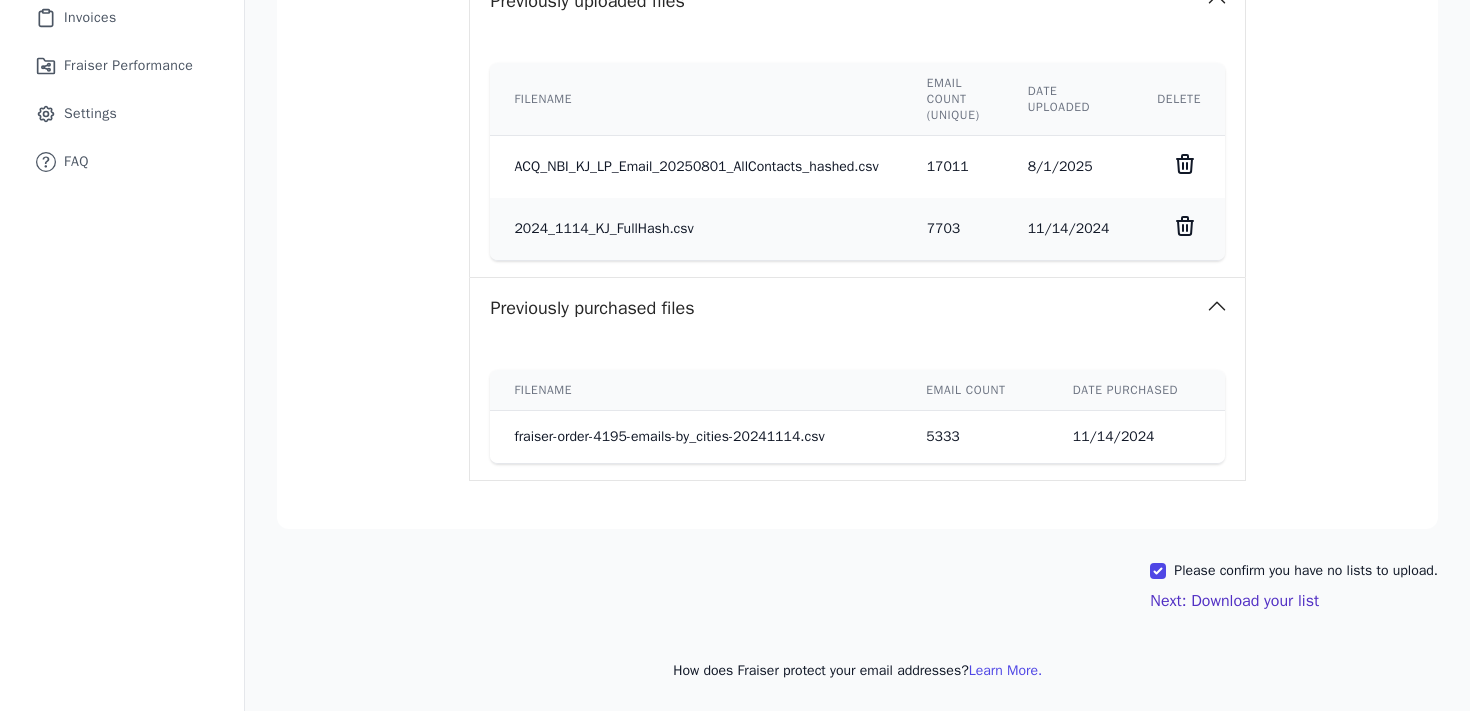 scroll, scrollTop: 717, scrollLeft: 0, axis: vertical 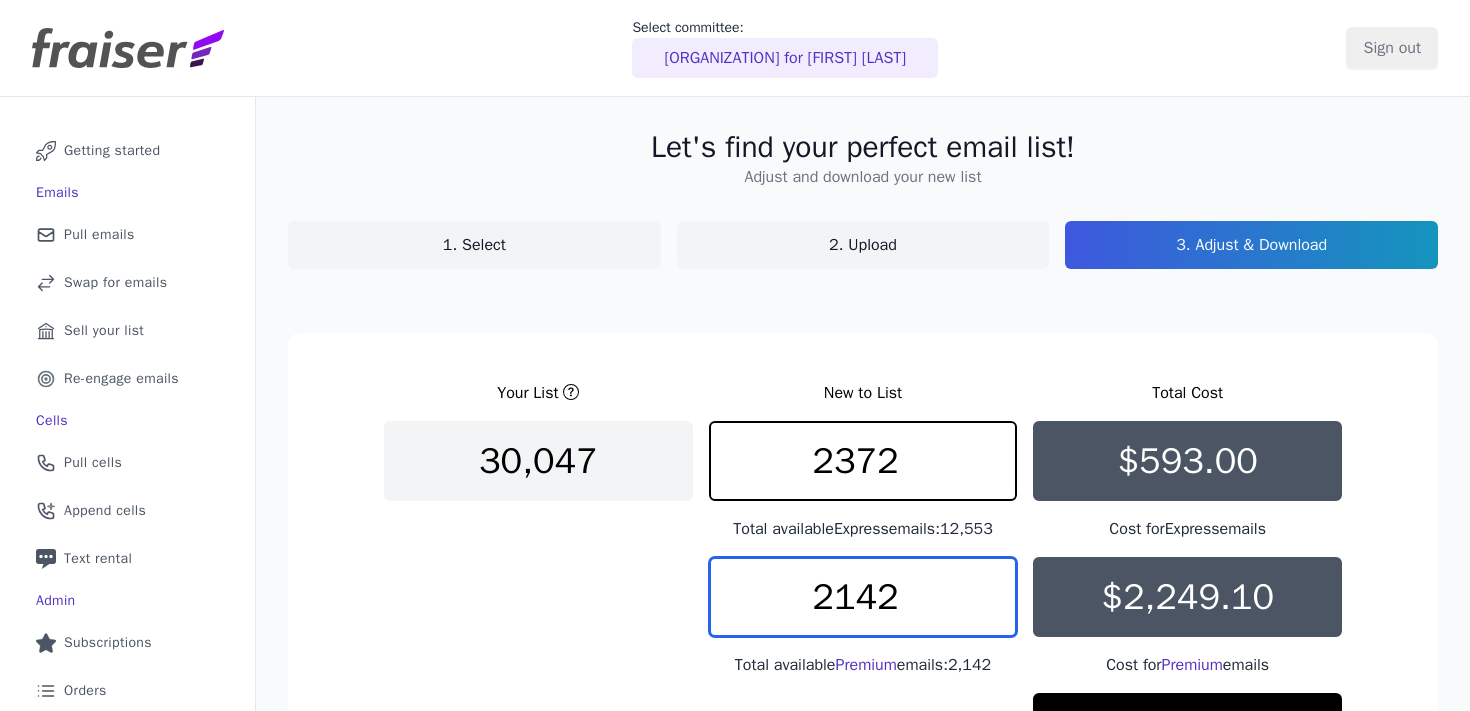drag, startPoint x: 920, startPoint y: 590, endPoint x: 792, endPoint y: 599, distance: 128.31601 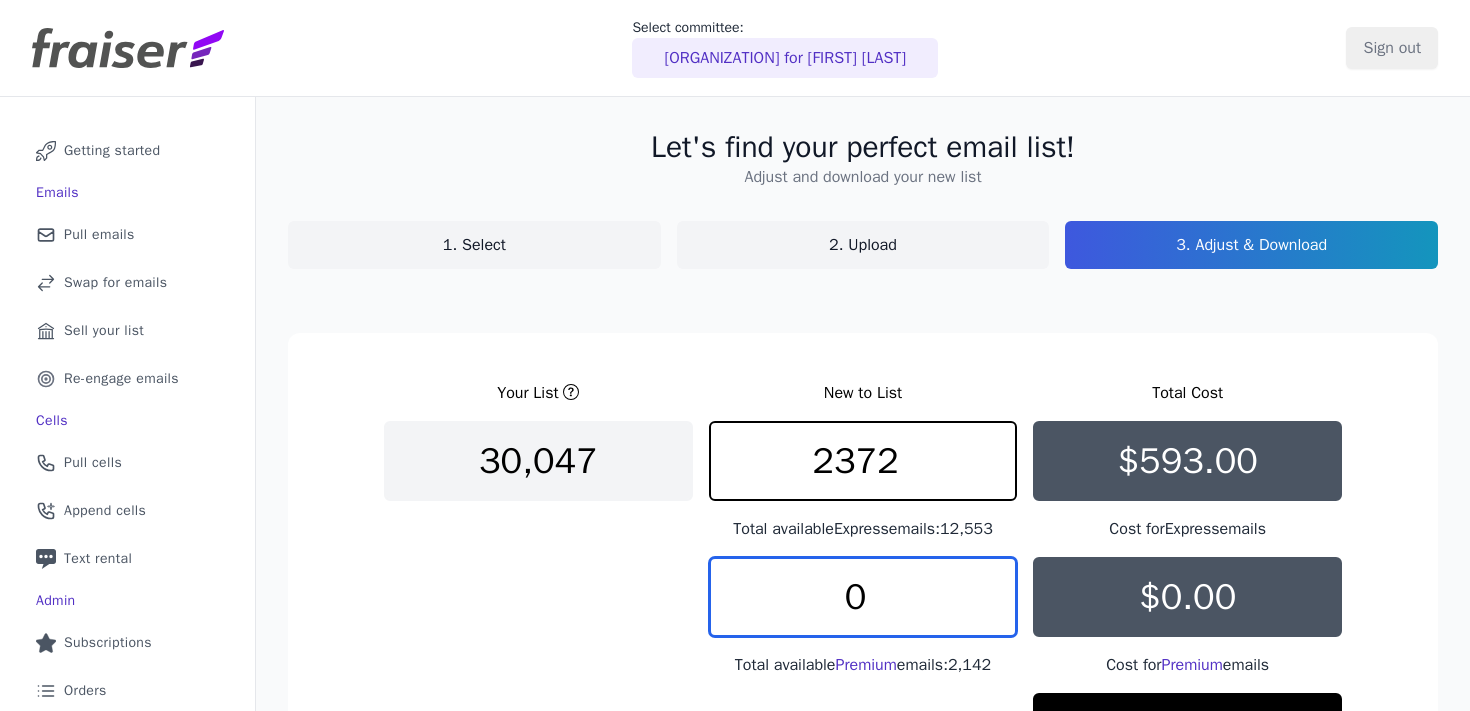 type on "0" 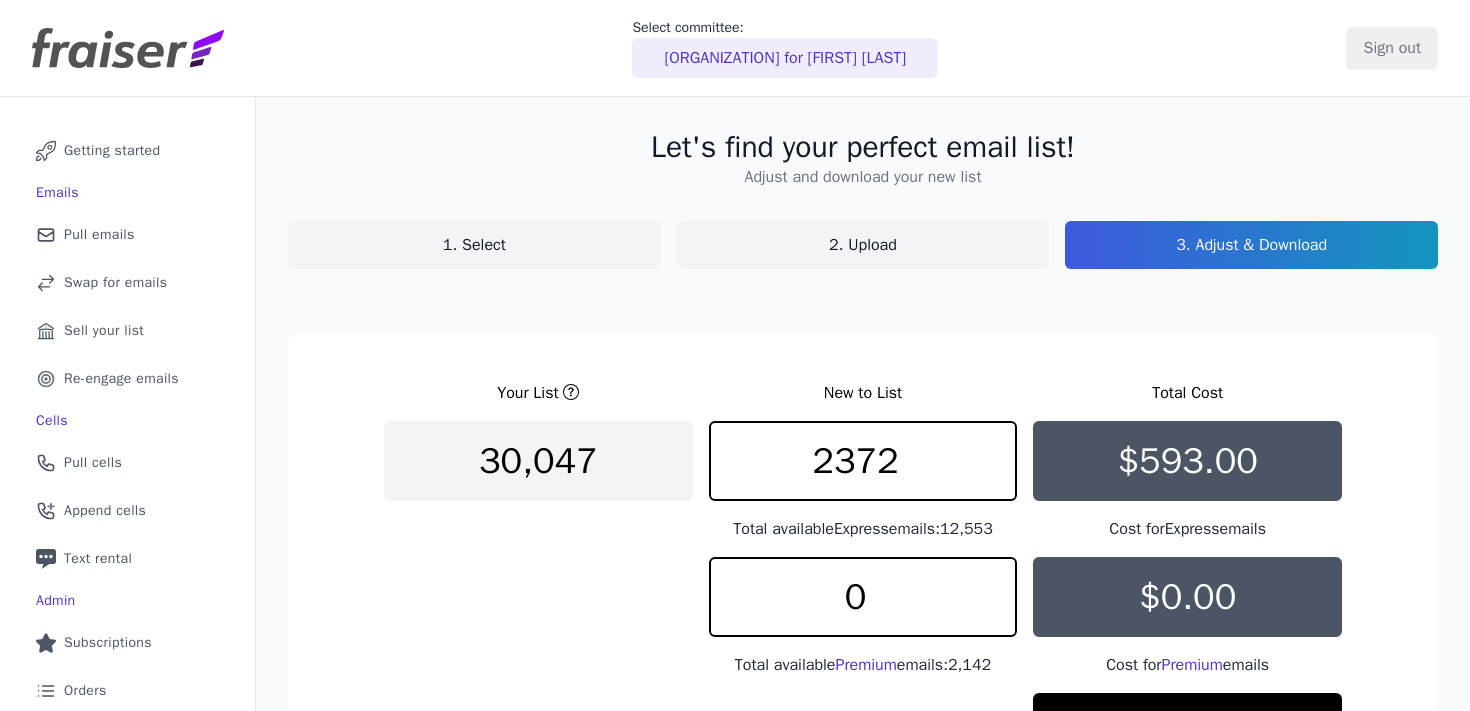 click on "Your List       New to List   Total Cost   30,047   2372   Total available  Express  emails:  12,553   $593.00   Cost for  Express  emails   0   Total available  Premium
emails:  2,142   $0.00   Cost for  Premium  emails     $593.00   This is your  total cost  for  2,372
emails.         Buying  2,372   Express
and  0   Premium  emails   Charging to  Citizens for Kenyatta Johnson   Buy your new list" at bounding box center (863, 674) 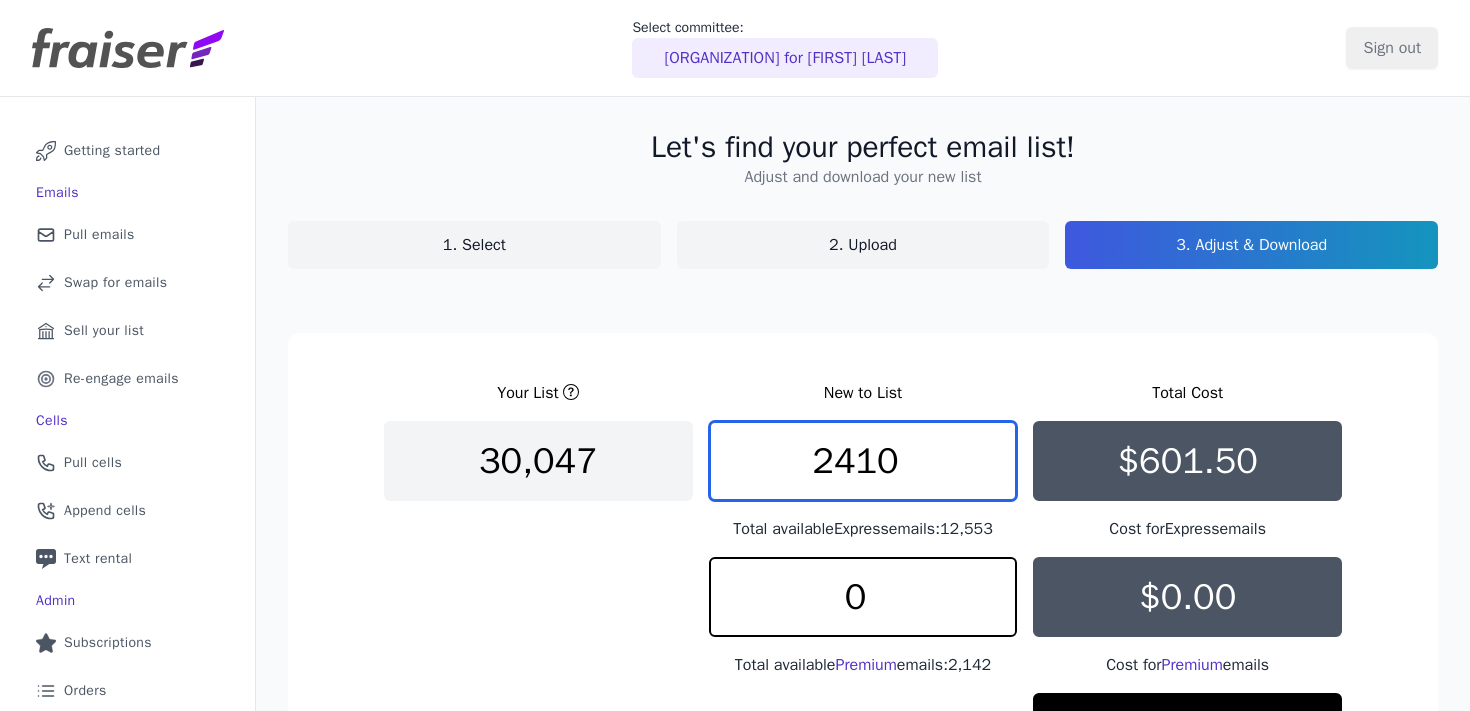click on "2410" at bounding box center [863, 461] 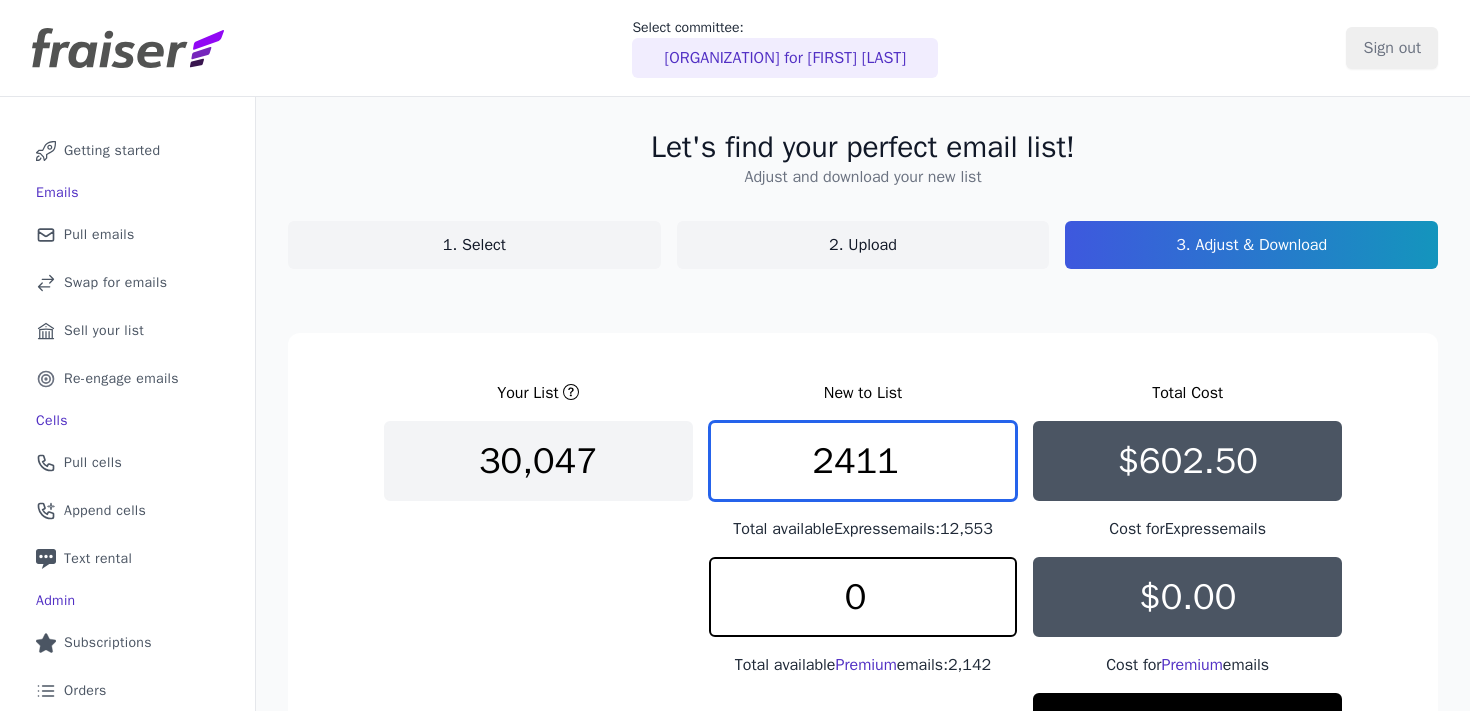 click on "2411" at bounding box center (863, 461) 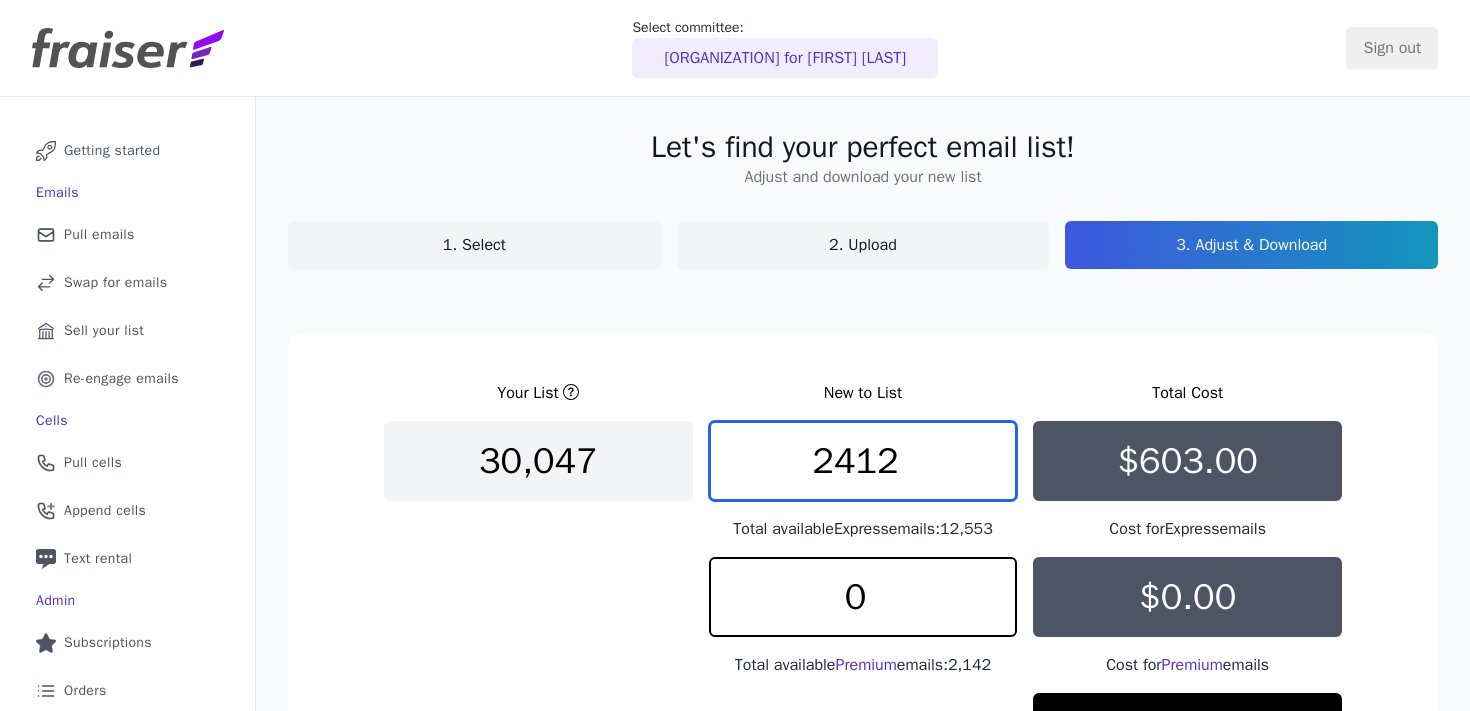 click on "2412" at bounding box center (863, 461) 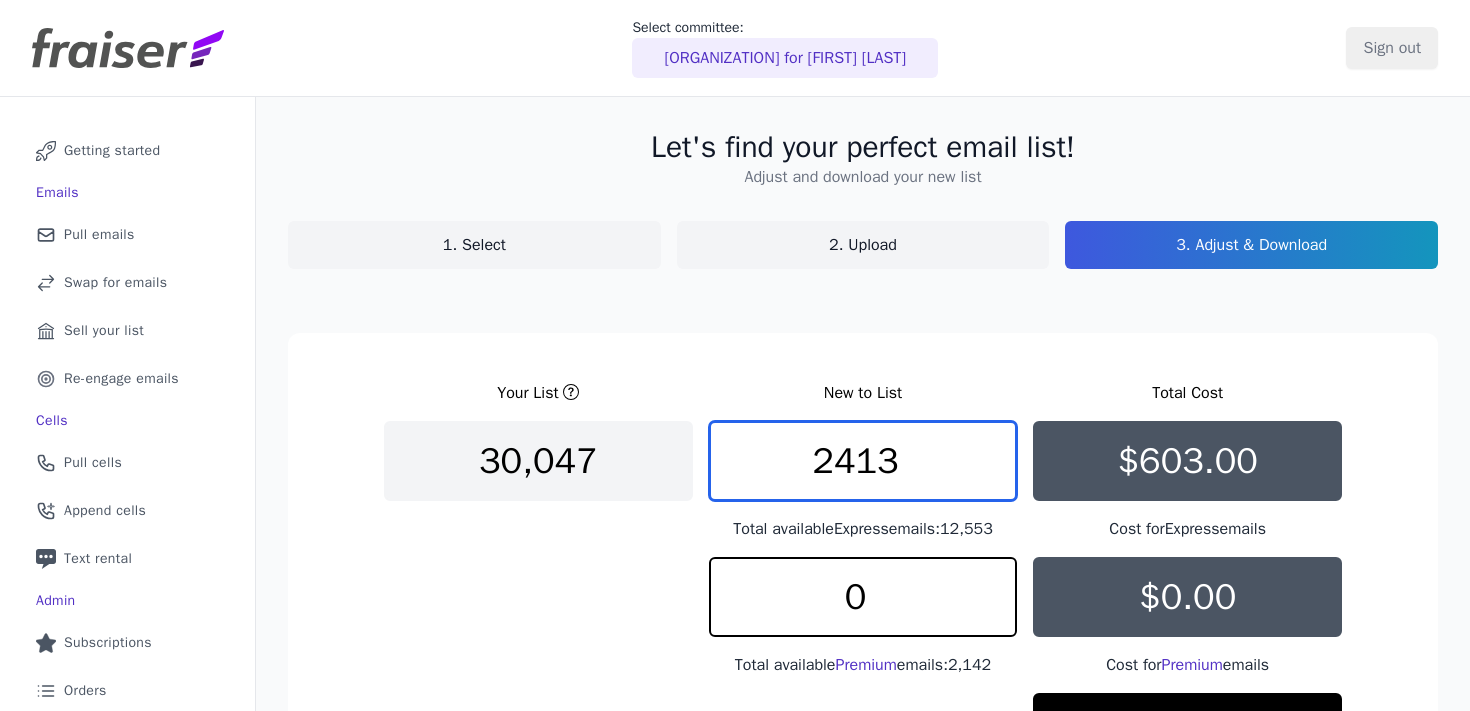click on "2413" at bounding box center (863, 461) 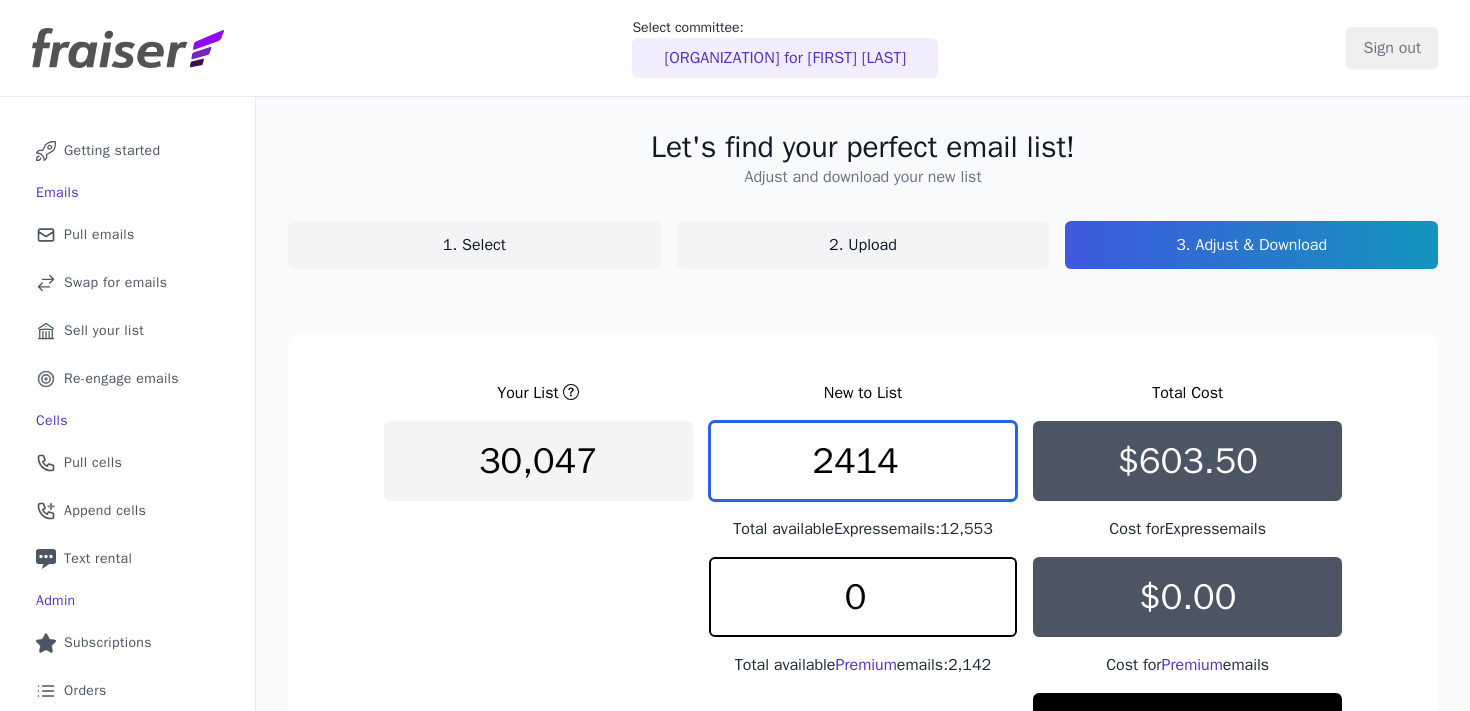 click on "2414" at bounding box center (863, 461) 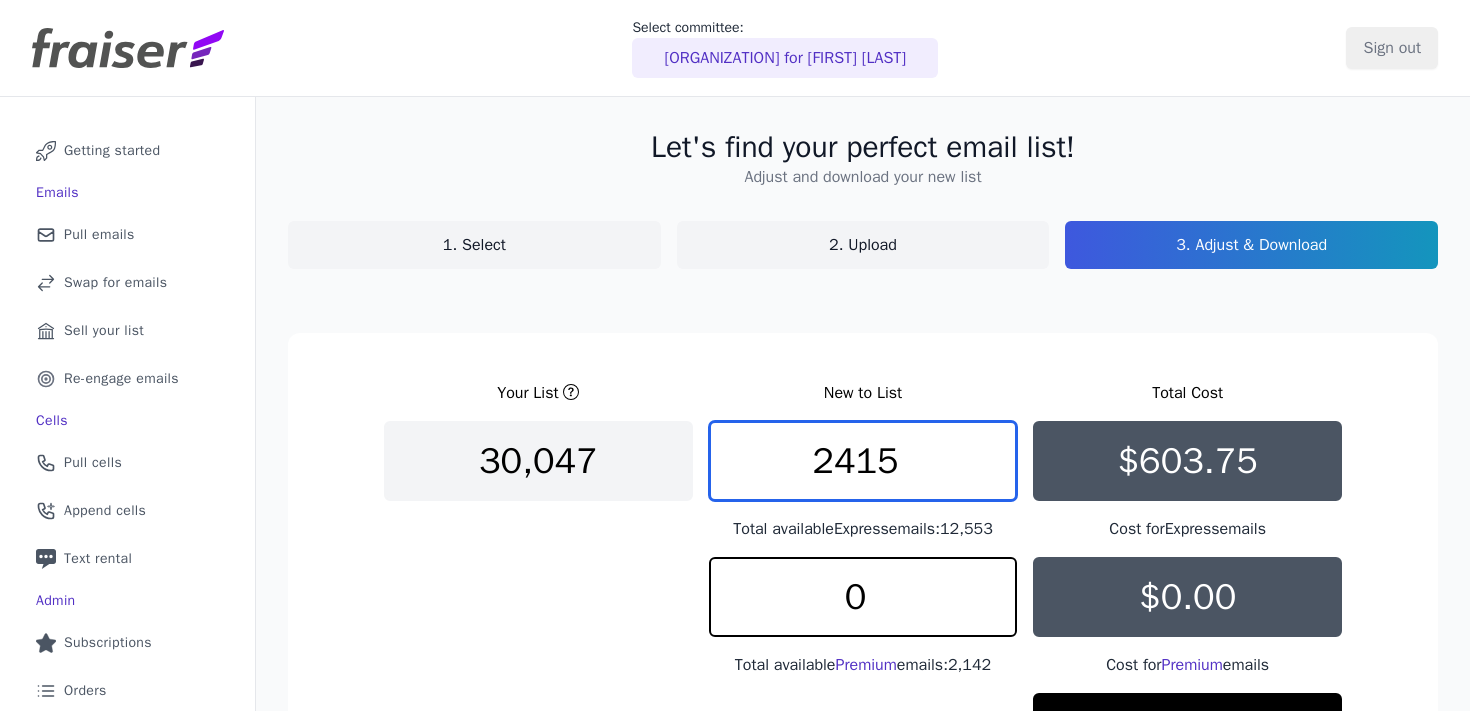 click on "2415" at bounding box center [863, 461] 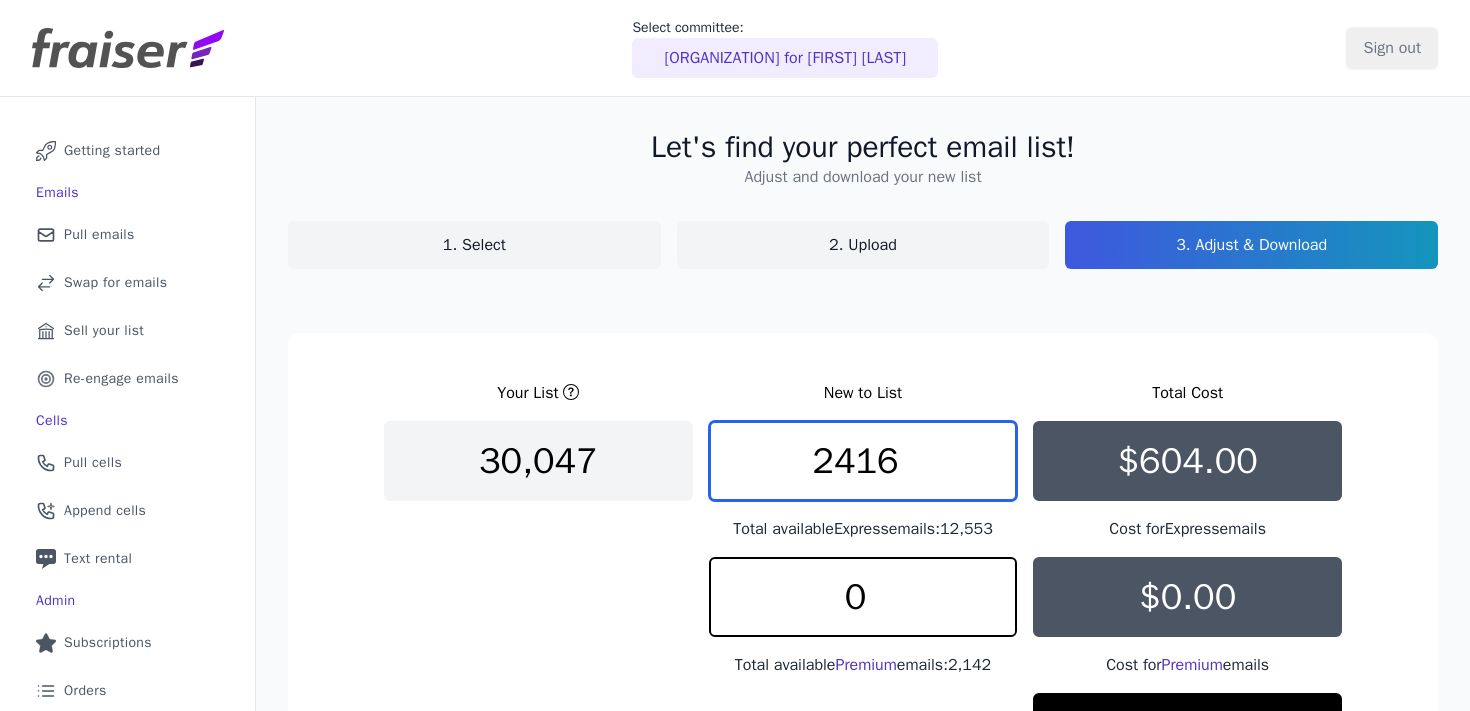 click on "2416" at bounding box center [863, 461] 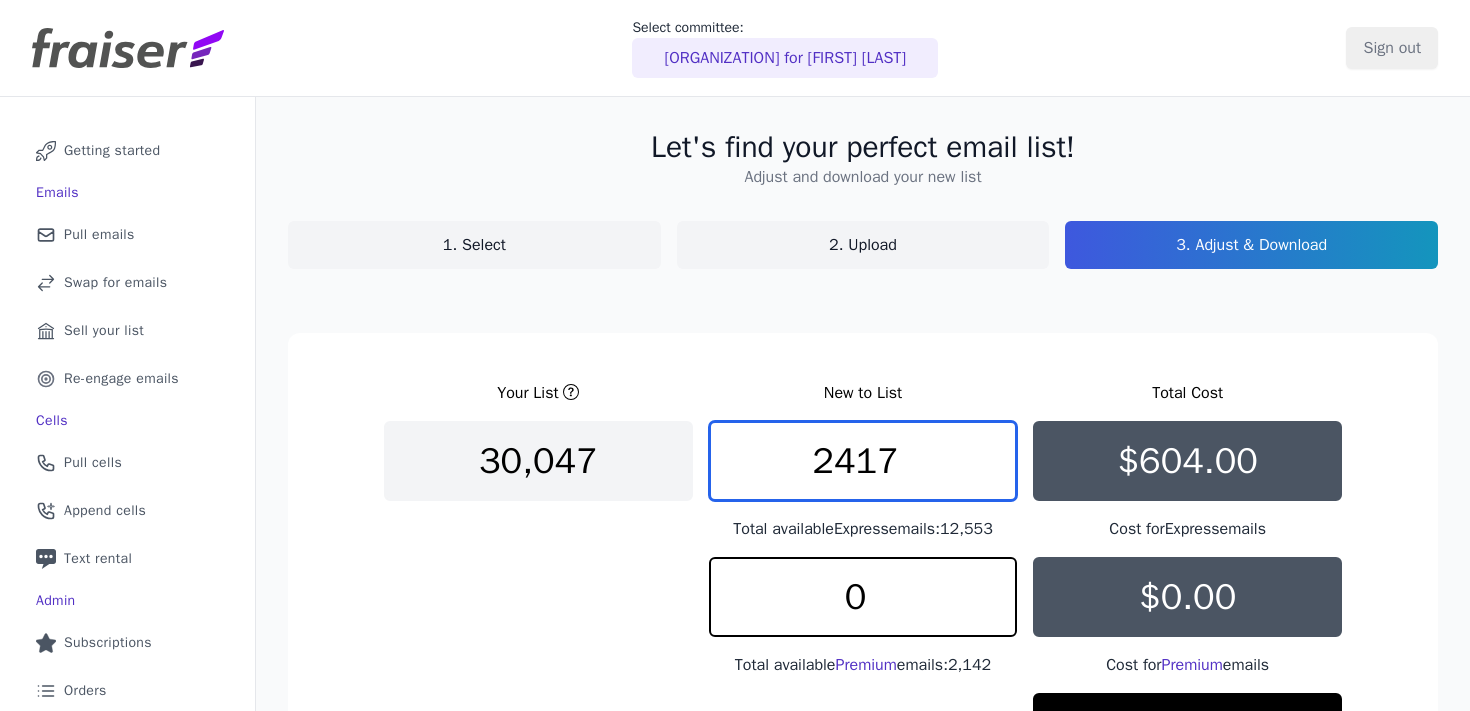click on "2417" at bounding box center [863, 461] 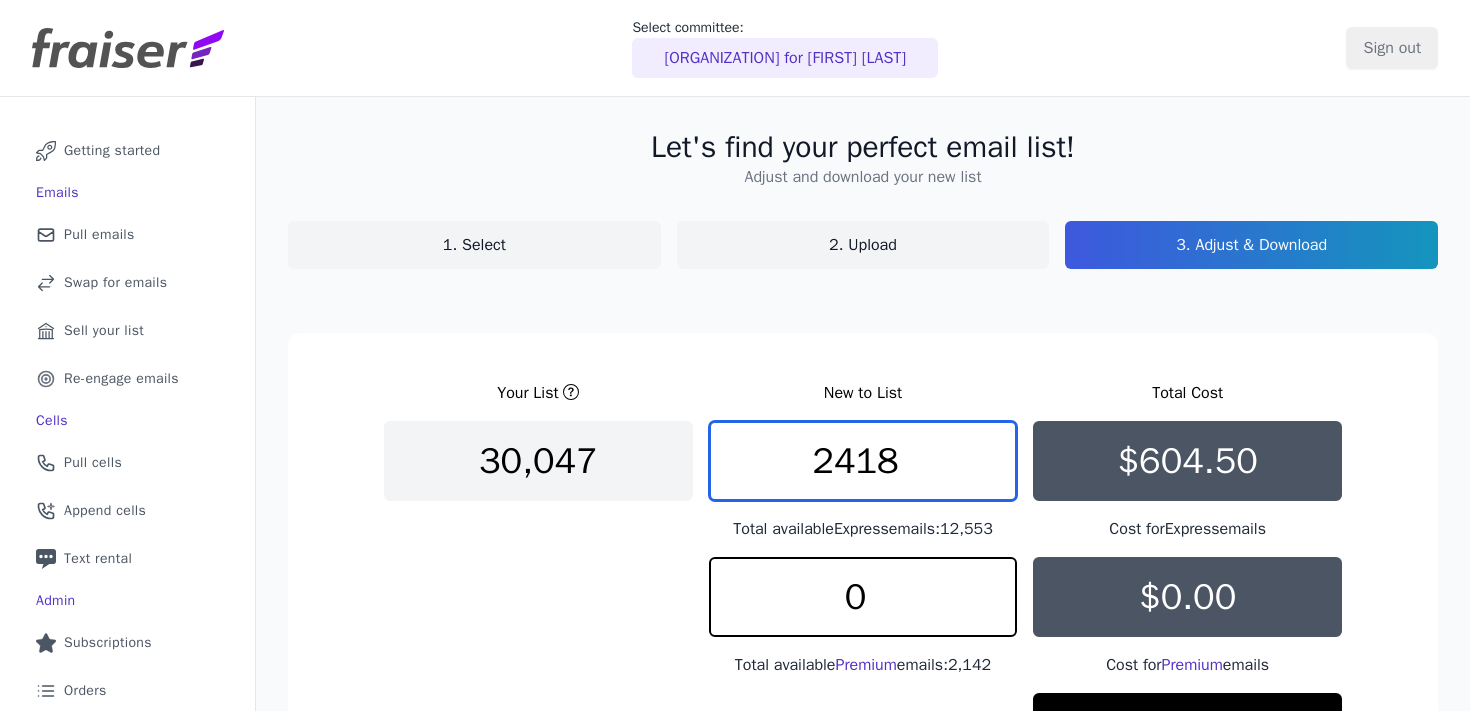 type on "2418" 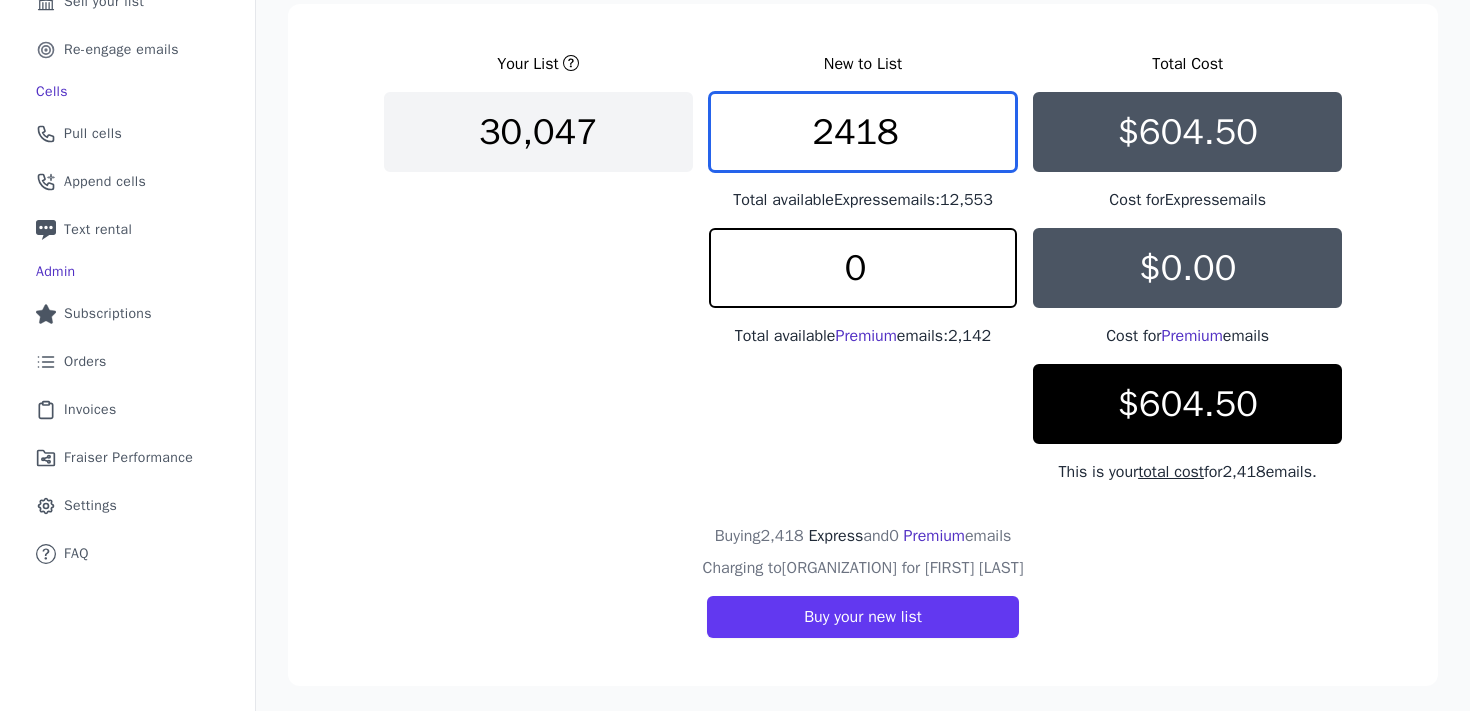 scroll, scrollTop: 336, scrollLeft: 0, axis: vertical 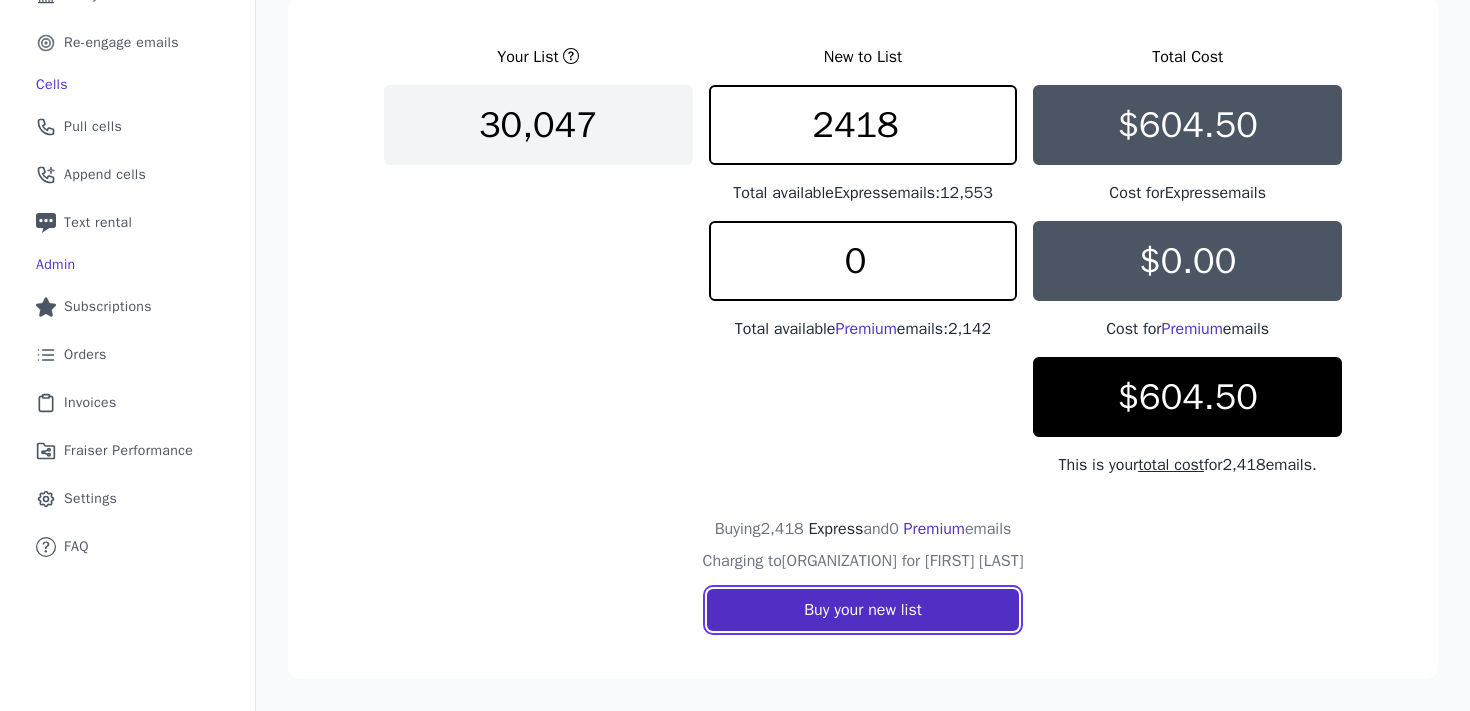 click on "Buy your new list" at bounding box center [863, 610] 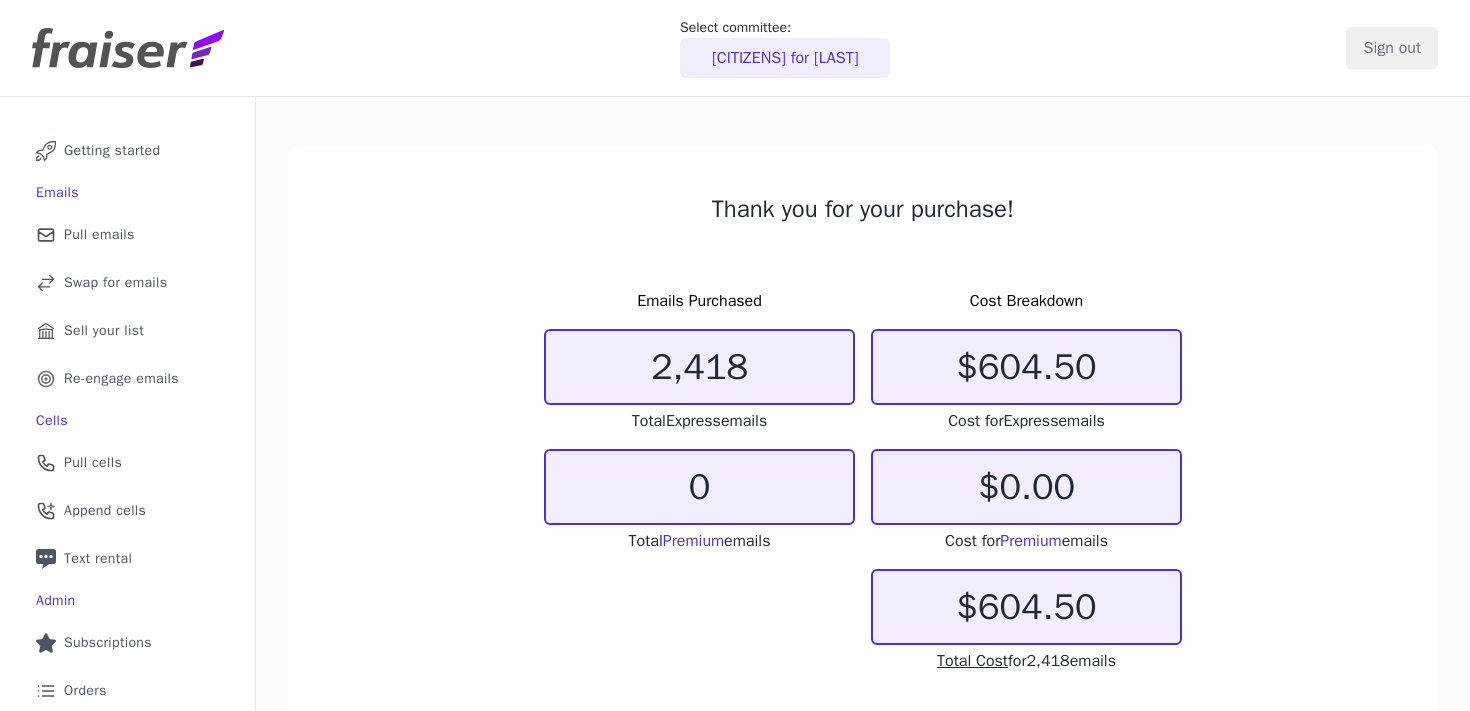 scroll, scrollTop: 0, scrollLeft: 0, axis: both 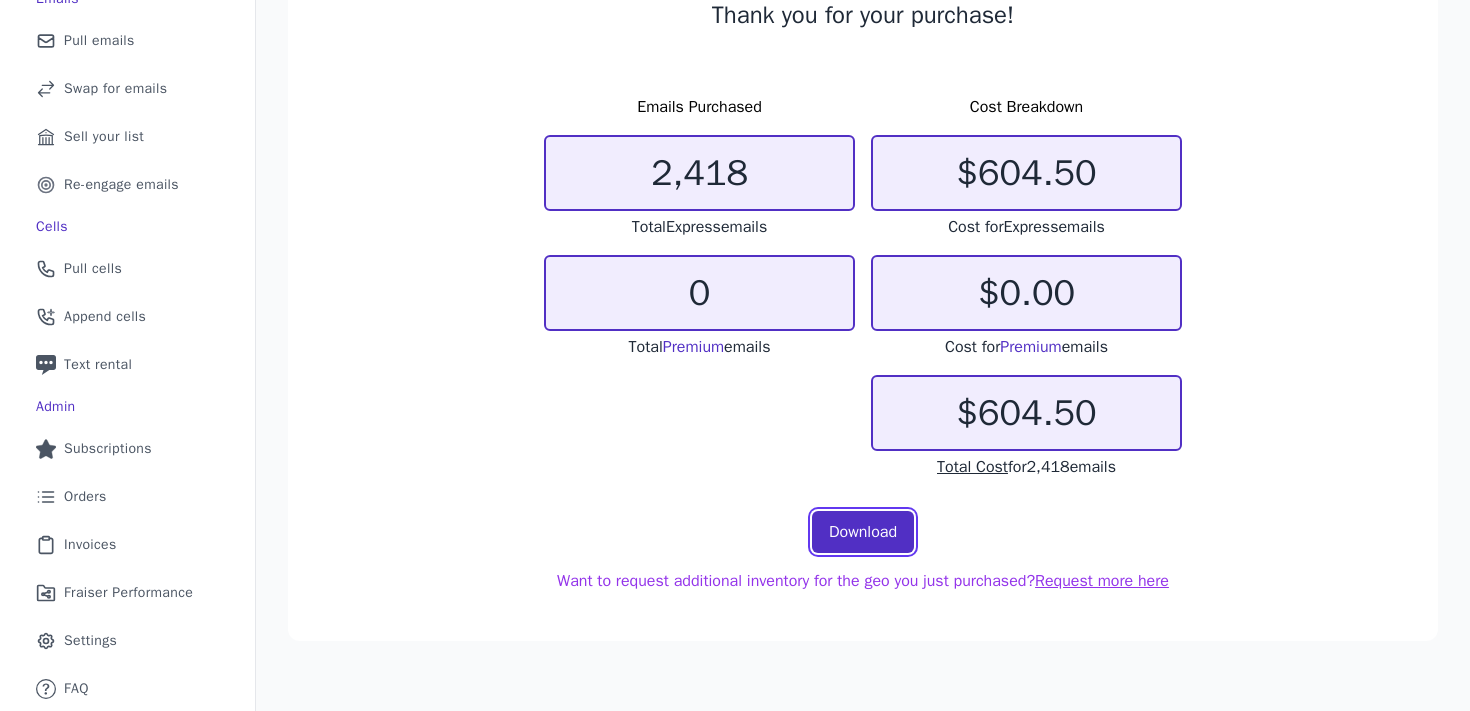 click on "Download" at bounding box center (863, 532) 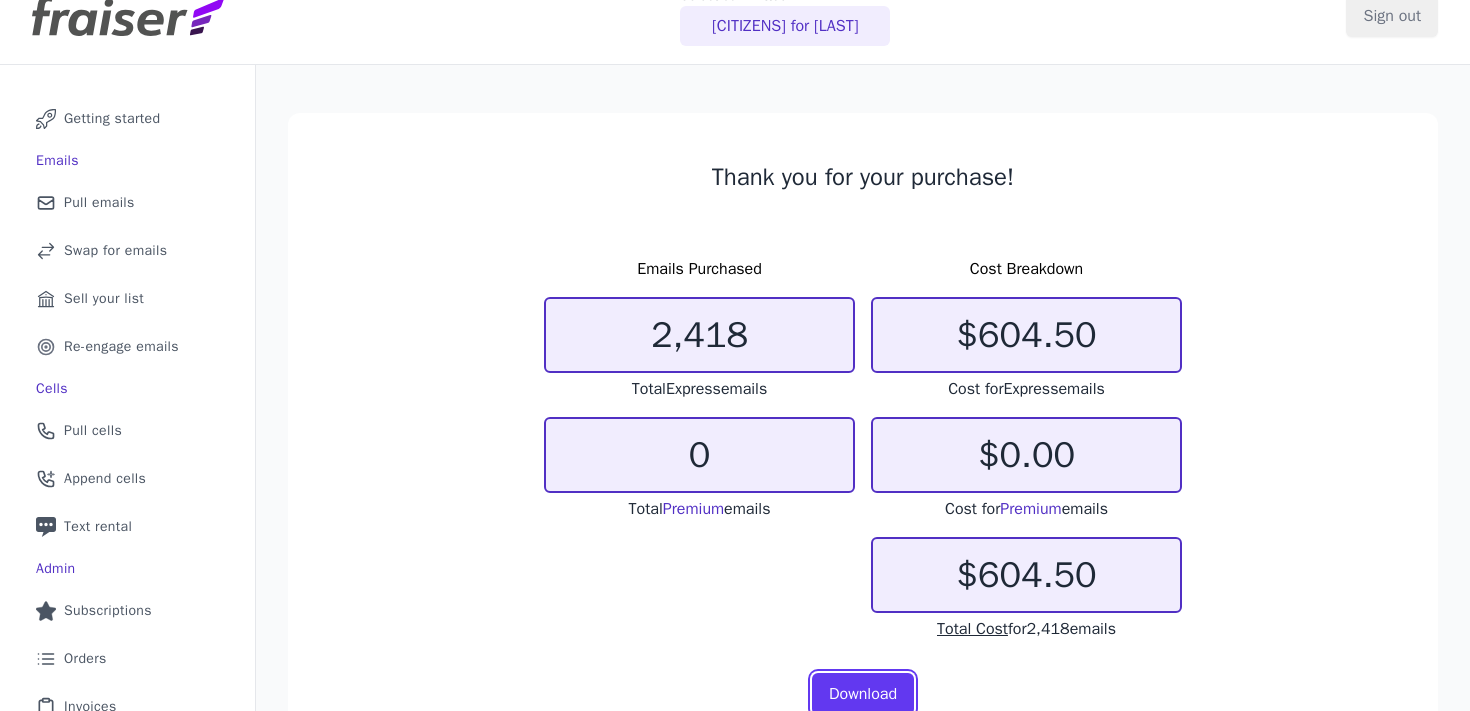 scroll, scrollTop: 36, scrollLeft: 0, axis: vertical 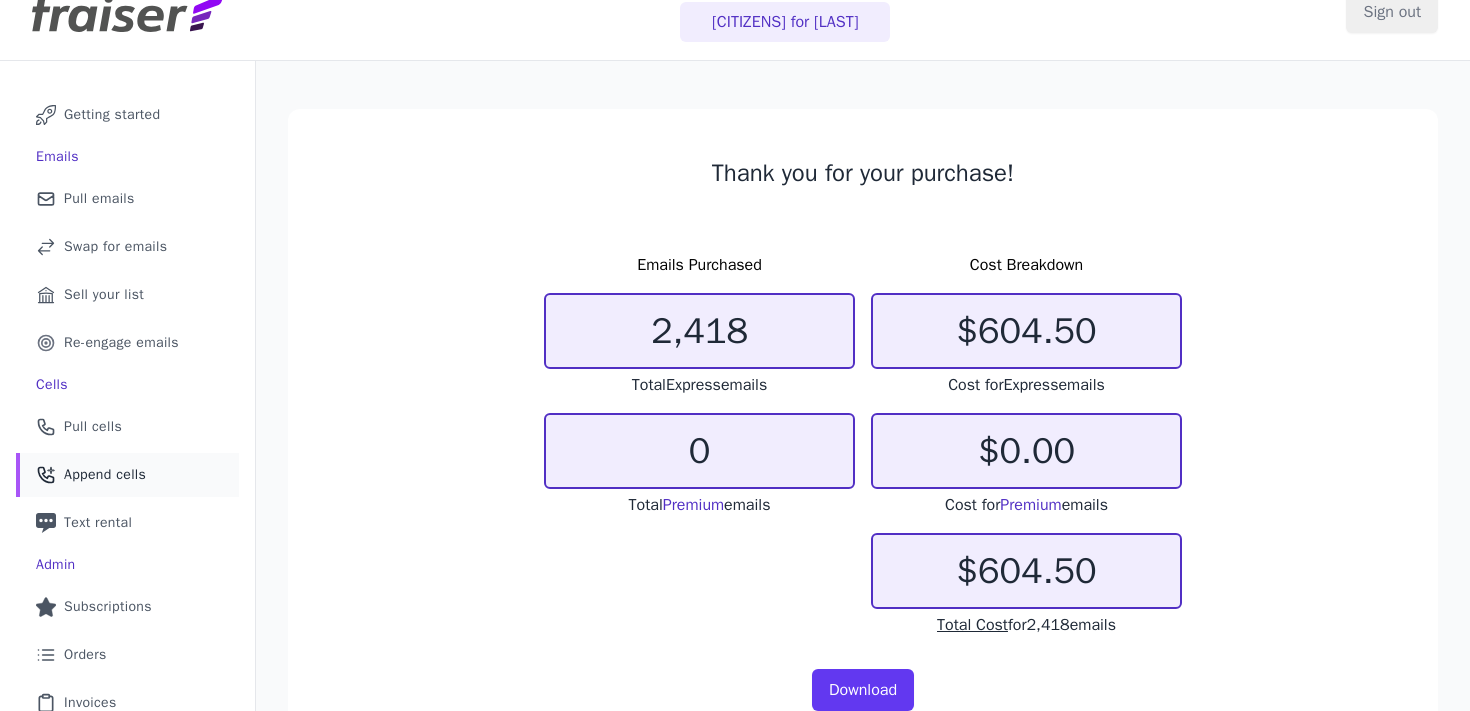 click on "Append cells" at bounding box center (105, 475) 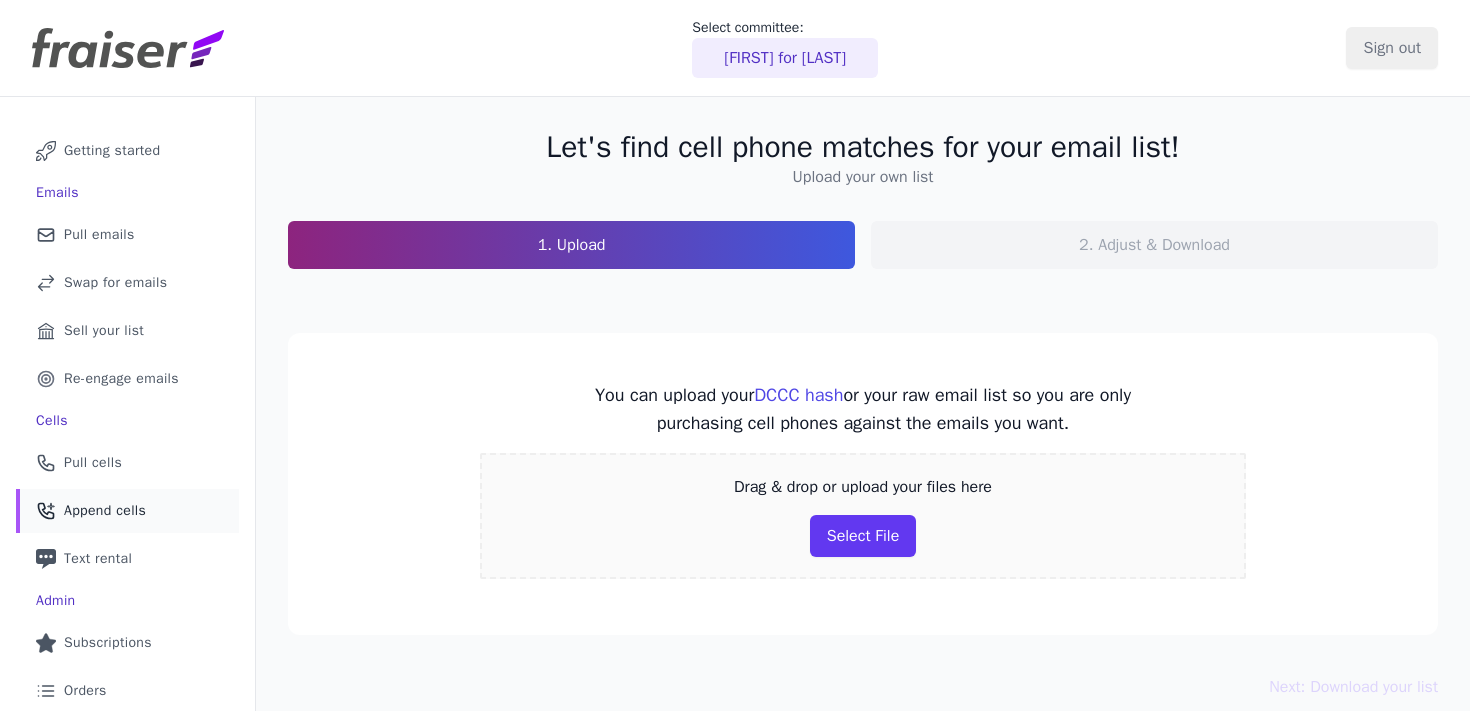 scroll, scrollTop: 0, scrollLeft: 0, axis: both 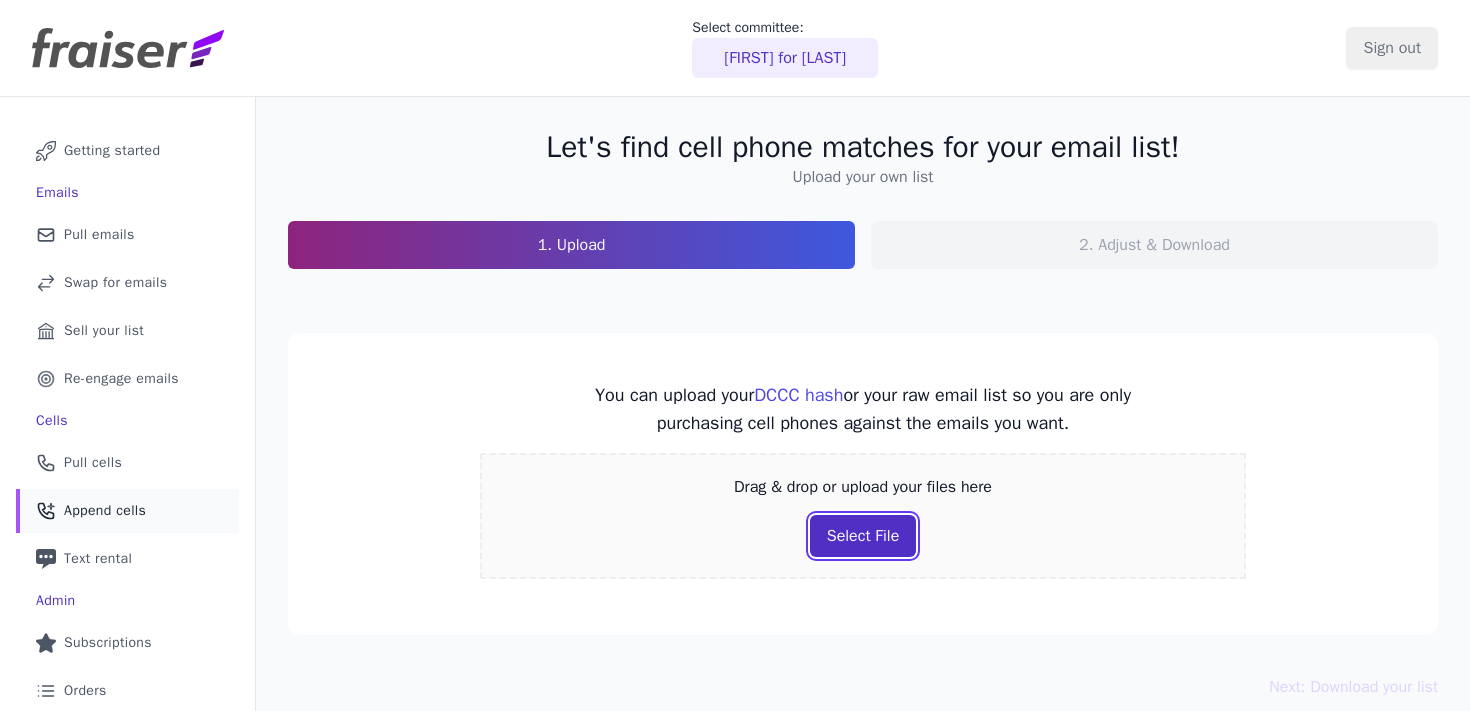 click on "Select File" at bounding box center [863, 536] 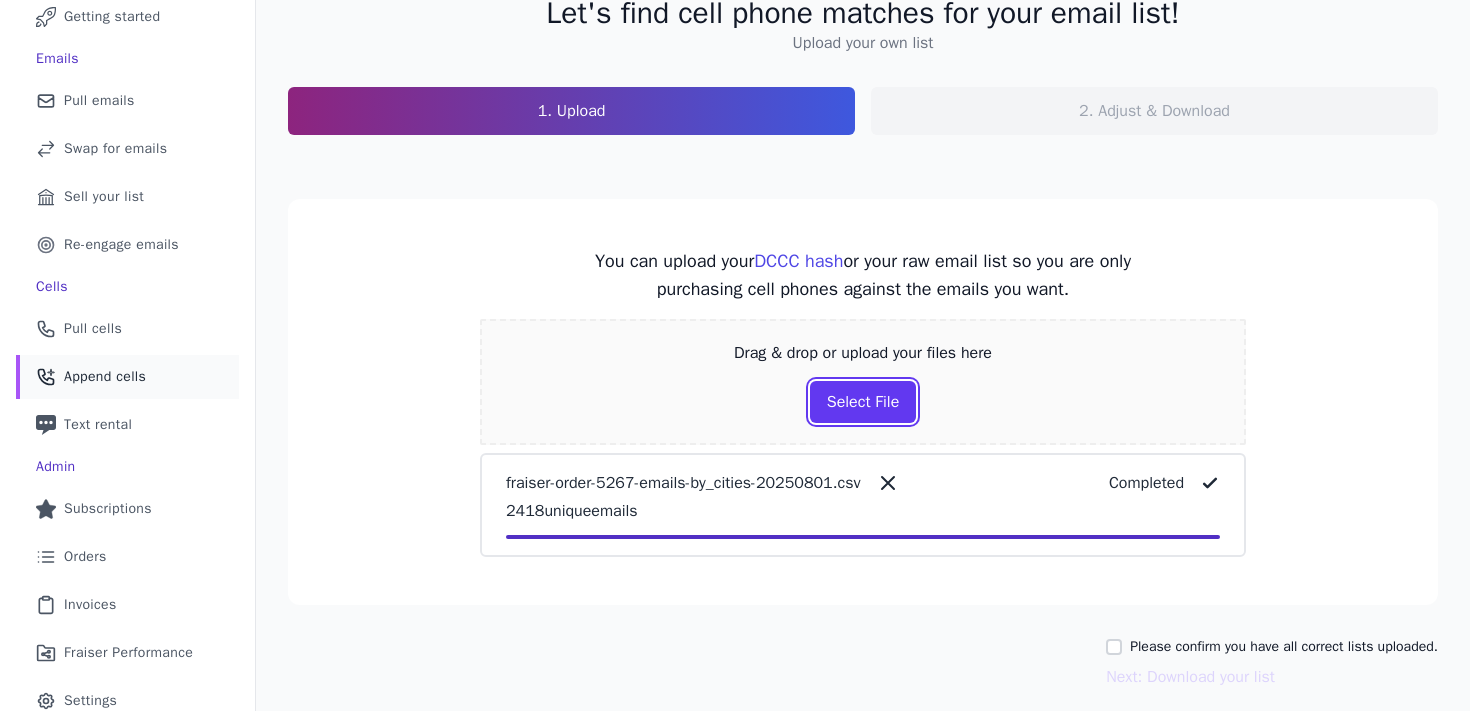 scroll, scrollTop: 212, scrollLeft: 0, axis: vertical 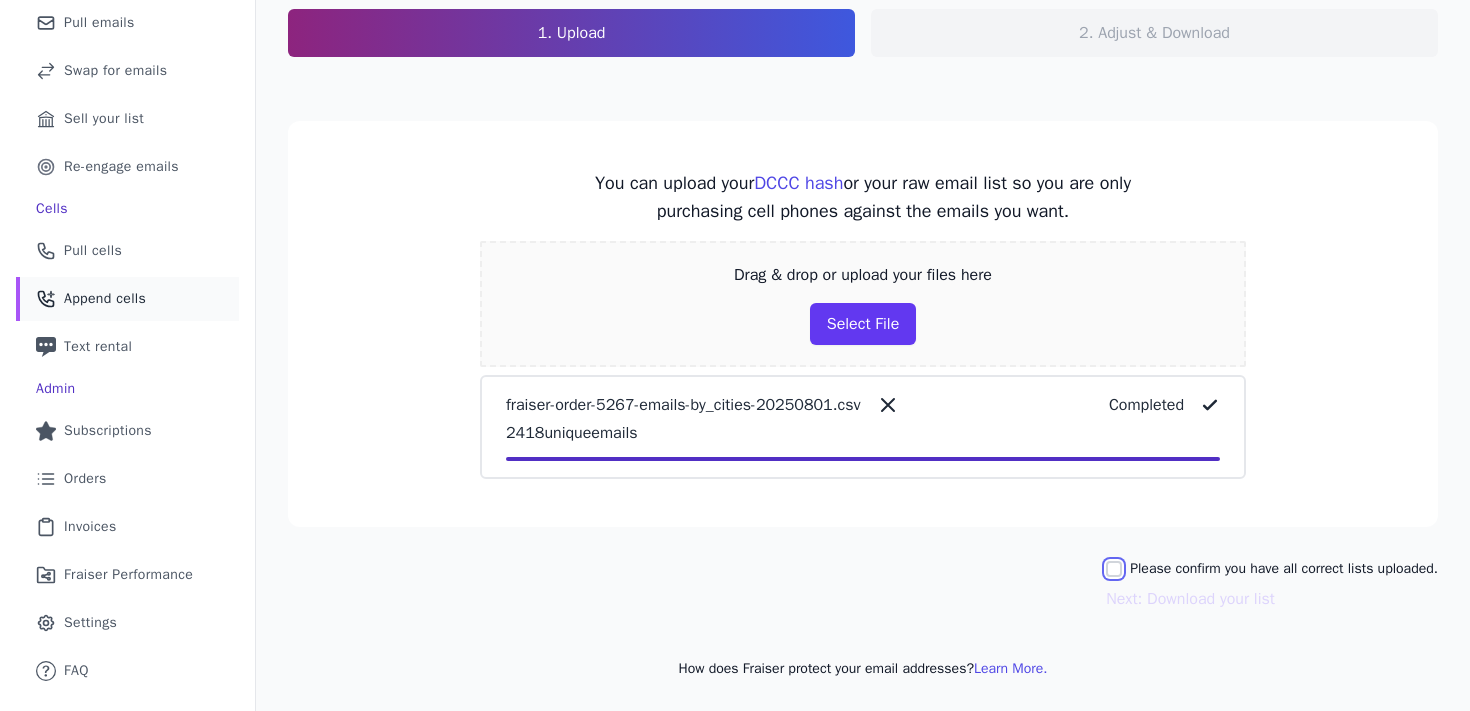 click on "Please confirm you have all correct lists uploaded." at bounding box center (1114, 569) 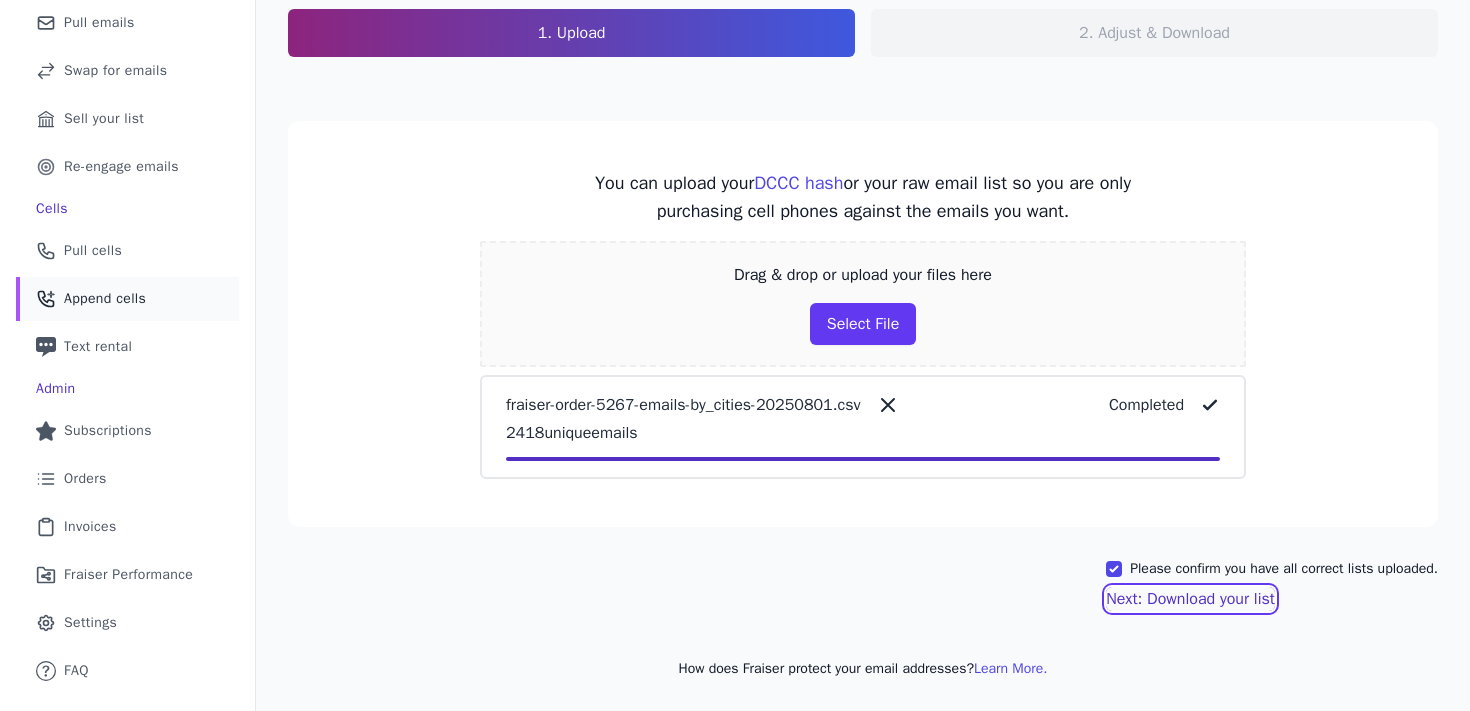 click on "Next: Download your list" at bounding box center (1190, 599) 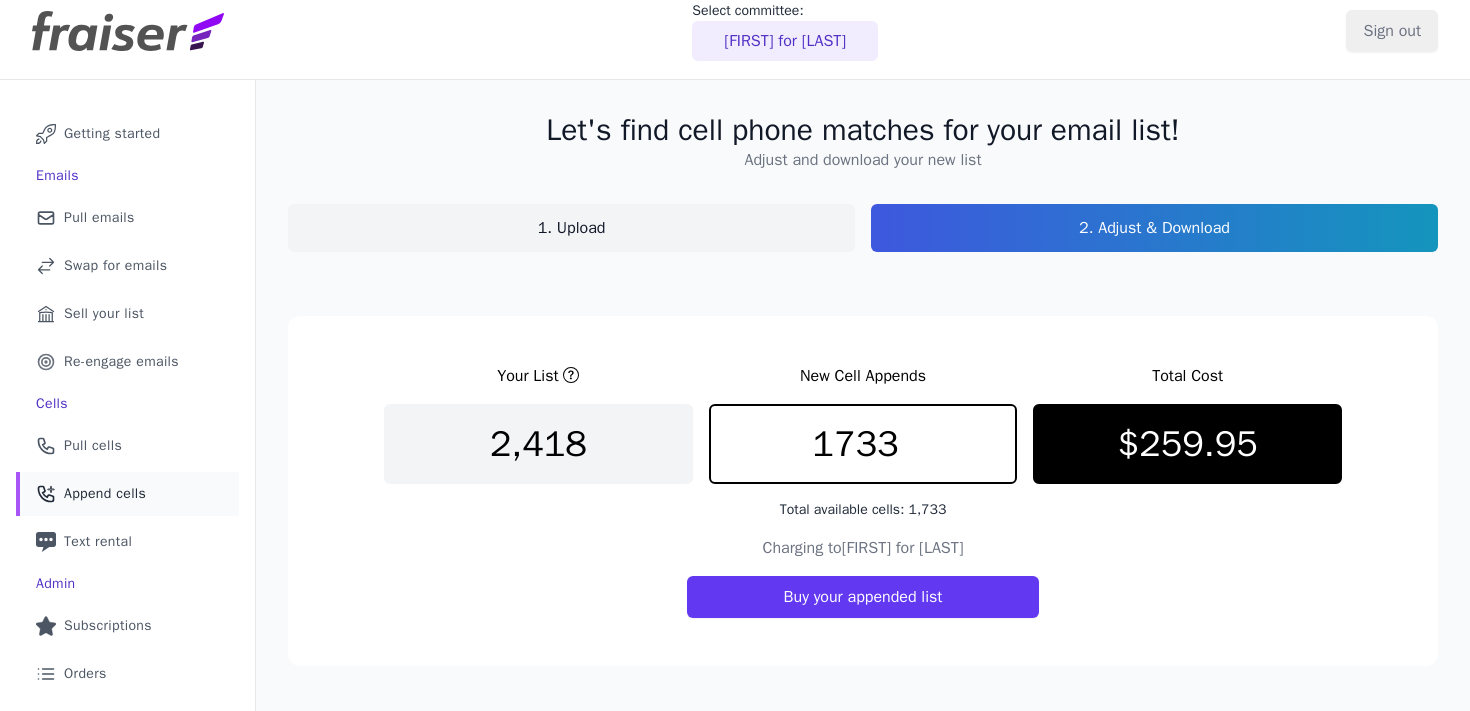 scroll, scrollTop: 0, scrollLeft: 0, axis: both 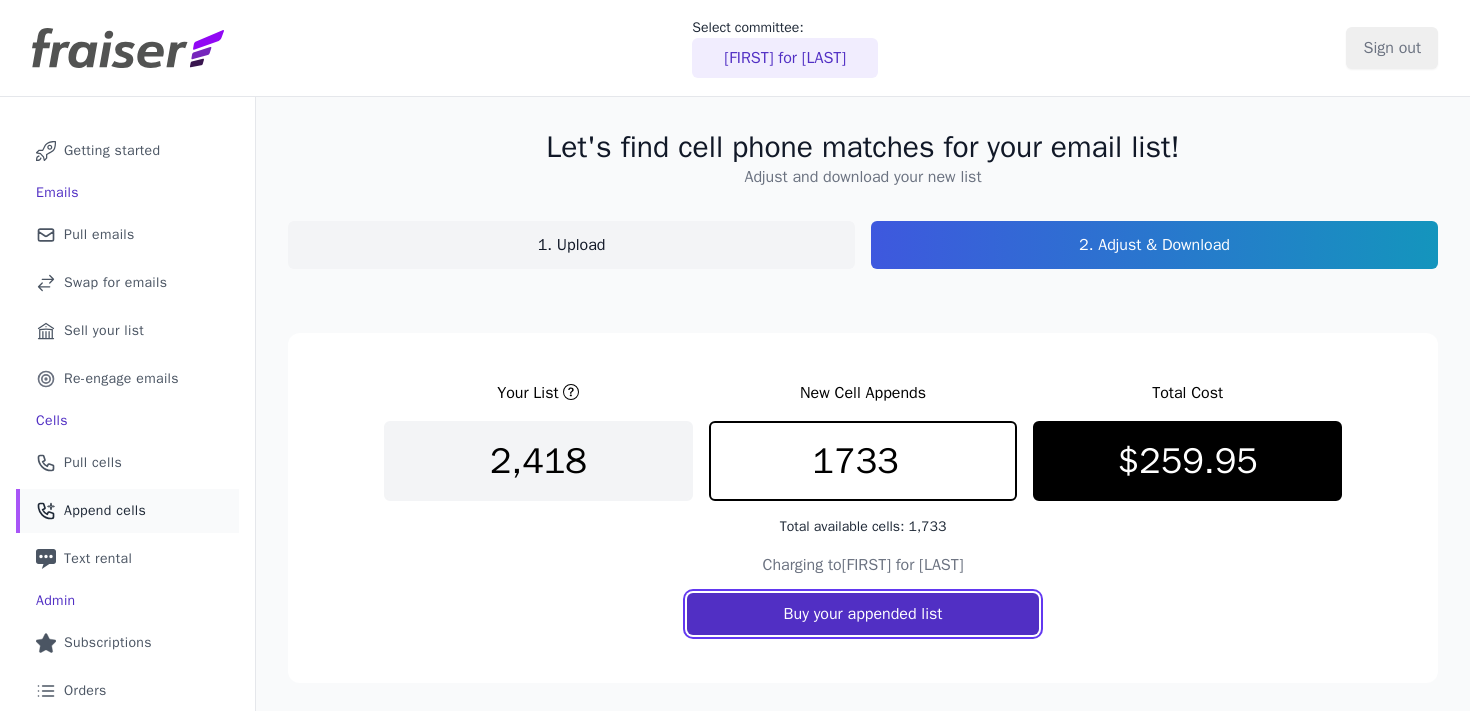 click on "Buy your appended list" at bounding box center (863, 614) 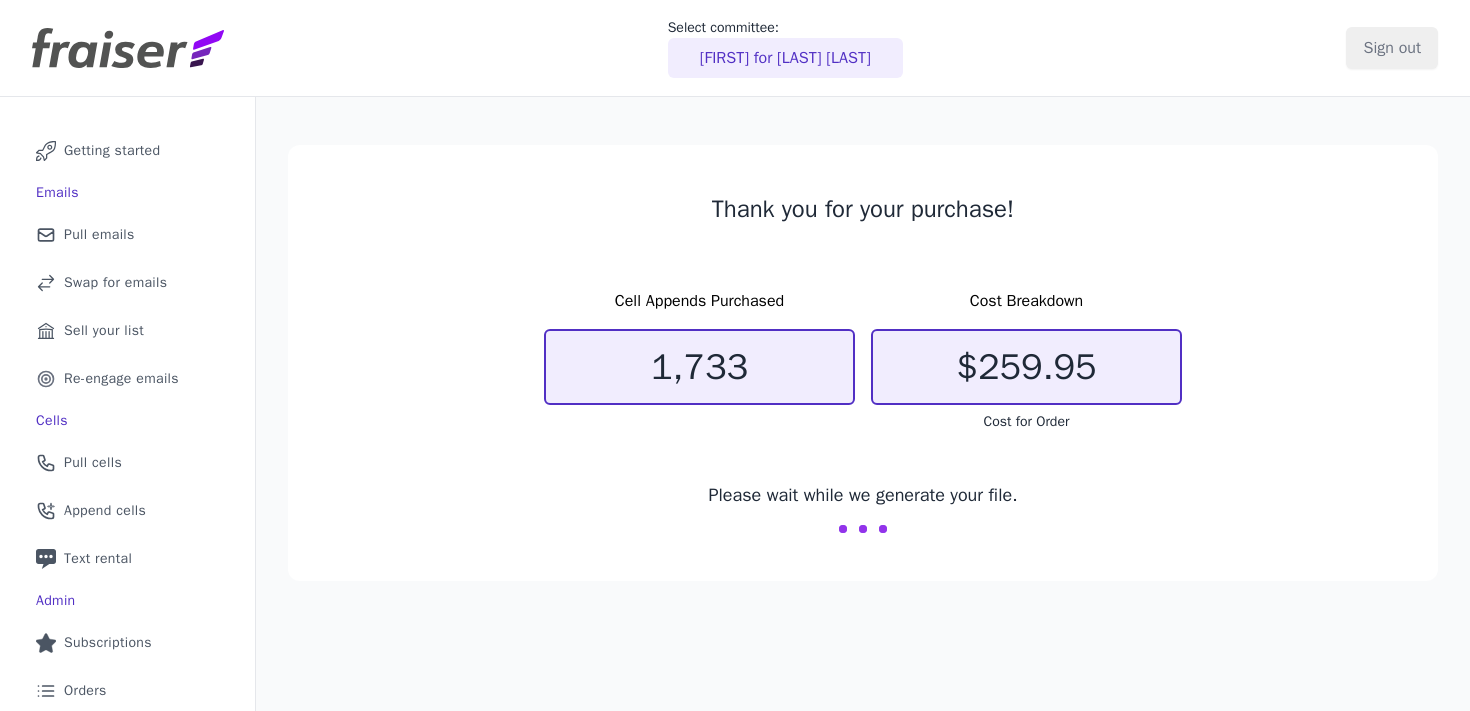 scroll, scrollTop: 0, scrollLeft: 0, axis: both 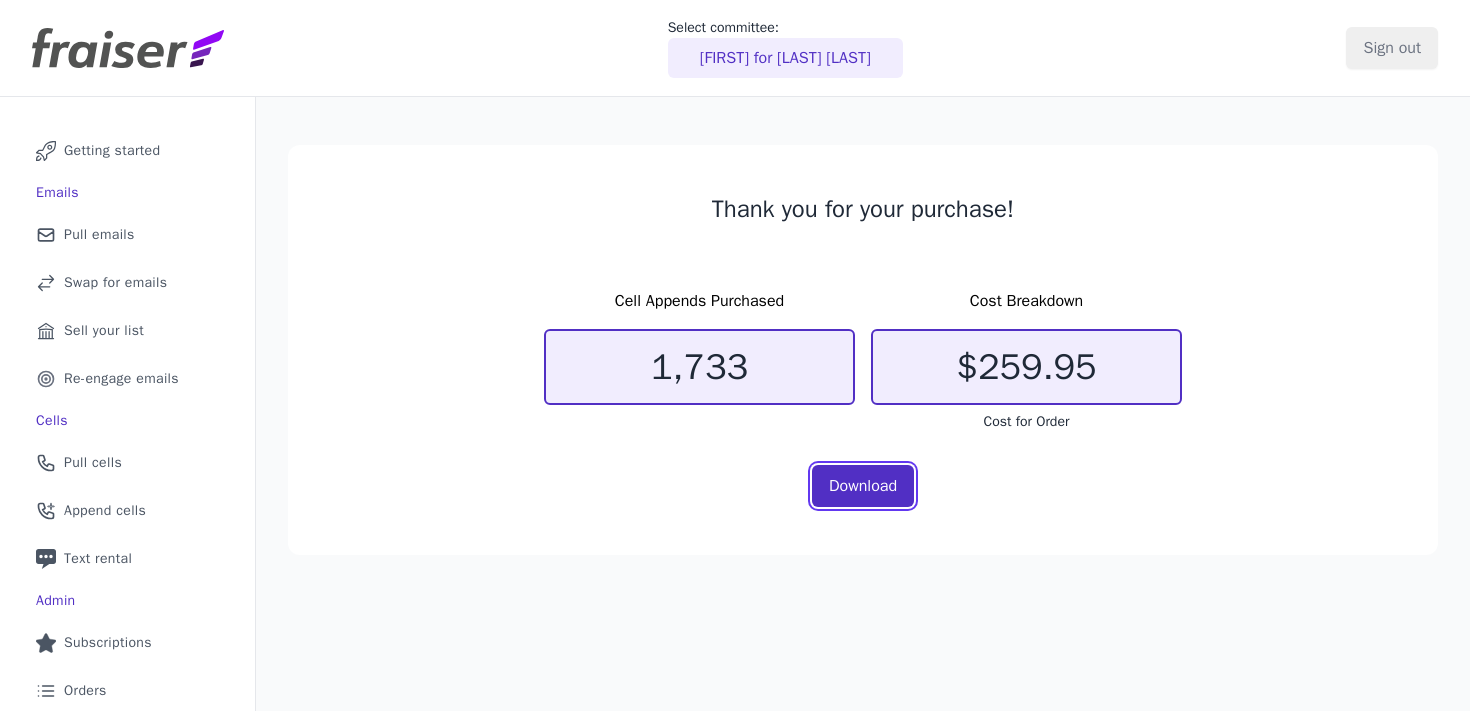 click on "Download" at bounding box center (863, 486) 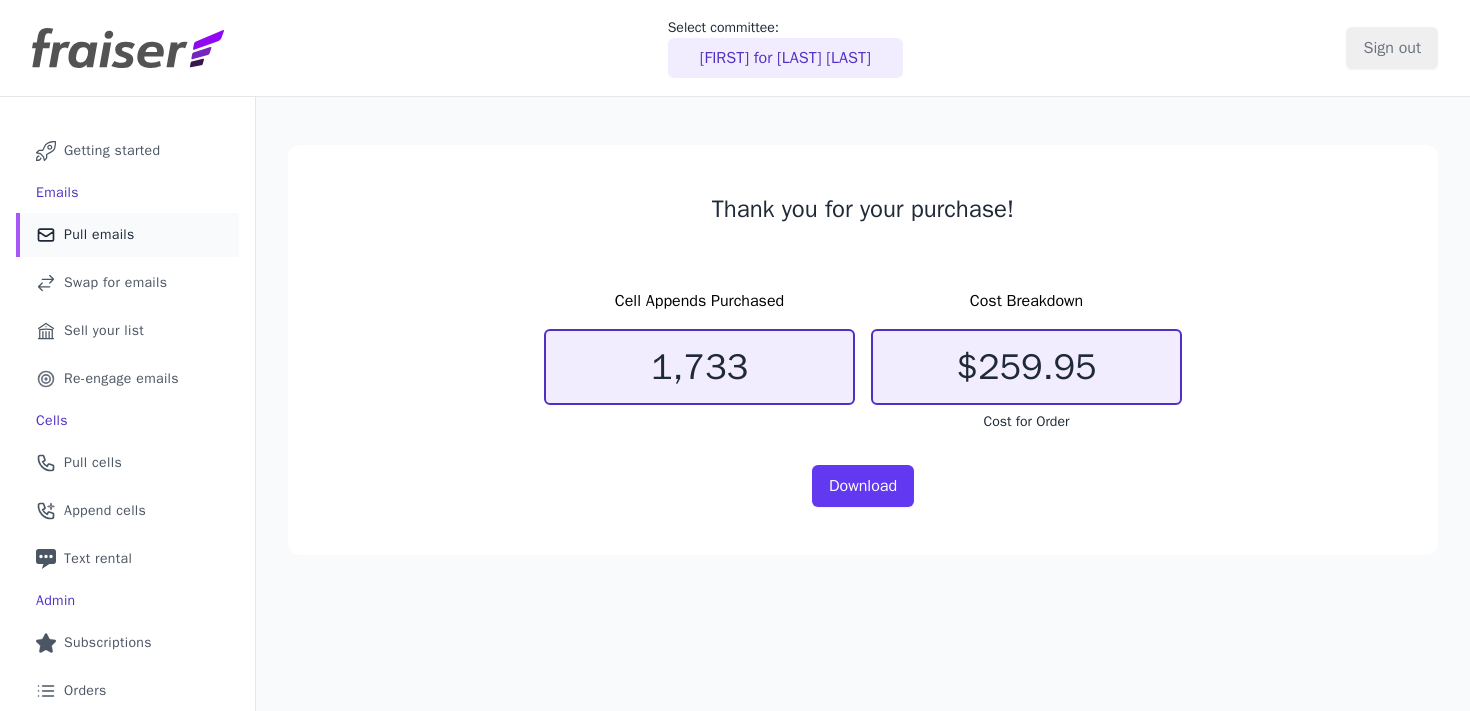 click on "Mail Icon Outline of a mail envelope
Pull emails" at bounding box center (127, 235) 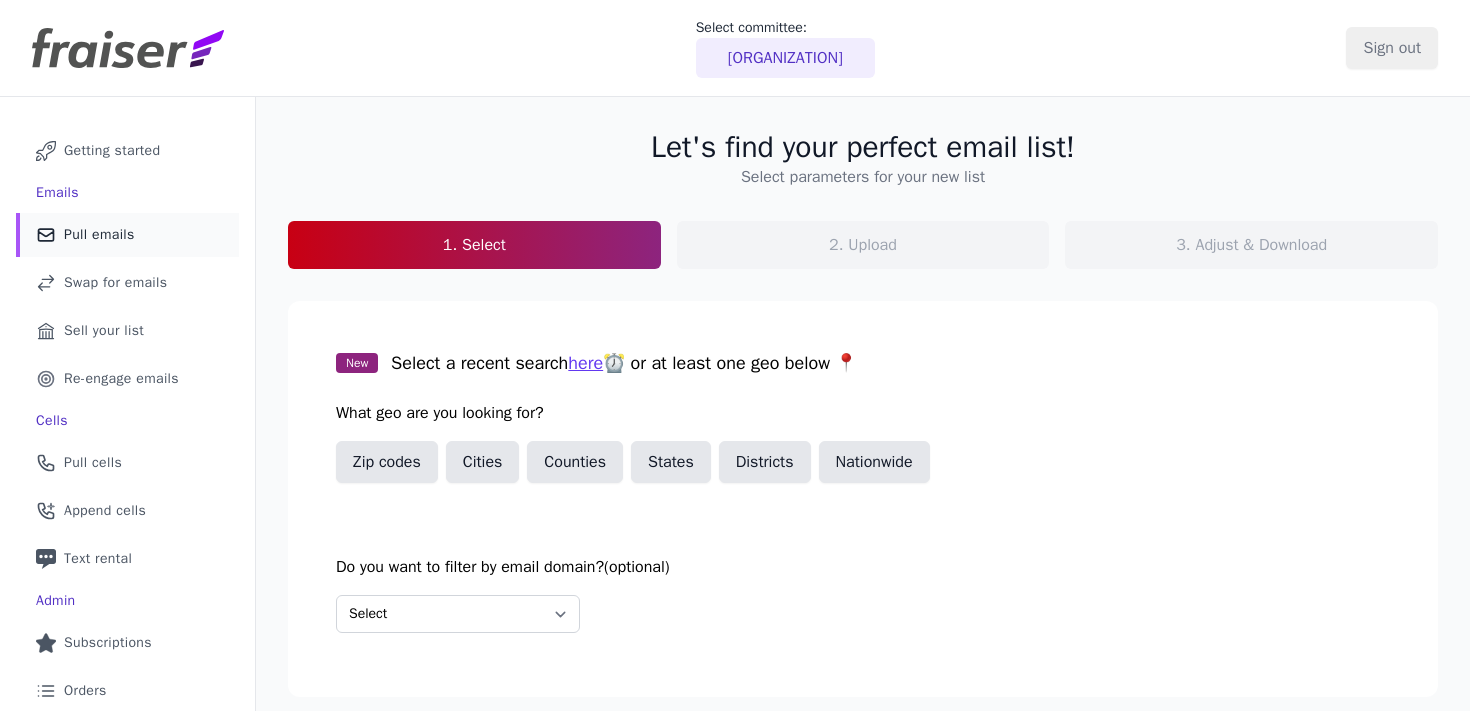 scroll, scrollTop: 0, scrollLeft: 0, axis: both 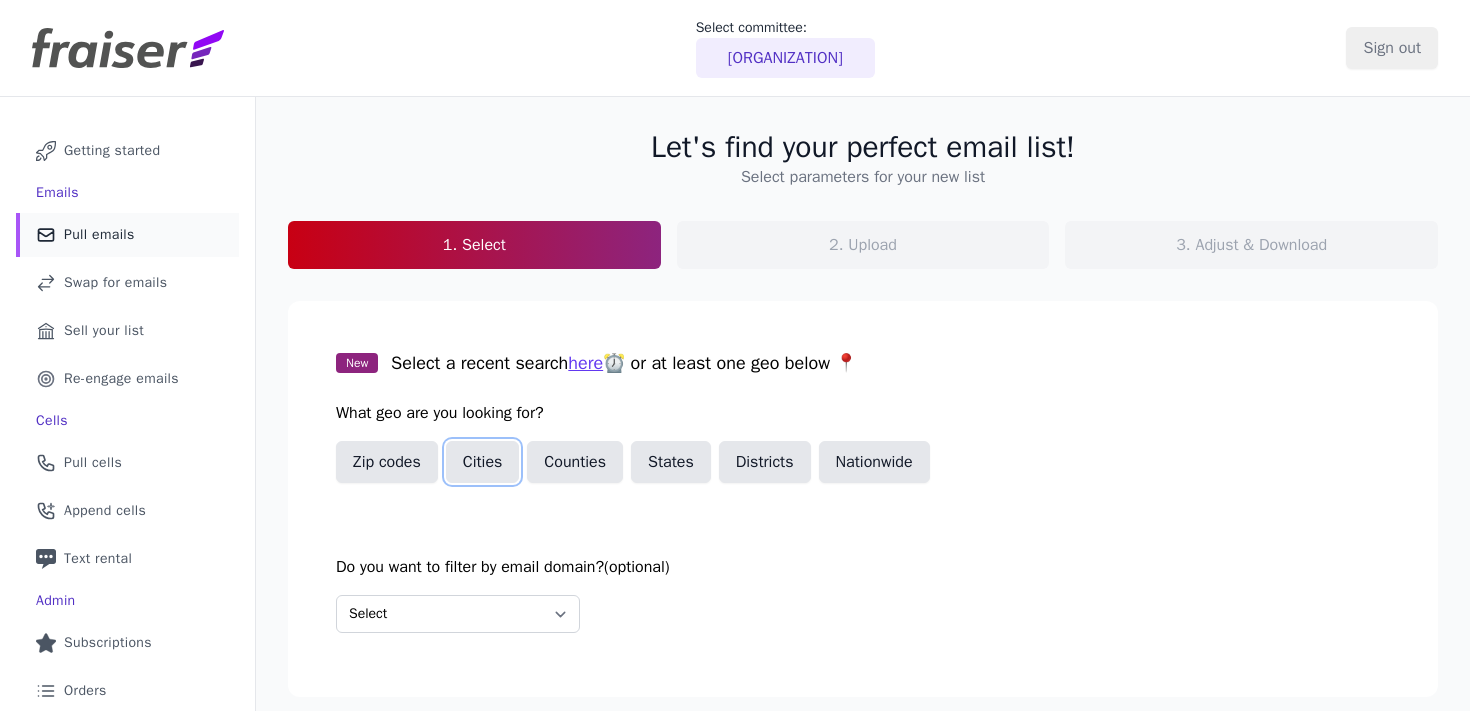 click on "Cities" at bounding box center (483, 462) 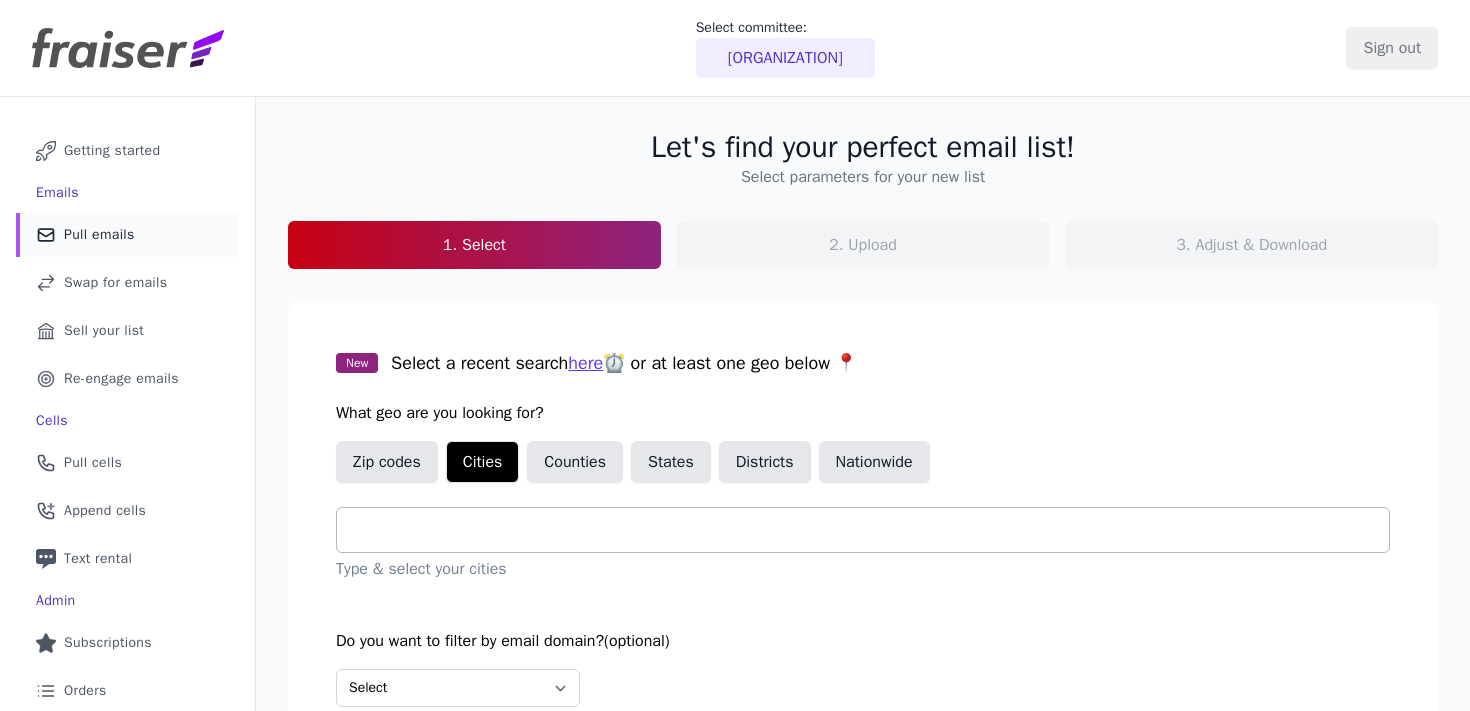 click at bounding box center (871, 530) 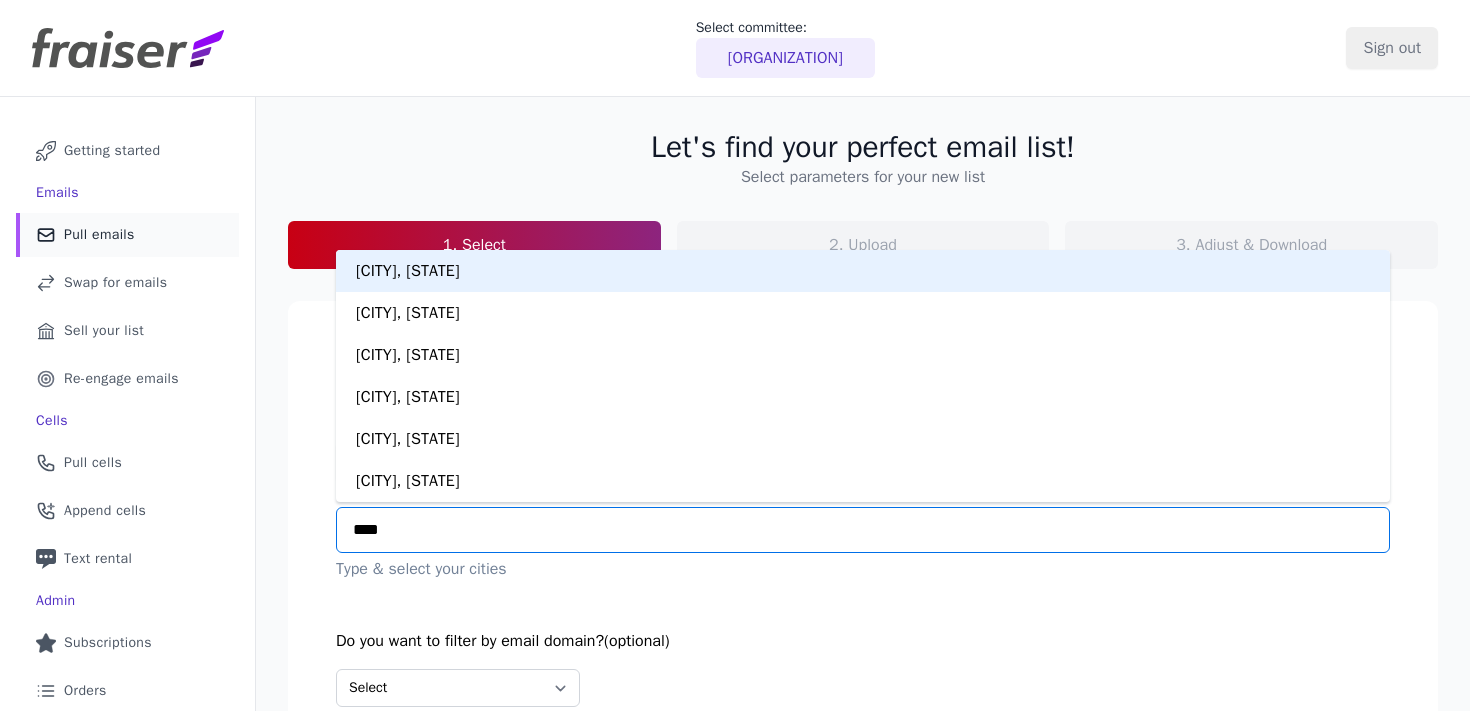 type on "*****" 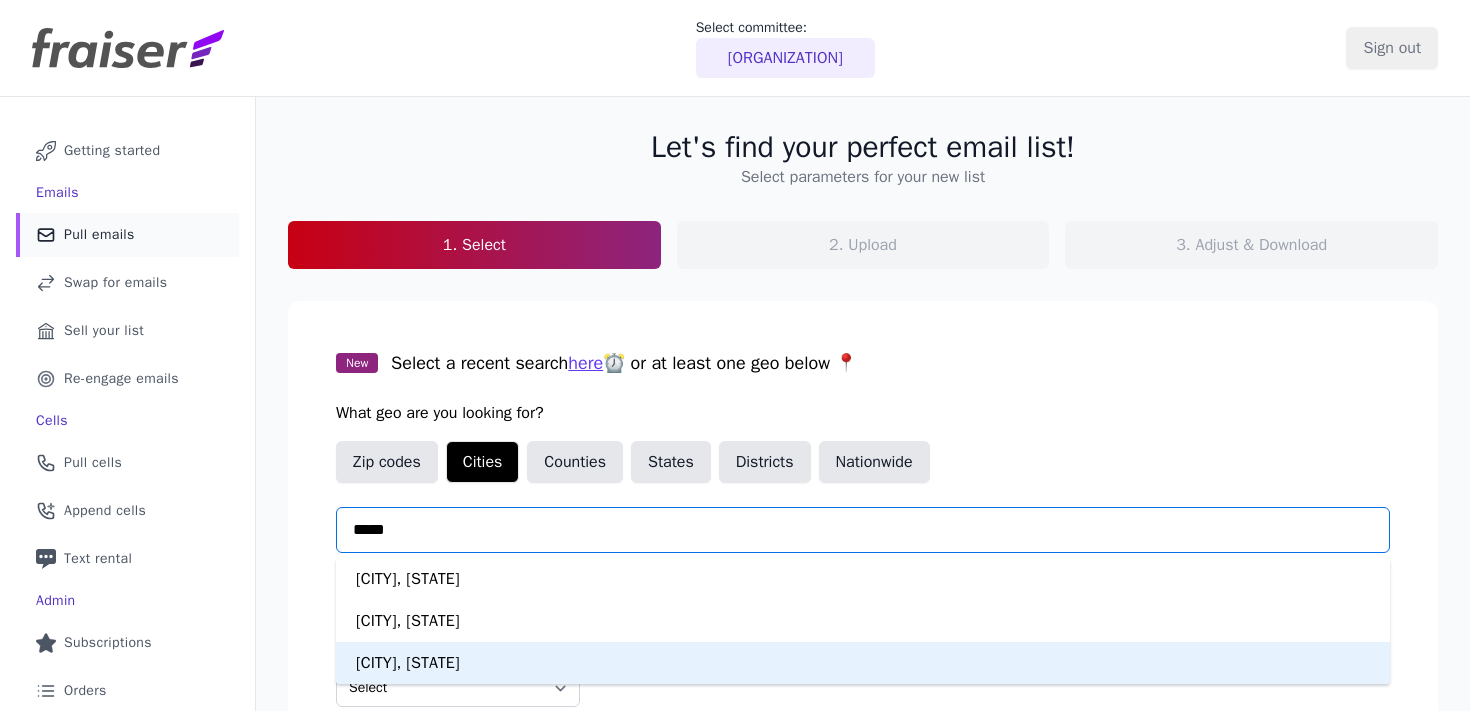 click on "[CITY], [STATE]" at bounding box center [863, 663] 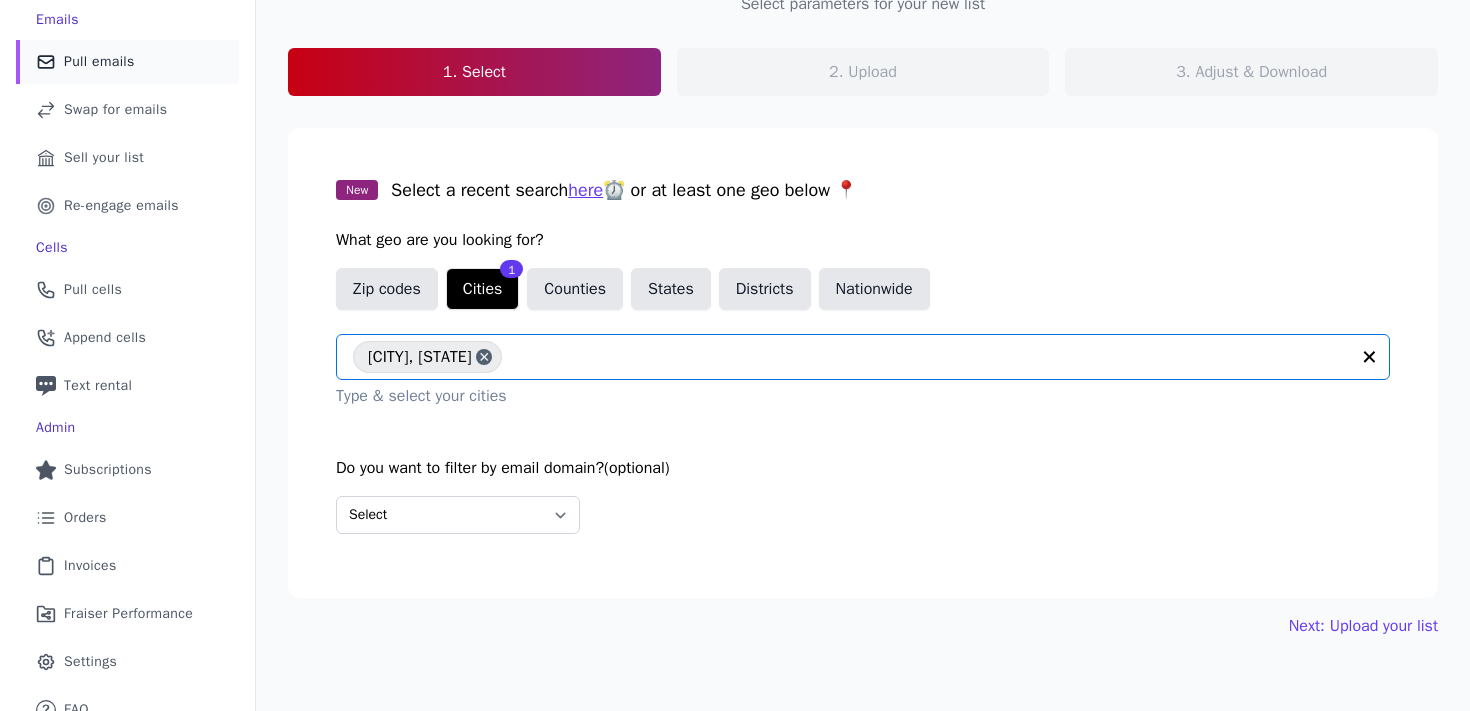 scroll, scrollTop: 187, scrollLeft: 0, axis: vertical 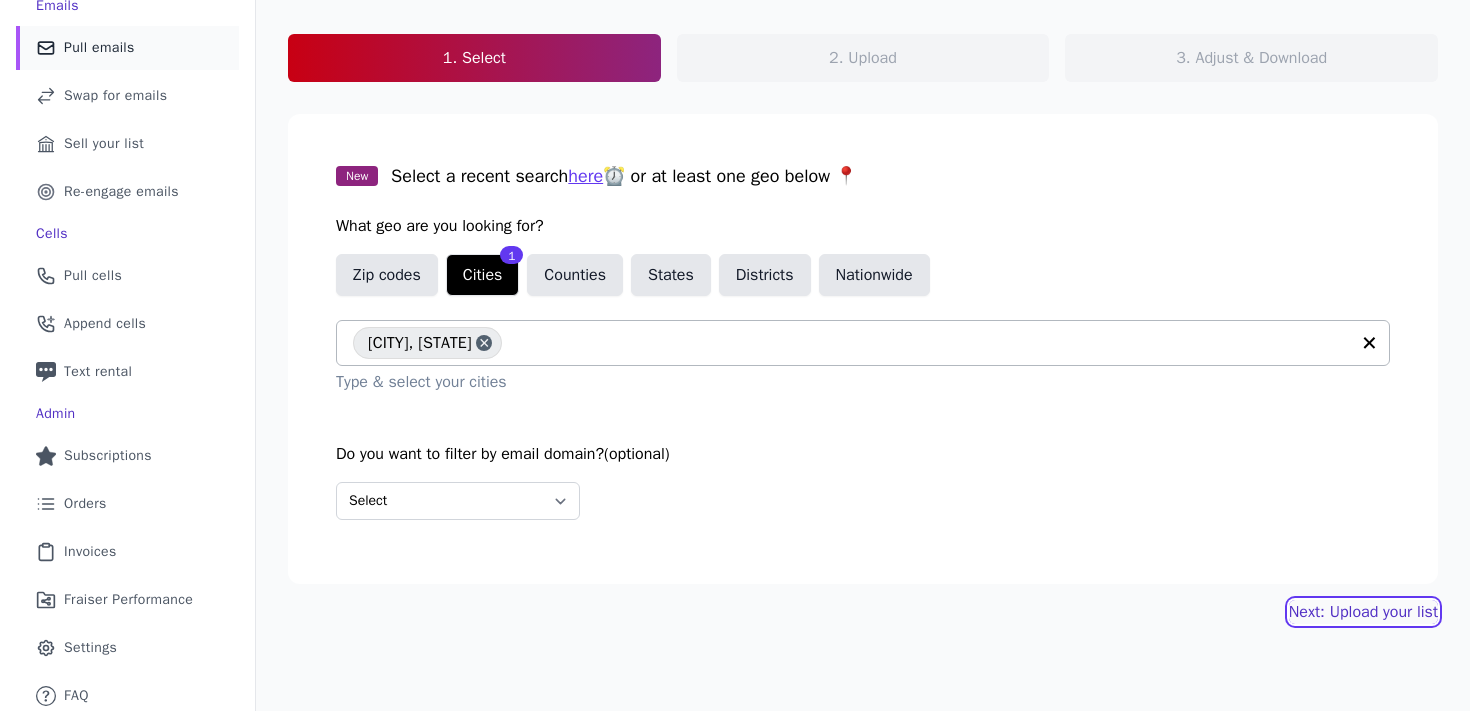 click on "Next: Upload your list" at bounding box center [1363, 612] 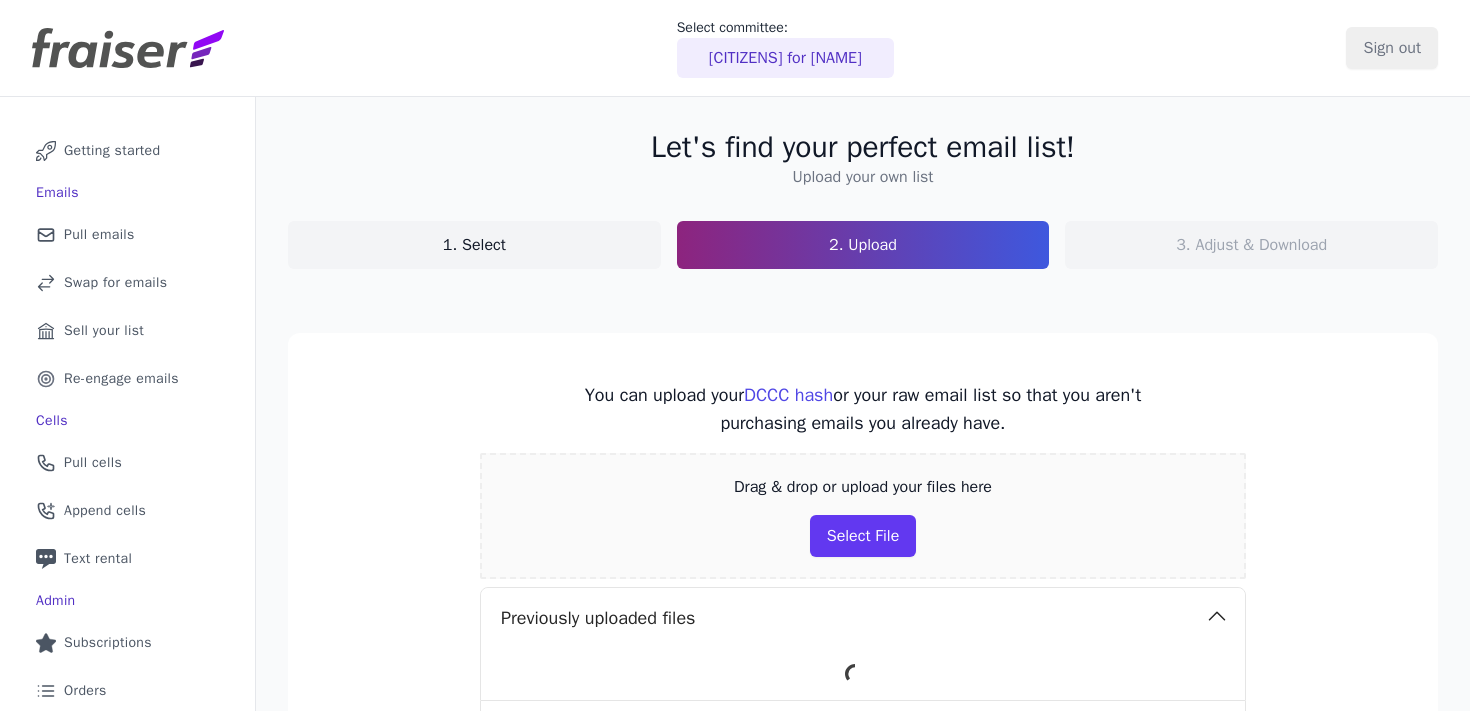 scroll, scrollTop: 0, scrollLeft: 0, axis: both 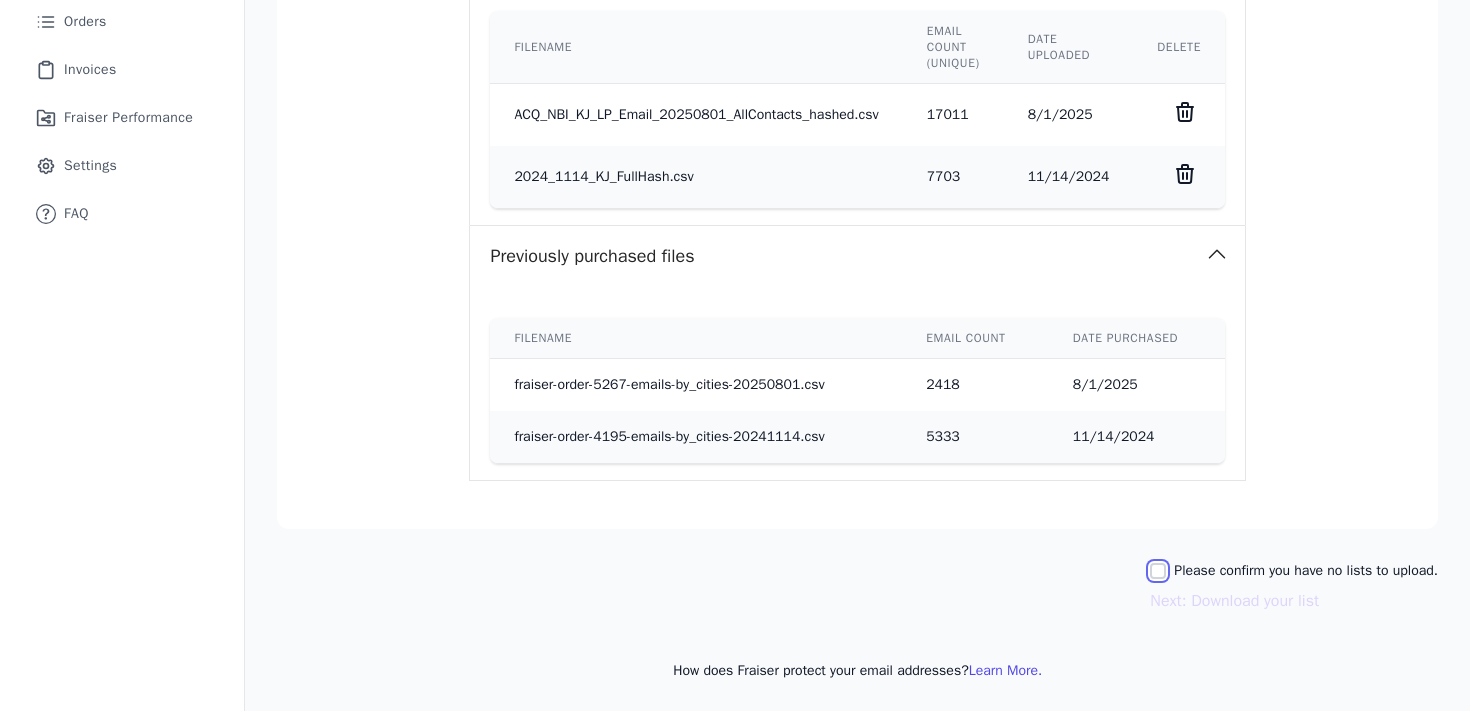 click on "Please confirm you have no lists to upload." at bounding box center (1158, 571) 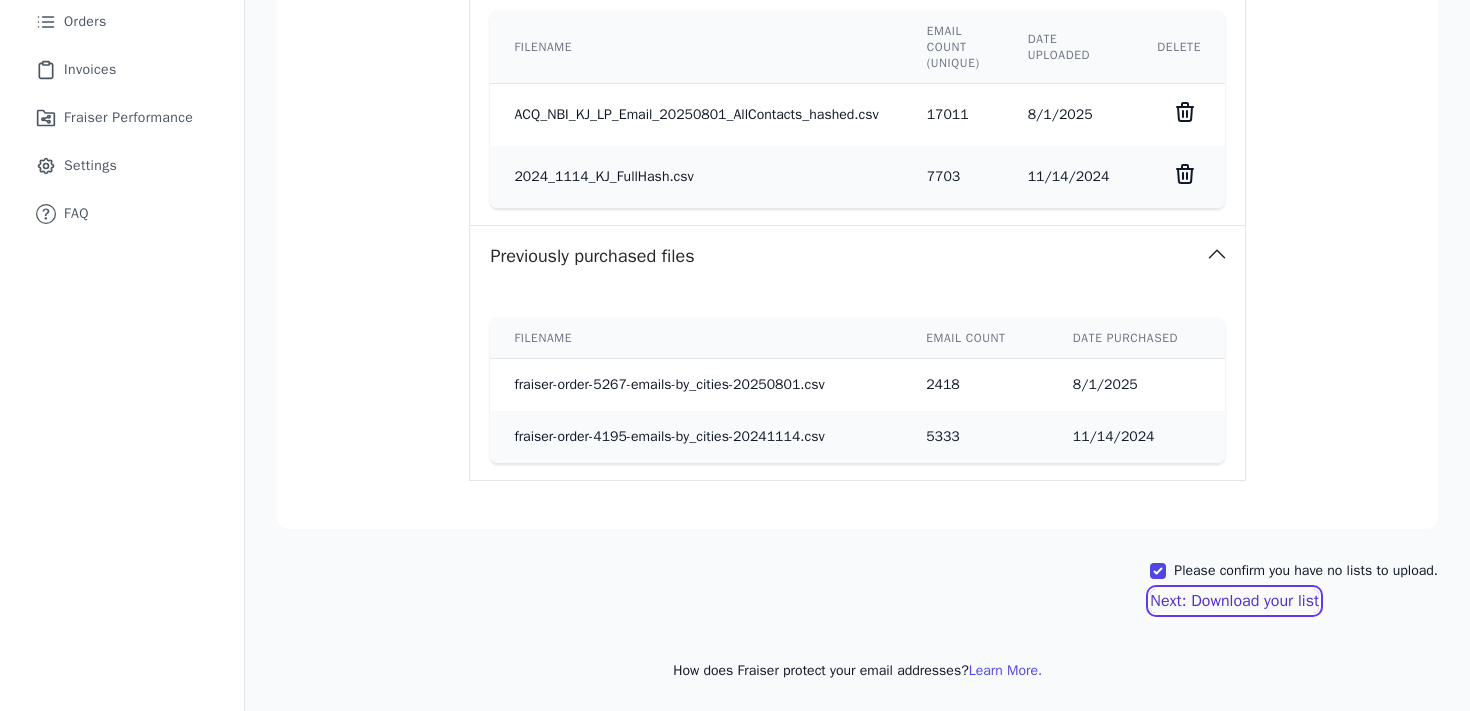 click on "Next: Download your list" at bounding box center [1234, 601] 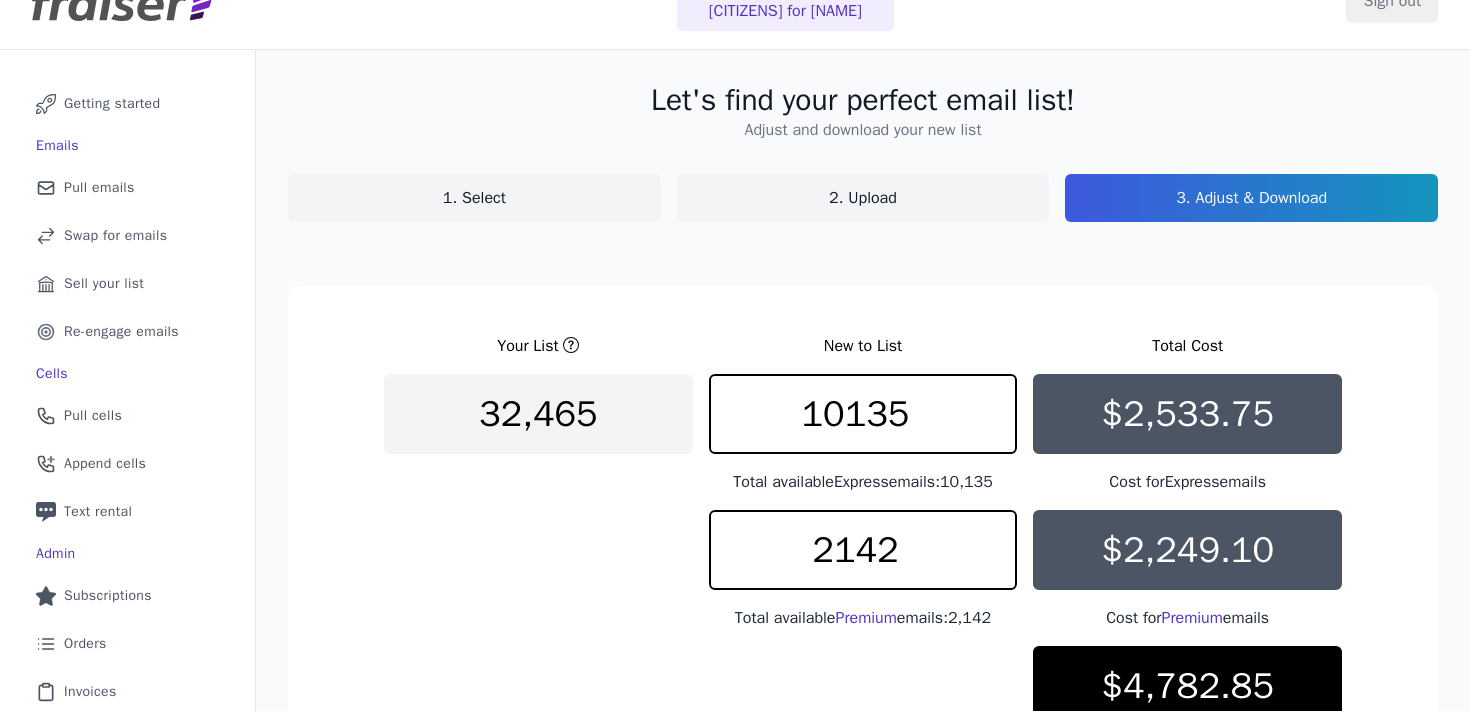 scroll, scrollTop: 36, scrollLeft: 0, axis: vertical 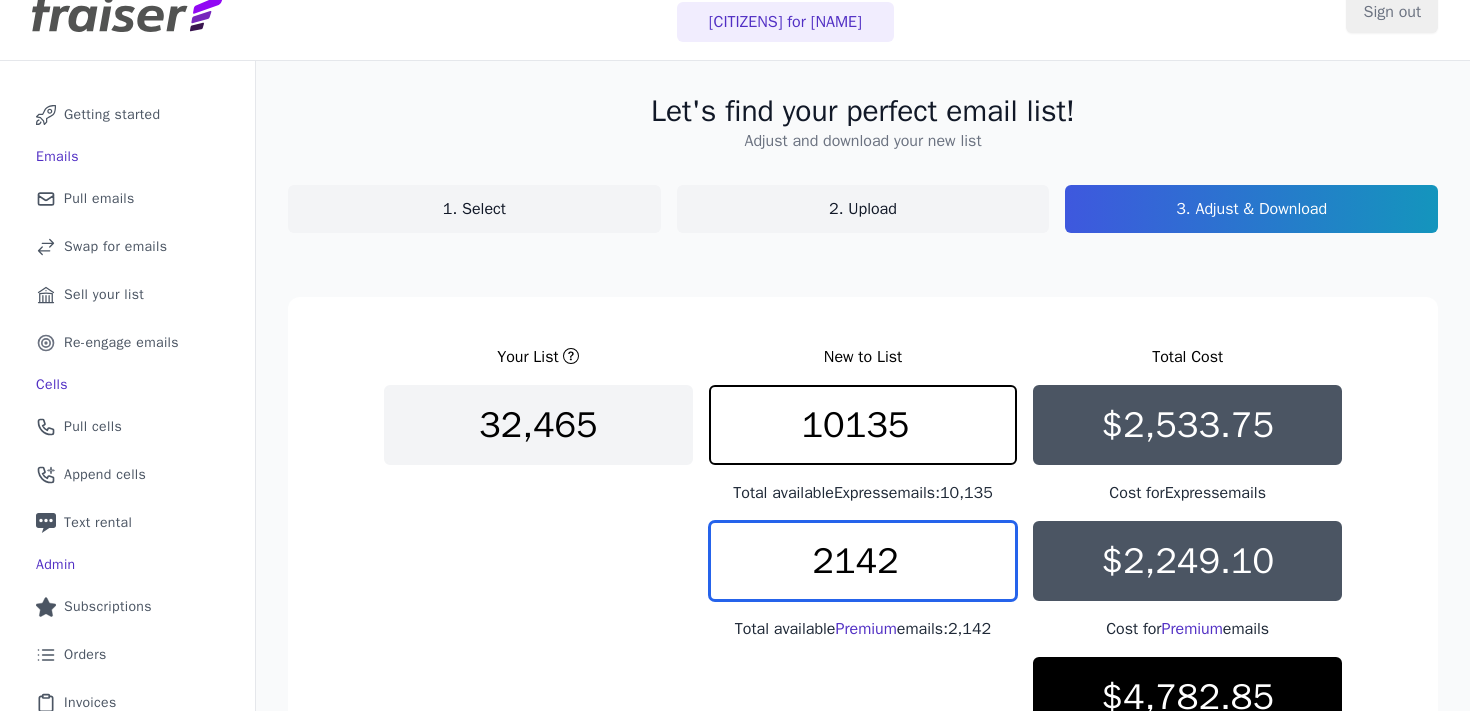 drag, startPoint x: 902, startPoint y: 561, endPoint x: 748, endPoint y: 564, distance: 154.02922 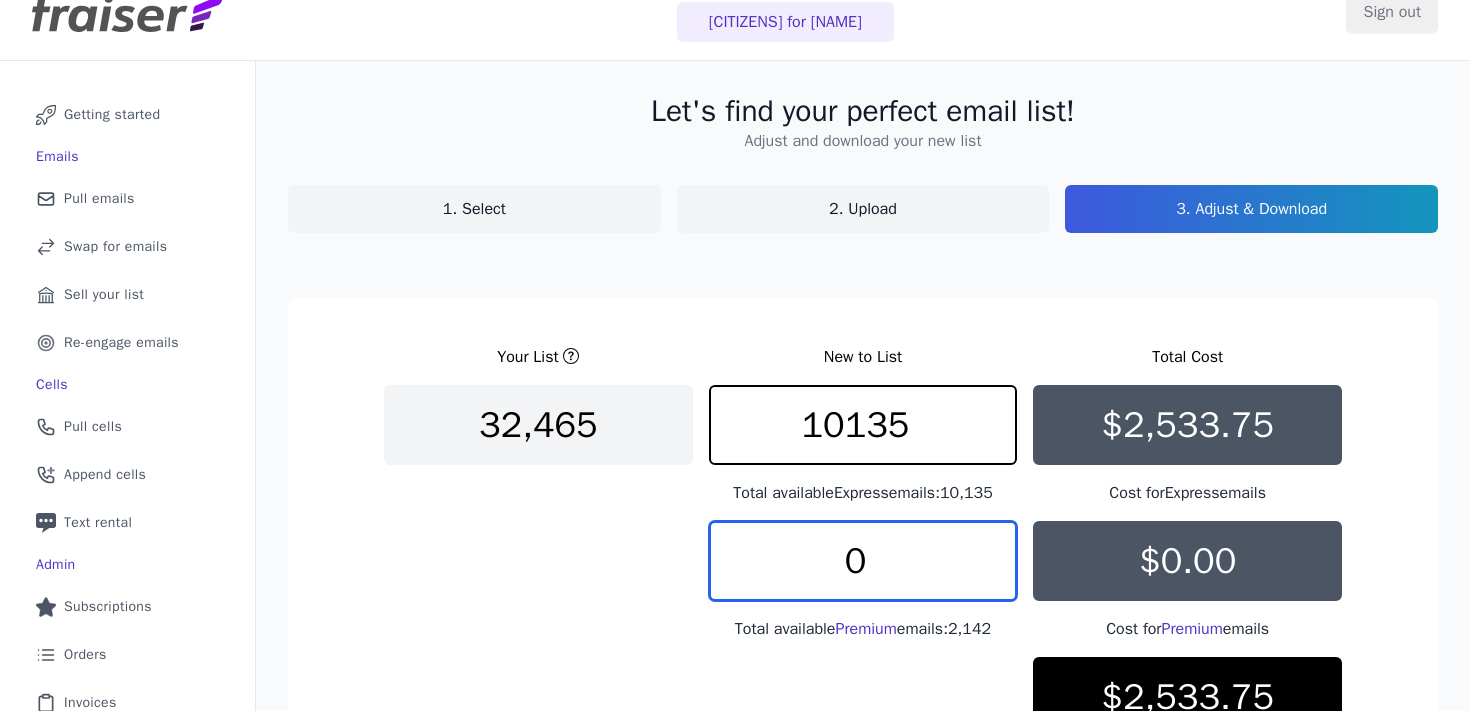 type on "0" 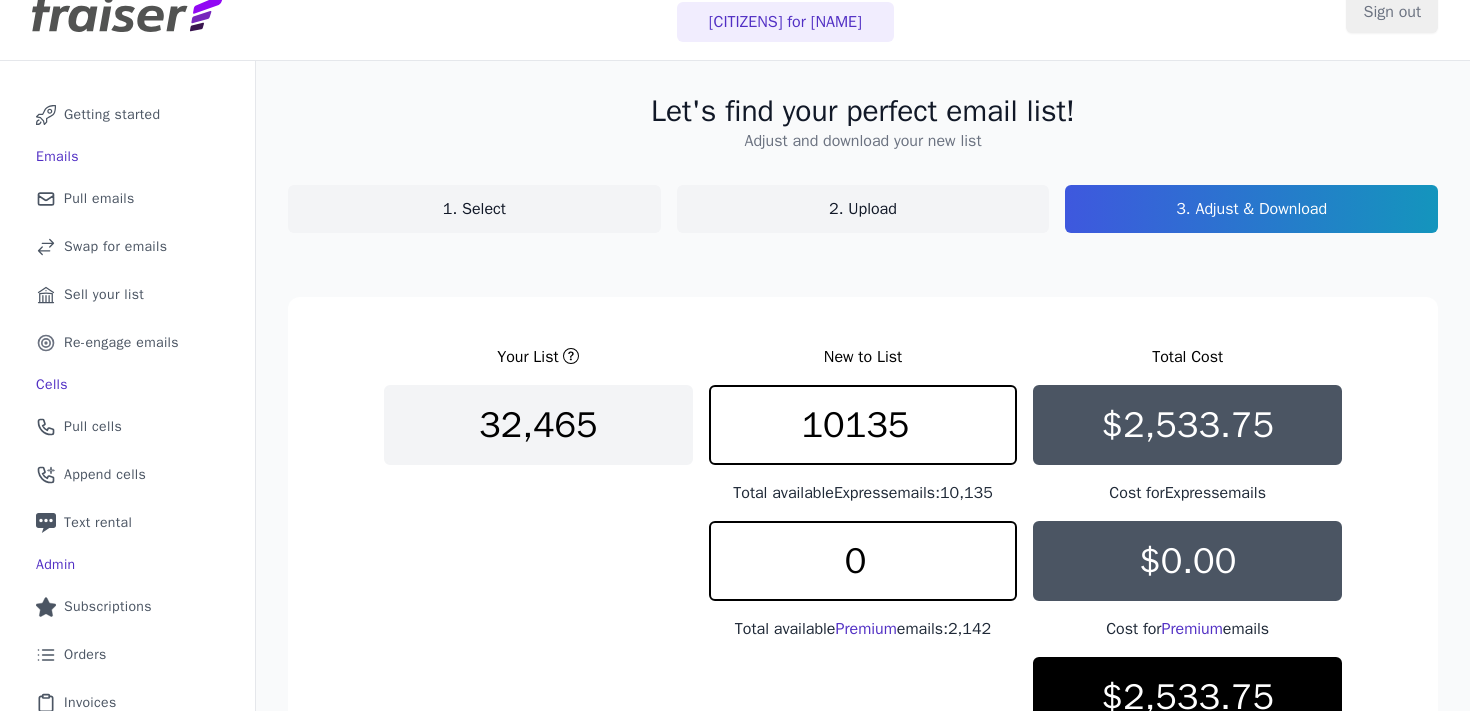 click on "Your List       New to List   Total Cost   32,465   10135   Total available  Express  emails:  10,135   $2,533.75   Cost for  Express  emails   0   Total available  Premium
emails:  2,142   $0.00   Cost for  Premium  emails     $2,533.75   This is your  total cost  for  10,135
emails." at bounding box center (863, 561) 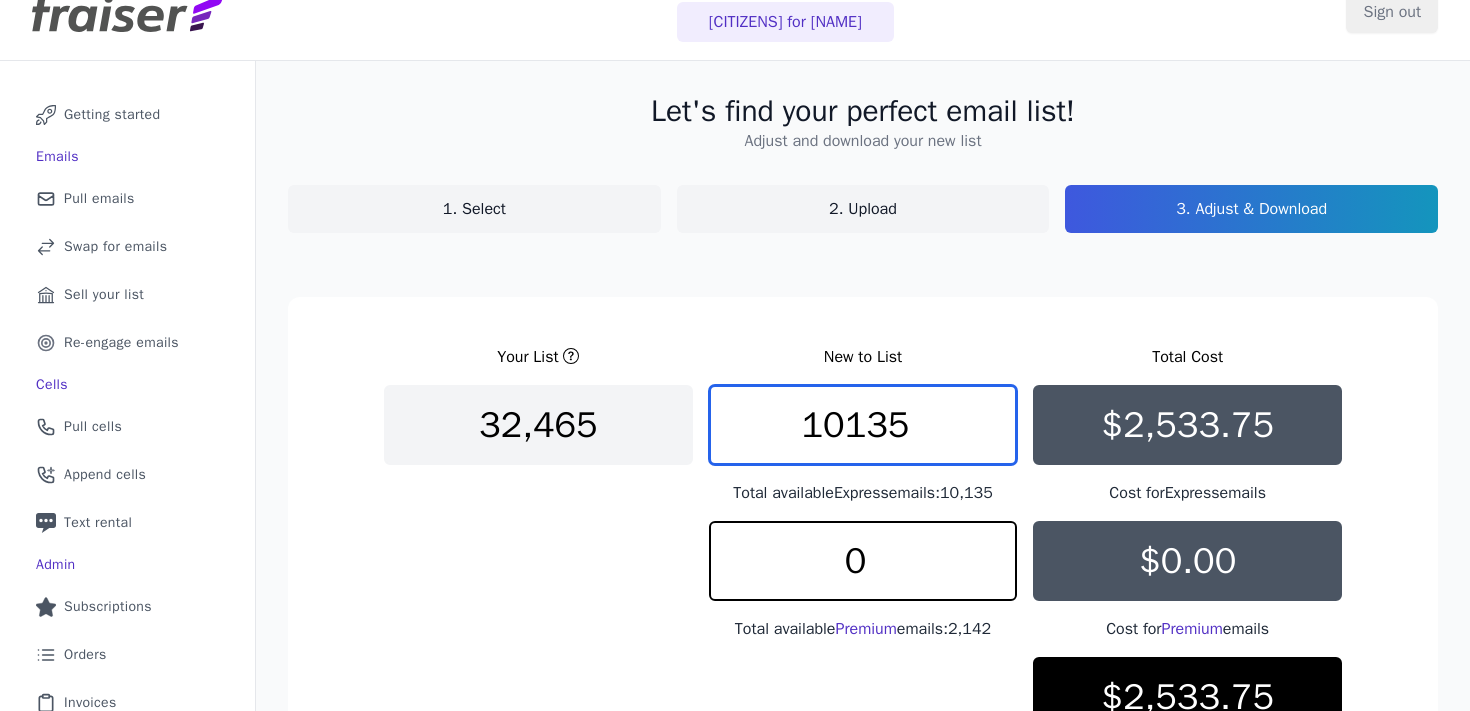 click on "10135" at bounding box center (863, 425) 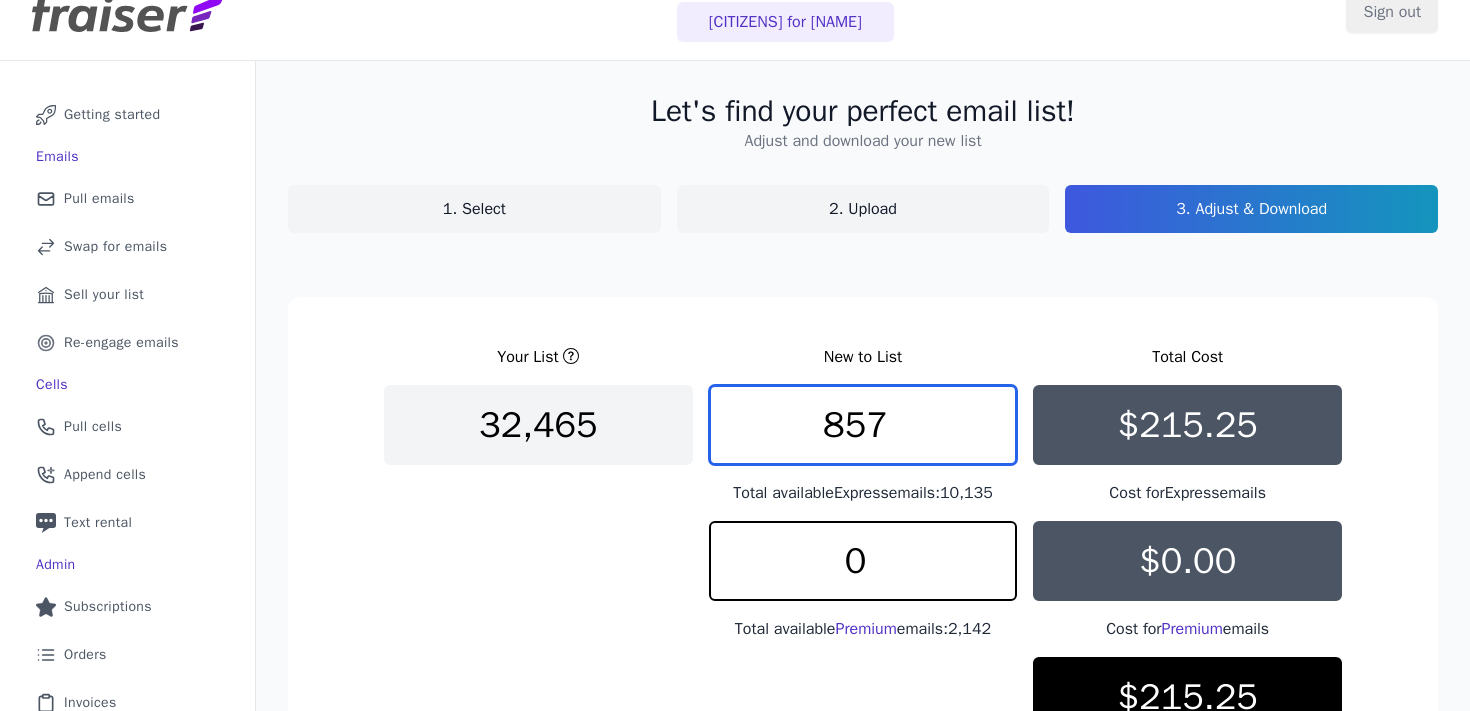 click on "857" at bounding box center [863, 425] 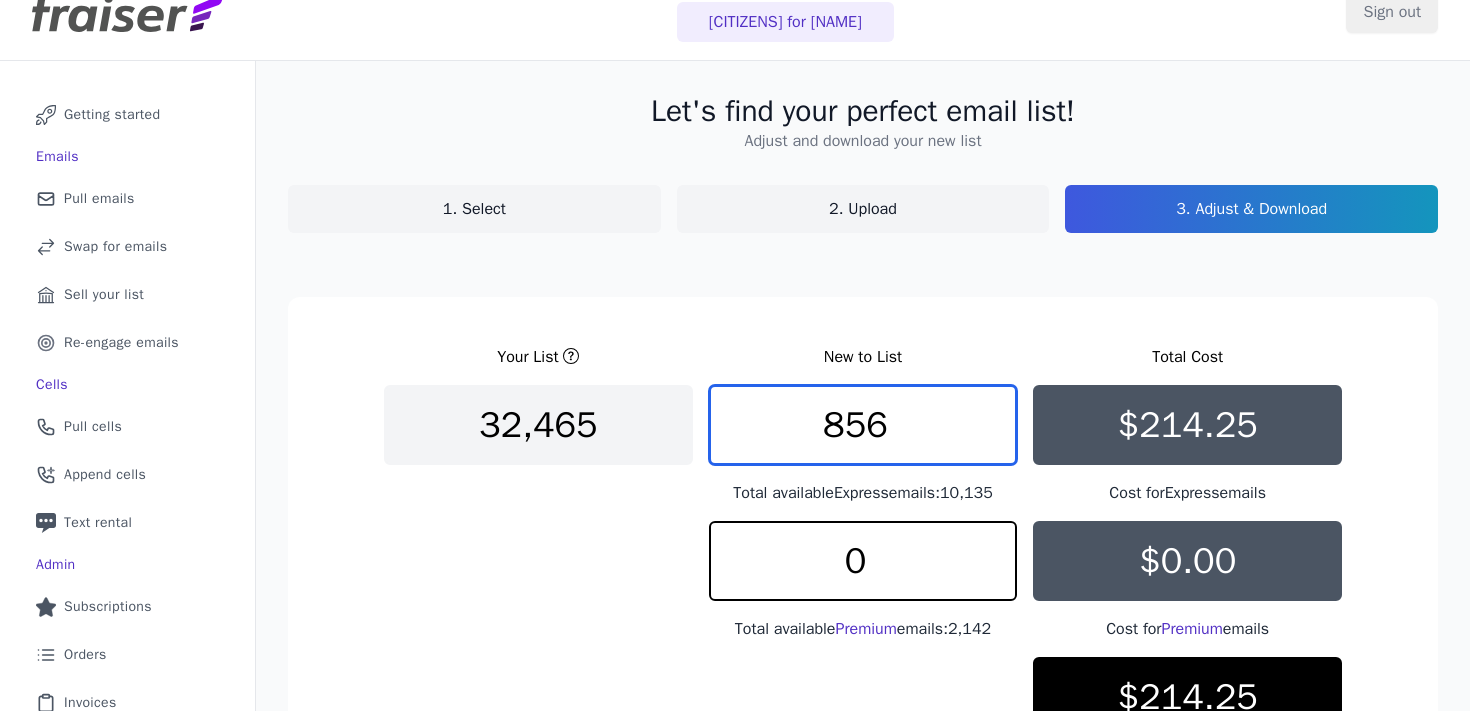 click on "856" at bounding box center (863, 425) 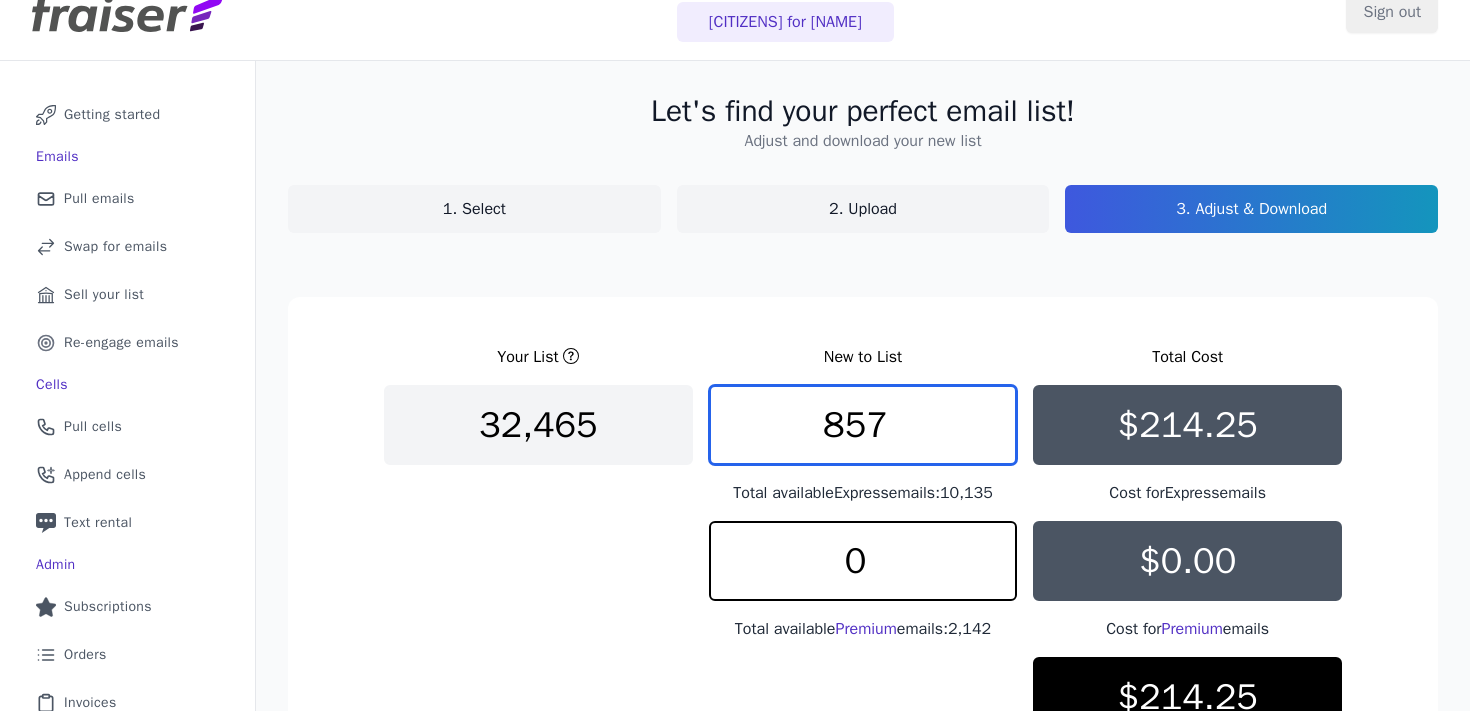 click on "857" at bounding box center [863, 425] 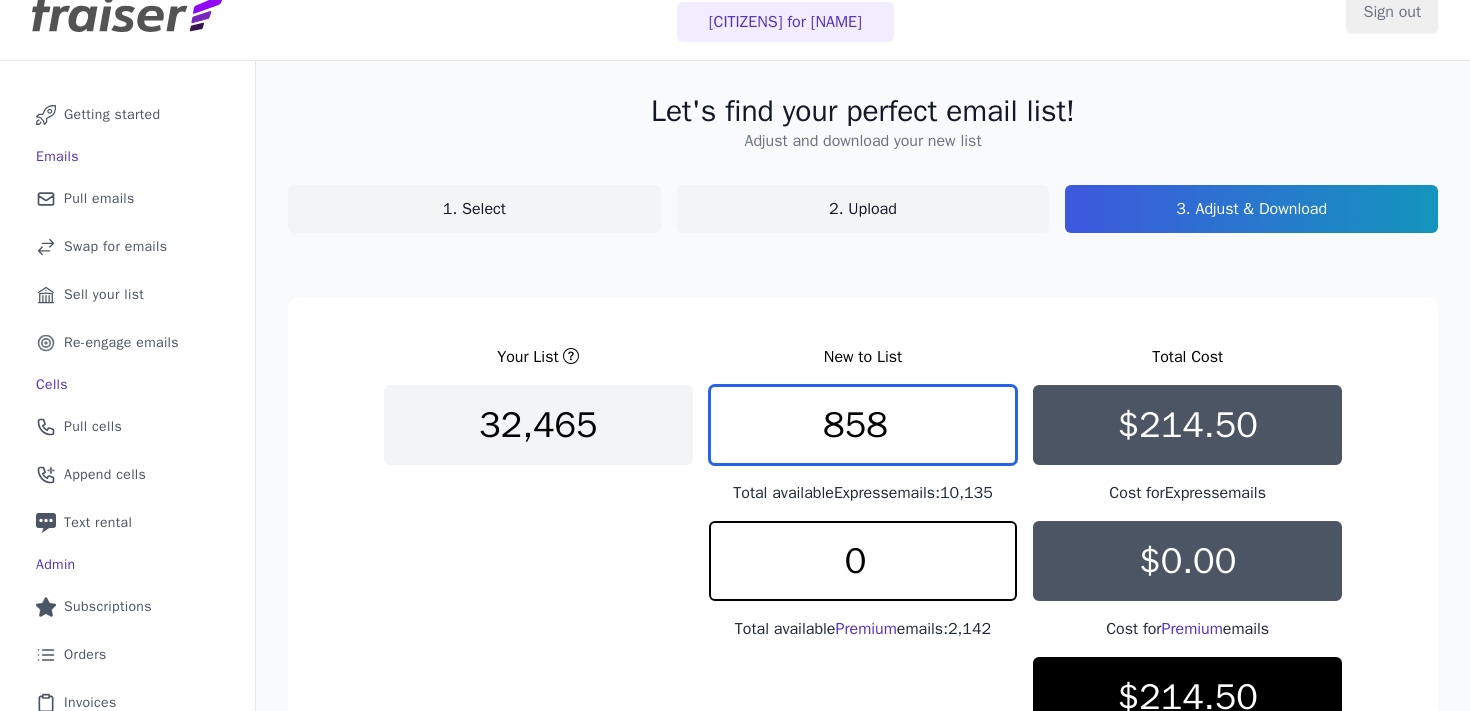 click on "858" at bounding box center (863, 425) 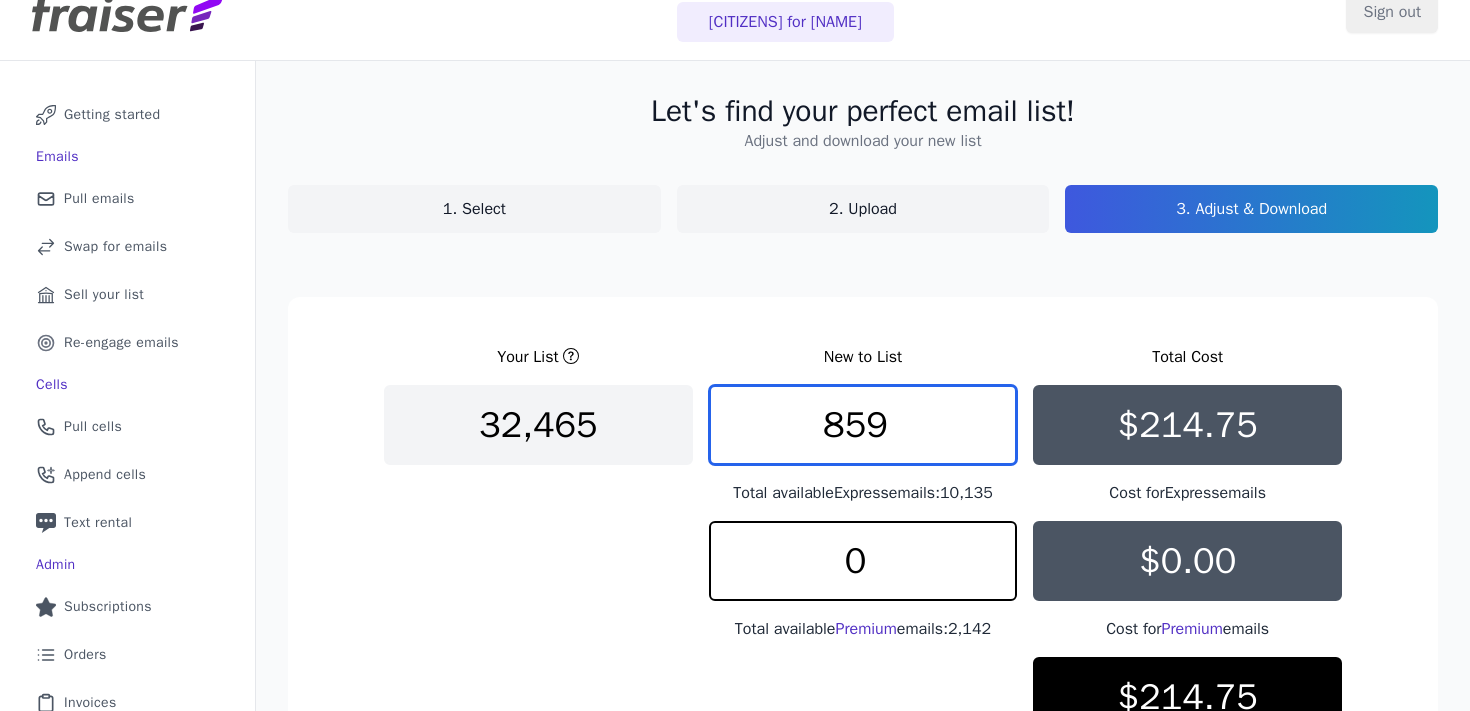click on "859" at bounding box center [863, 425] 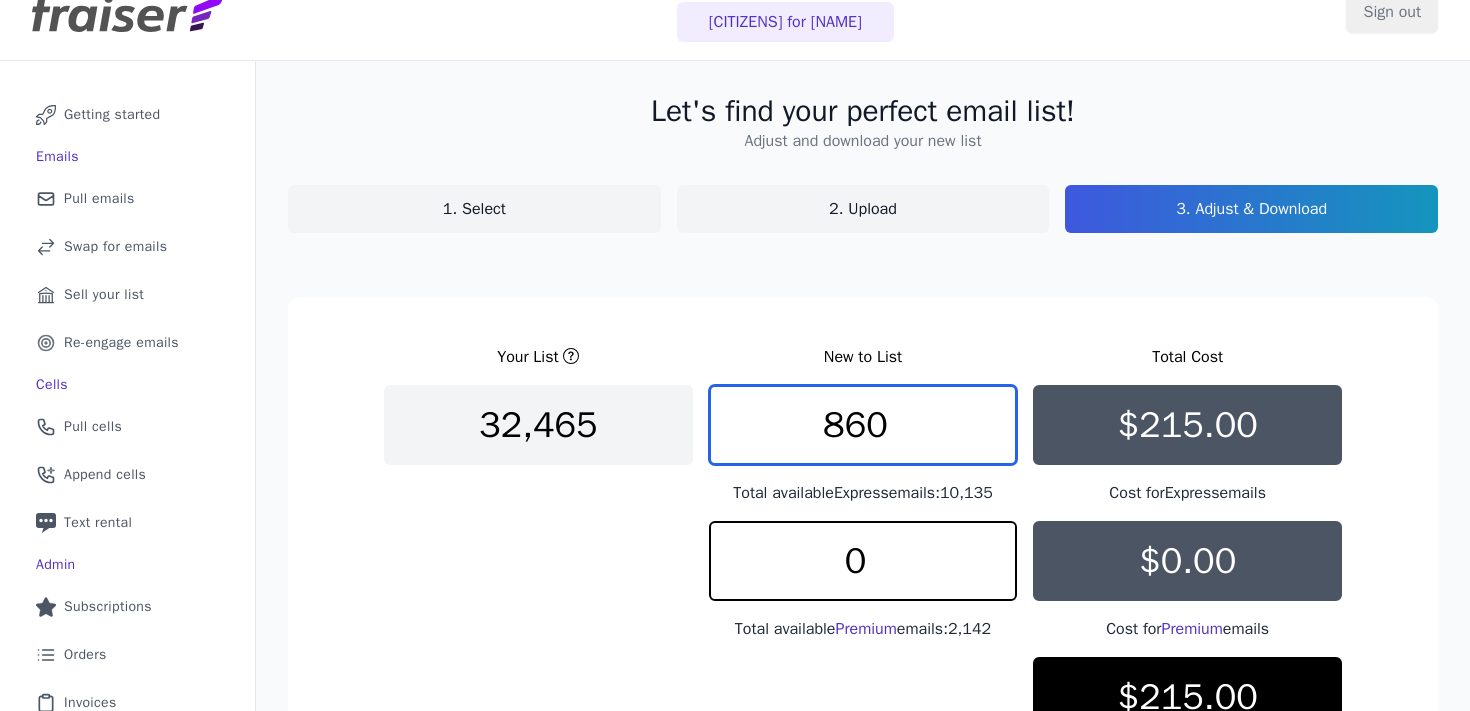 type on "860" 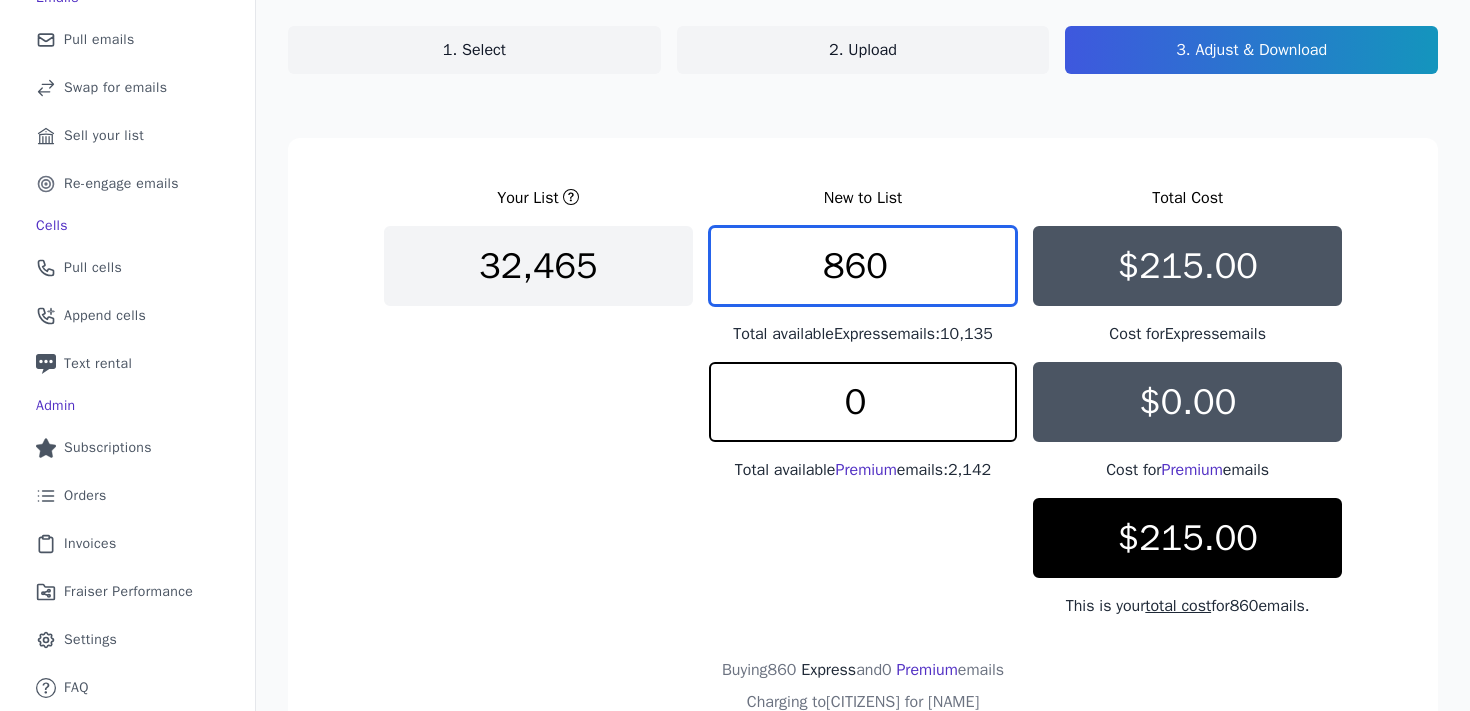 scroll, scrollTop: 196, scrollLeft: 0, axis: vertical 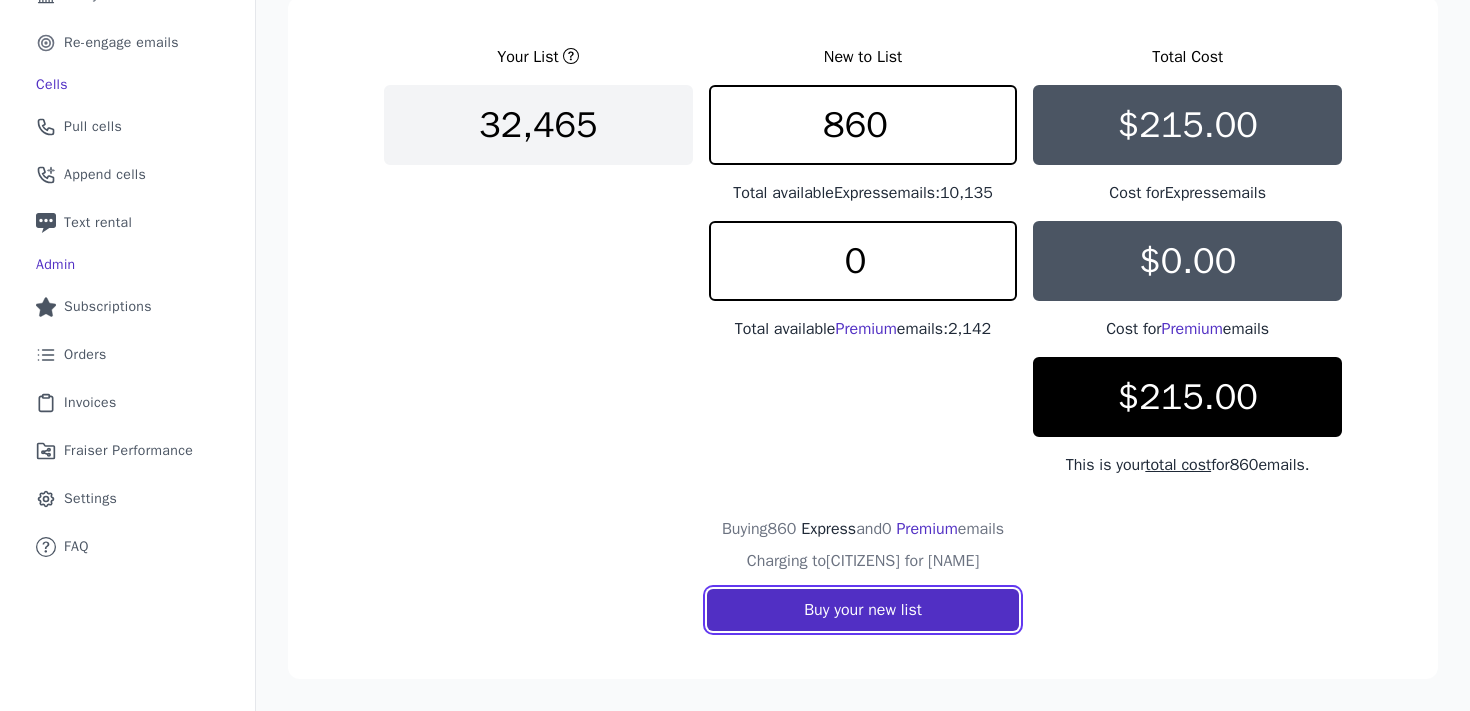 click on "Buy your new list" at bounding box center (863, 610) 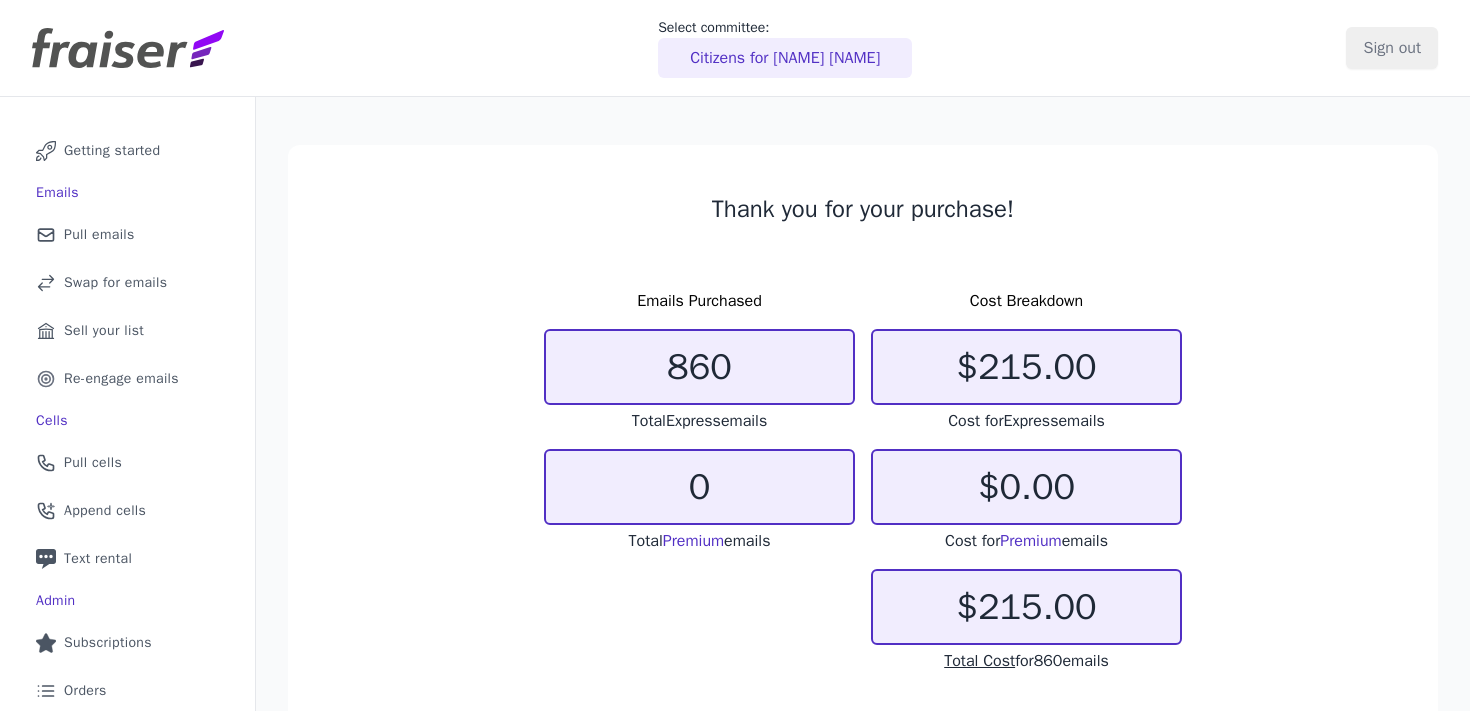 scroll, scrollTop: 0, scrollLeft: 0, axis: both 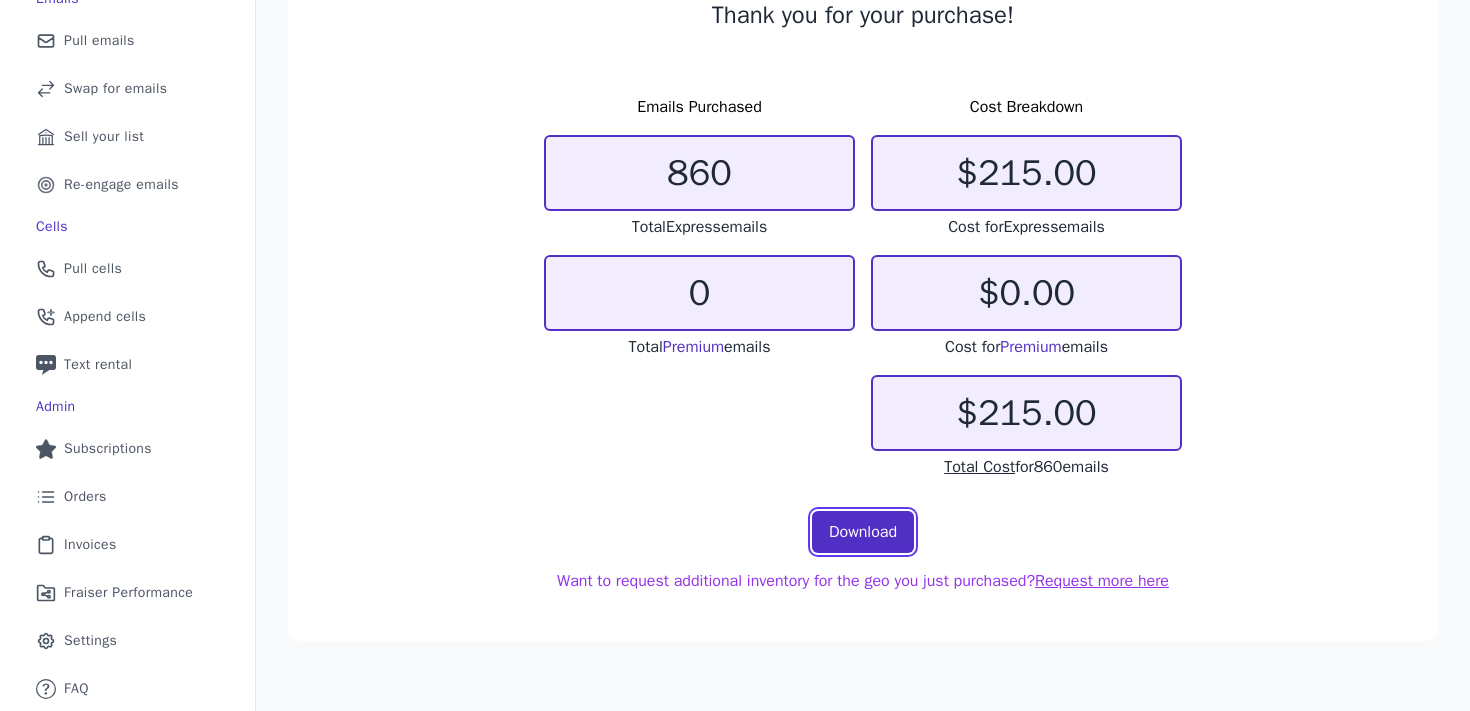 click on "Download" at bounding box center [863, 532] 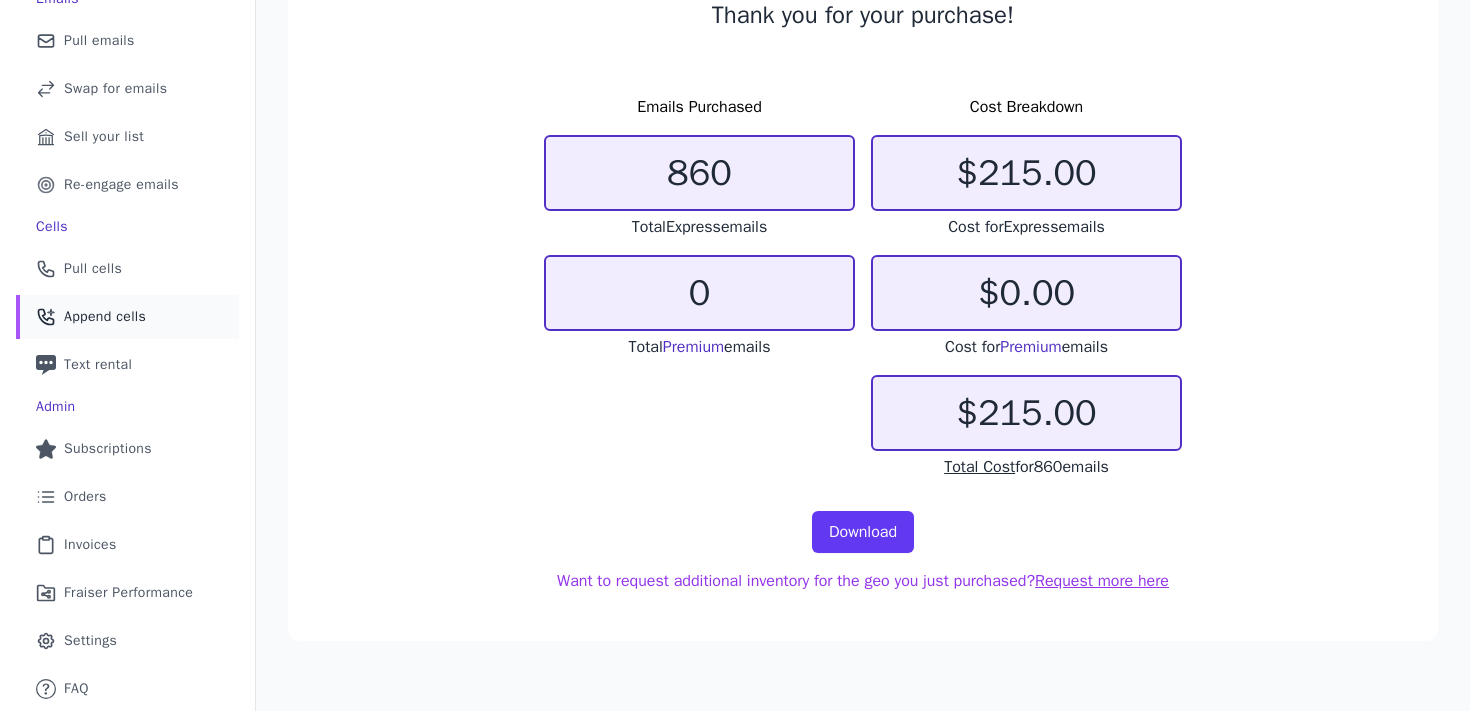 click on "Append cells" at bounding box center (105, 317) 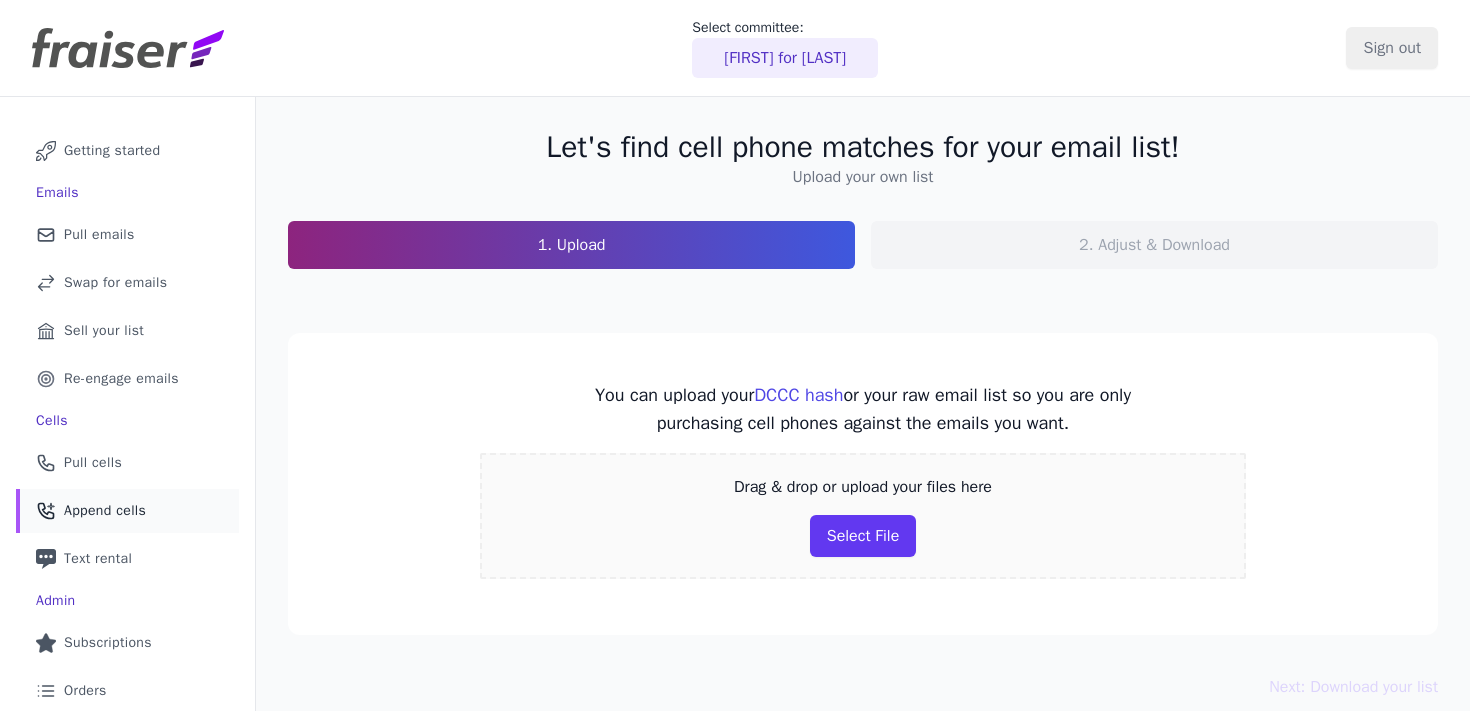 scroll, scrollTop: 0, scrollLeft: 0, axis: both 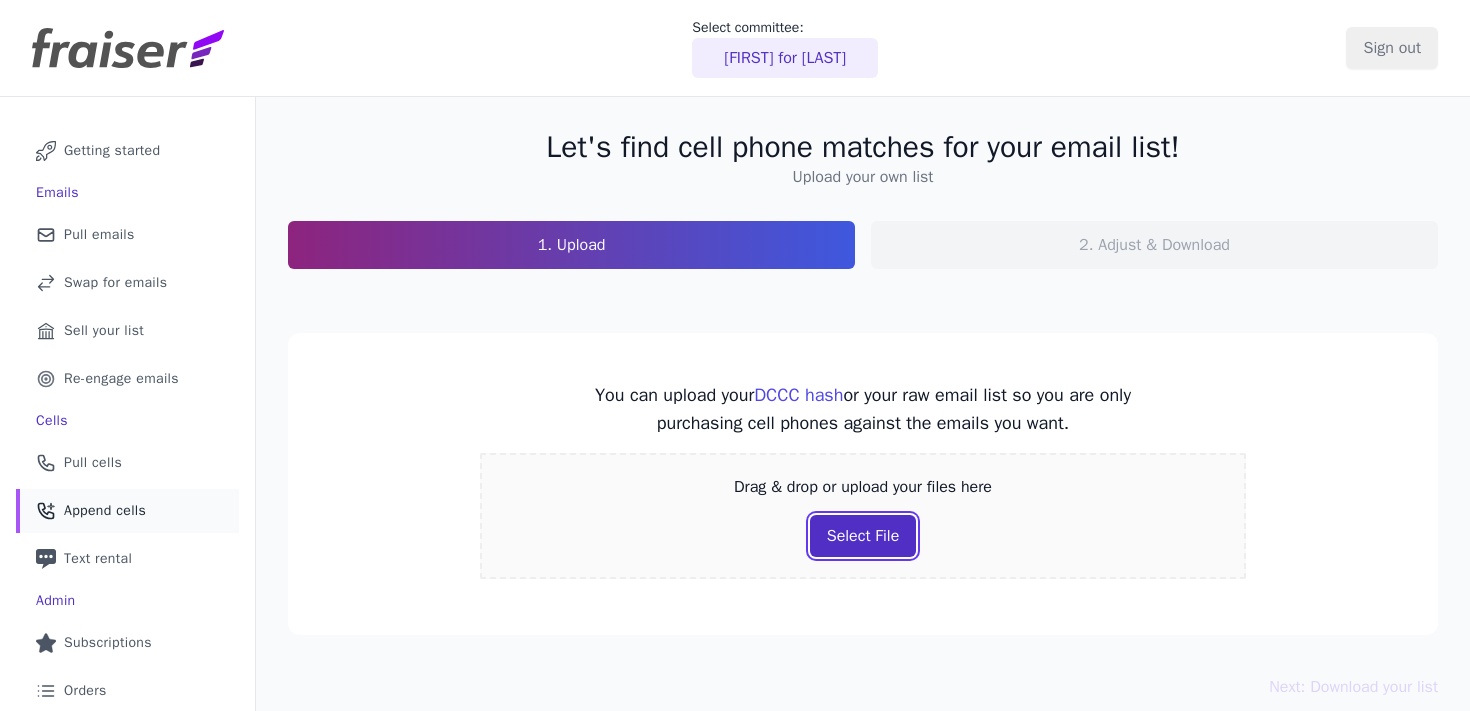 click on "Select File" at bounding box center [863, 536] 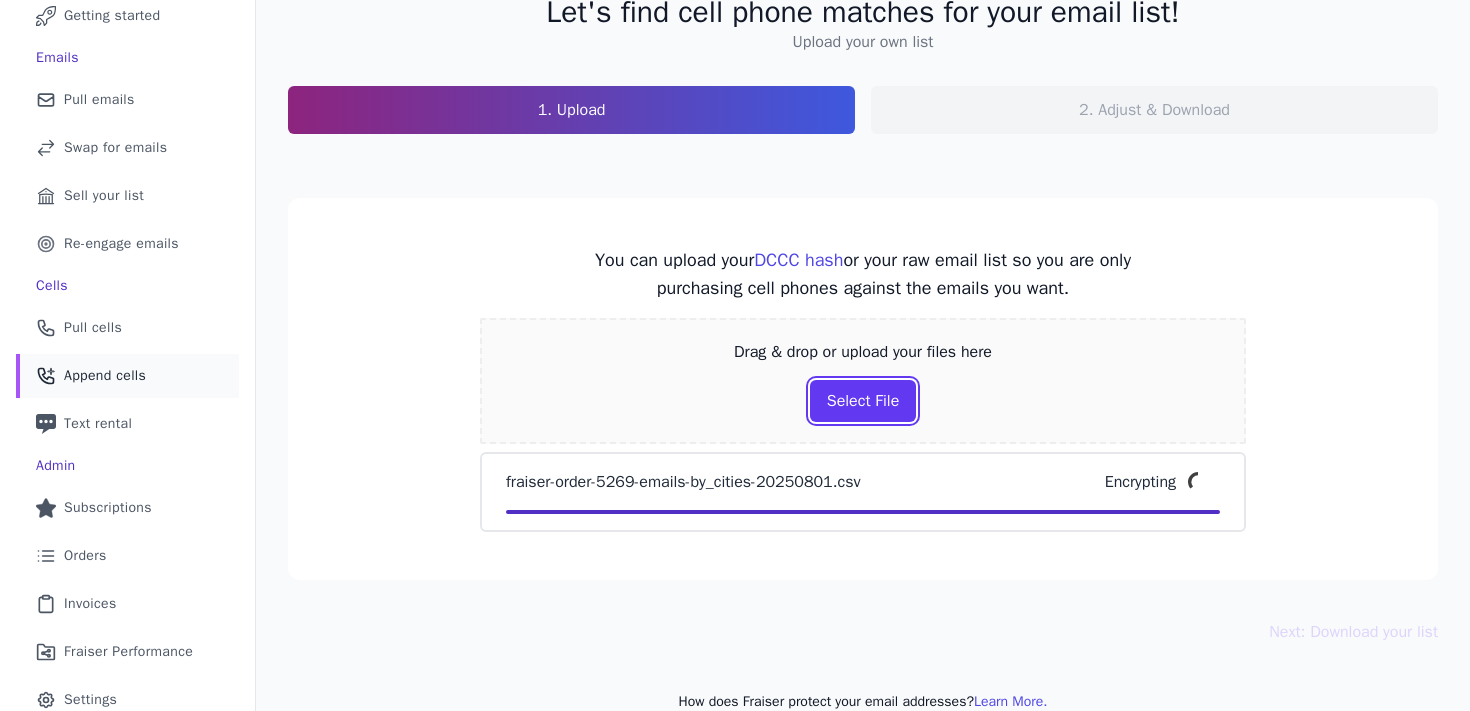 scroll, scrollTop: 194, scrollLeft: 0, axis: vertical 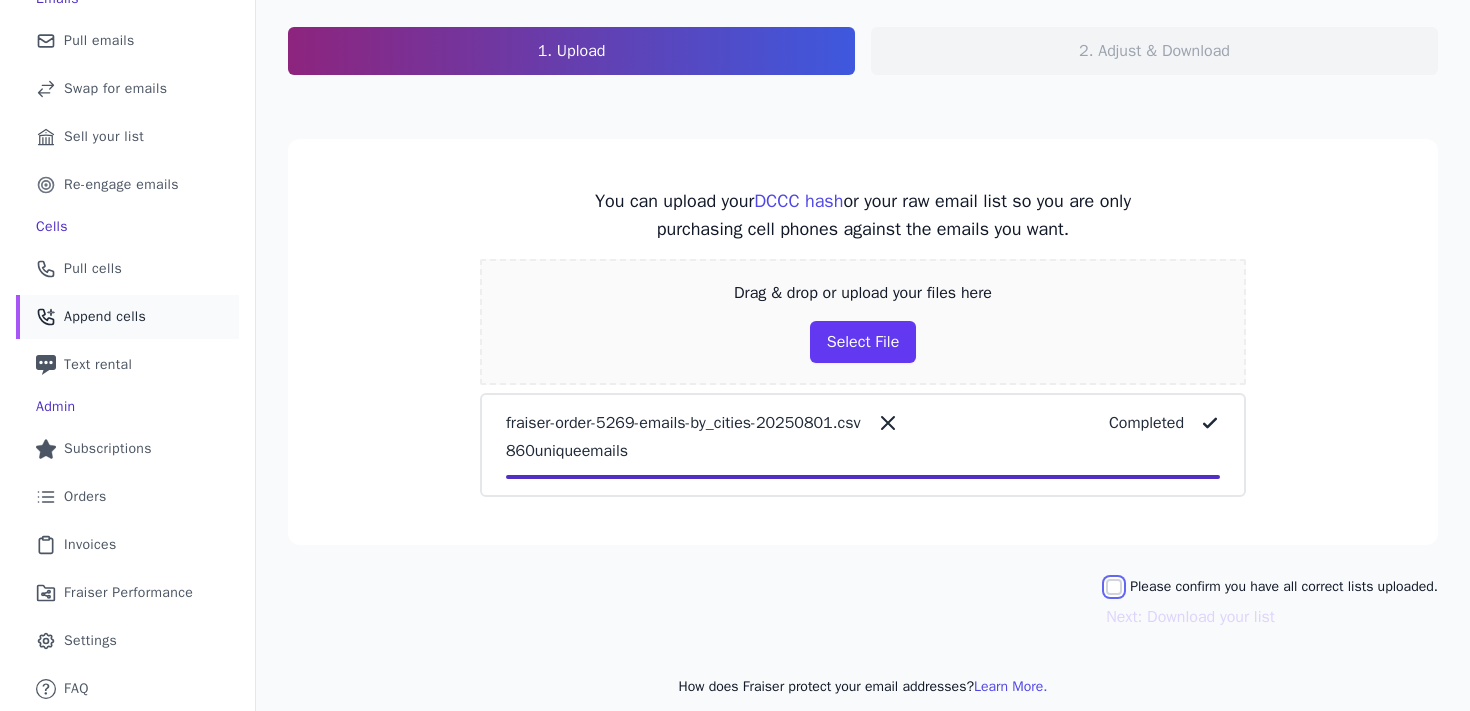 click on "Please confirm you have all correct lists uploaded." at bounding box center [1114, 587] 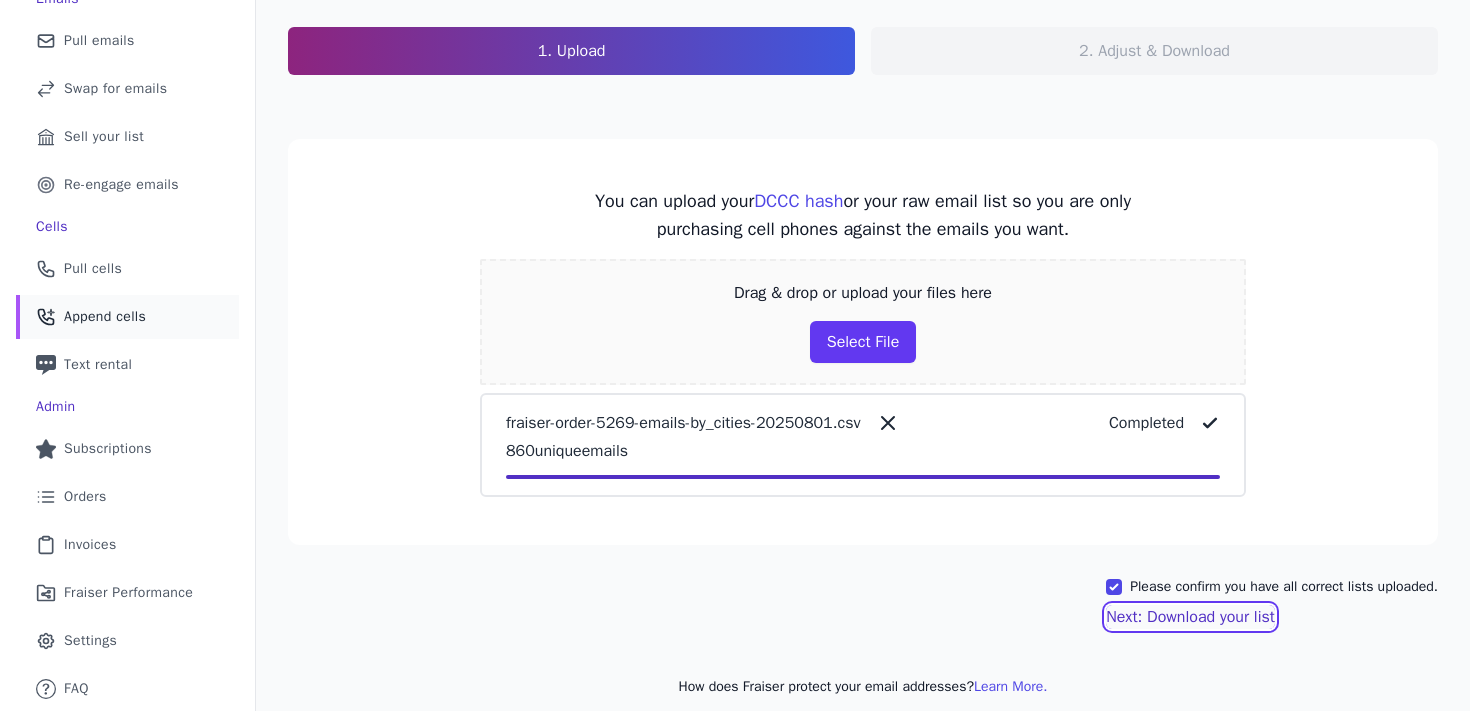 click on "Next: Download your list" at bounding box center [1190, 617] 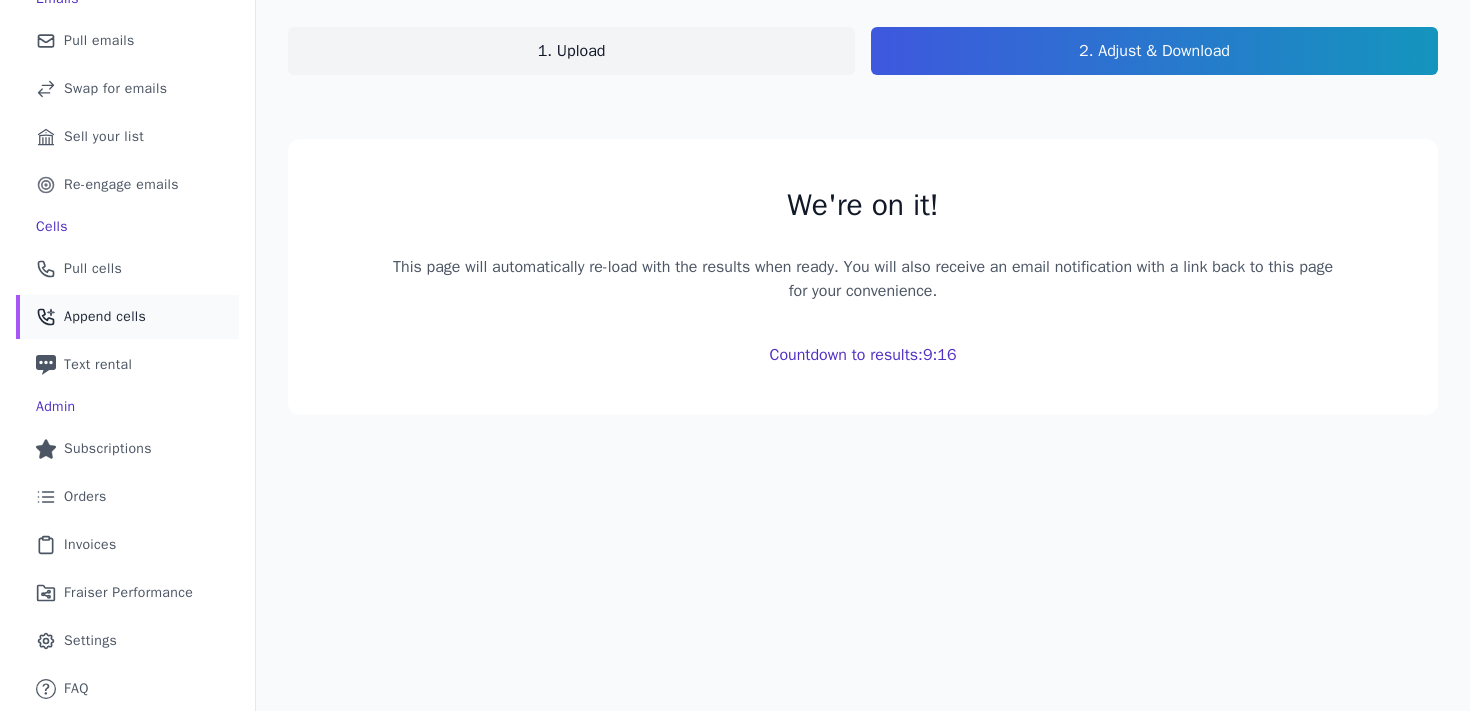 scroll, scrollTop: 0, scrollLeft: 0, axis: both 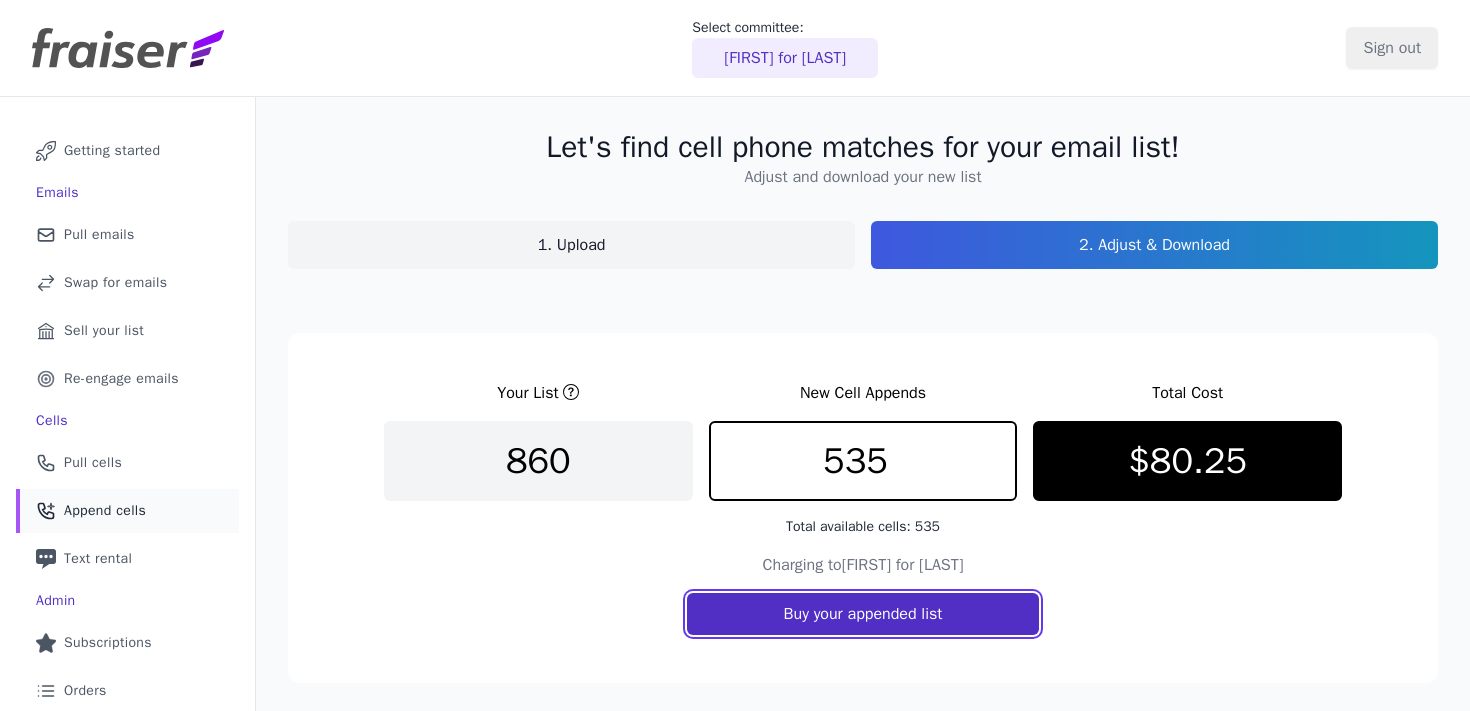 click on "Buy your appended list" at bounding box center (863, 614) 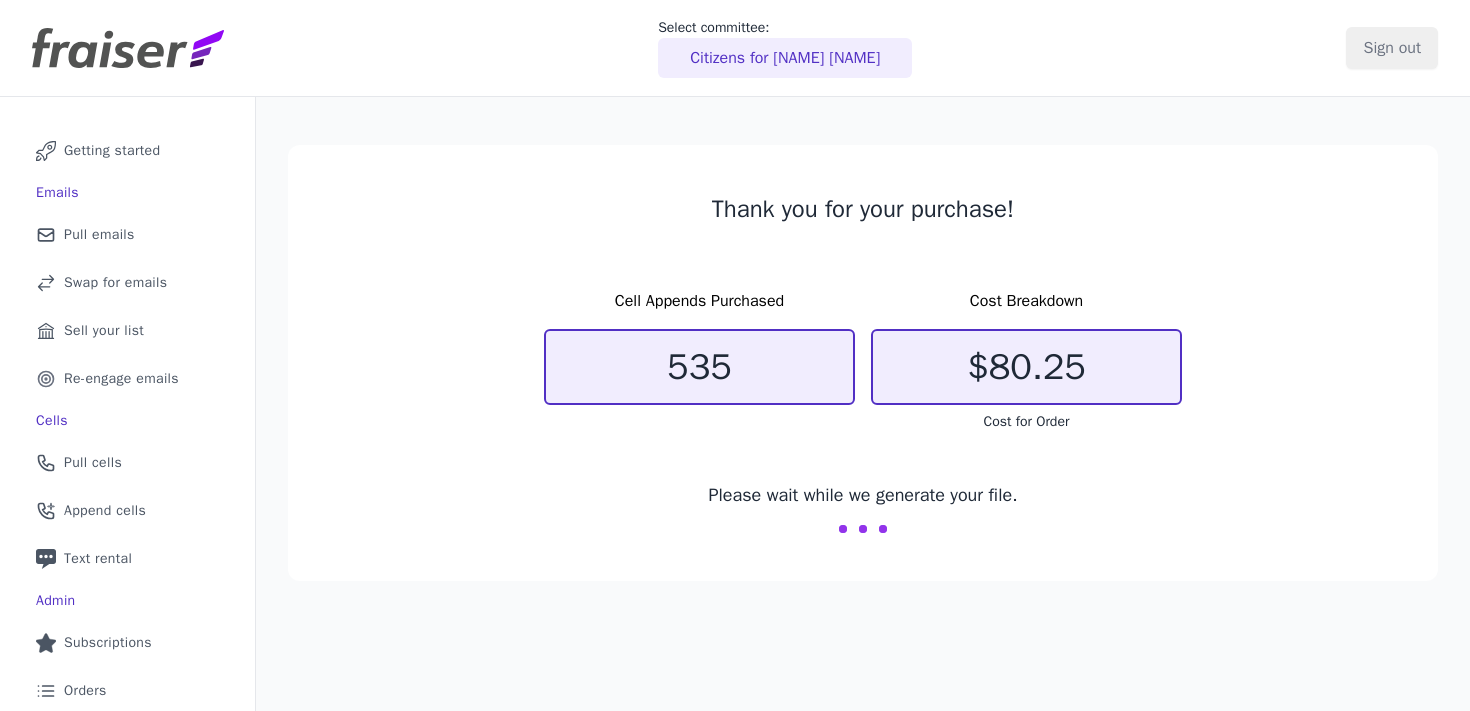 scroll, scrollTop: 0, scrollLeft: 0, axis: both 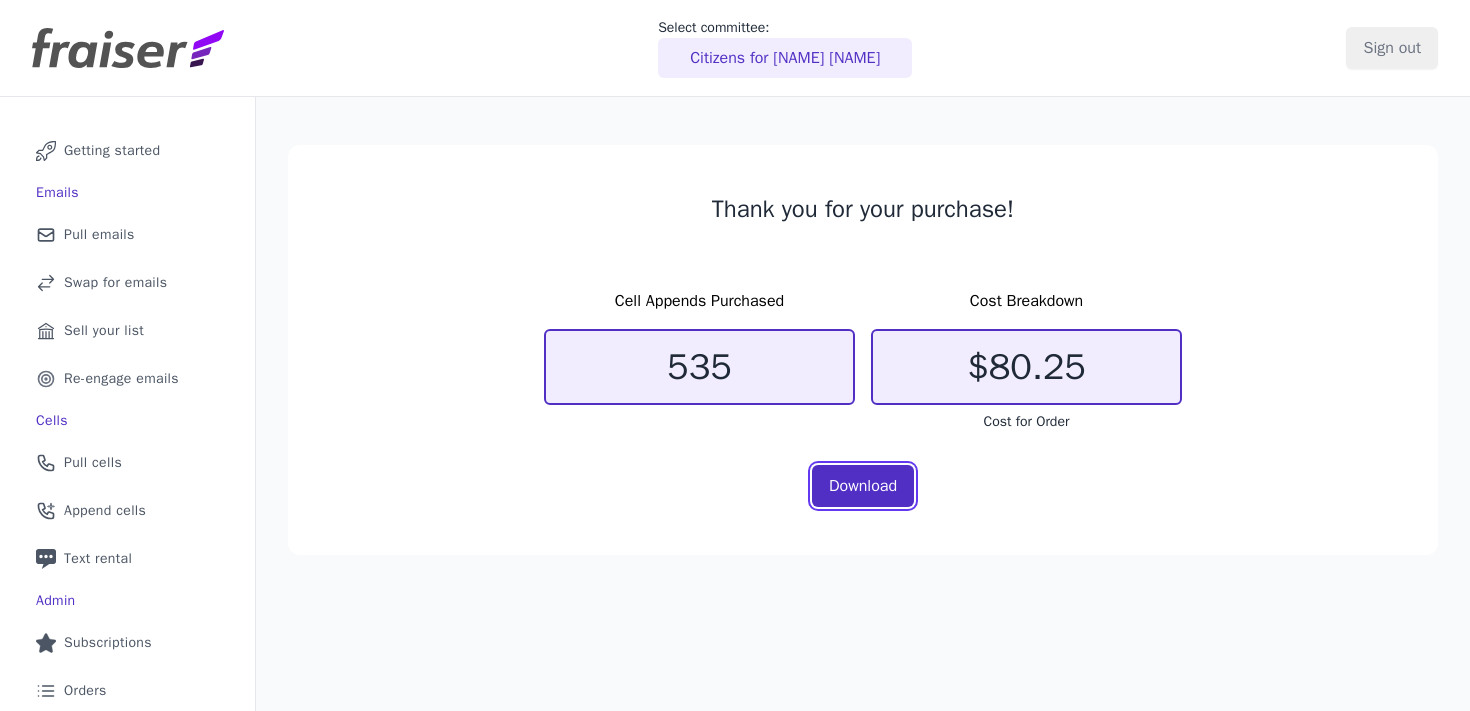 click on "Download" at bounding box center (863, 486) 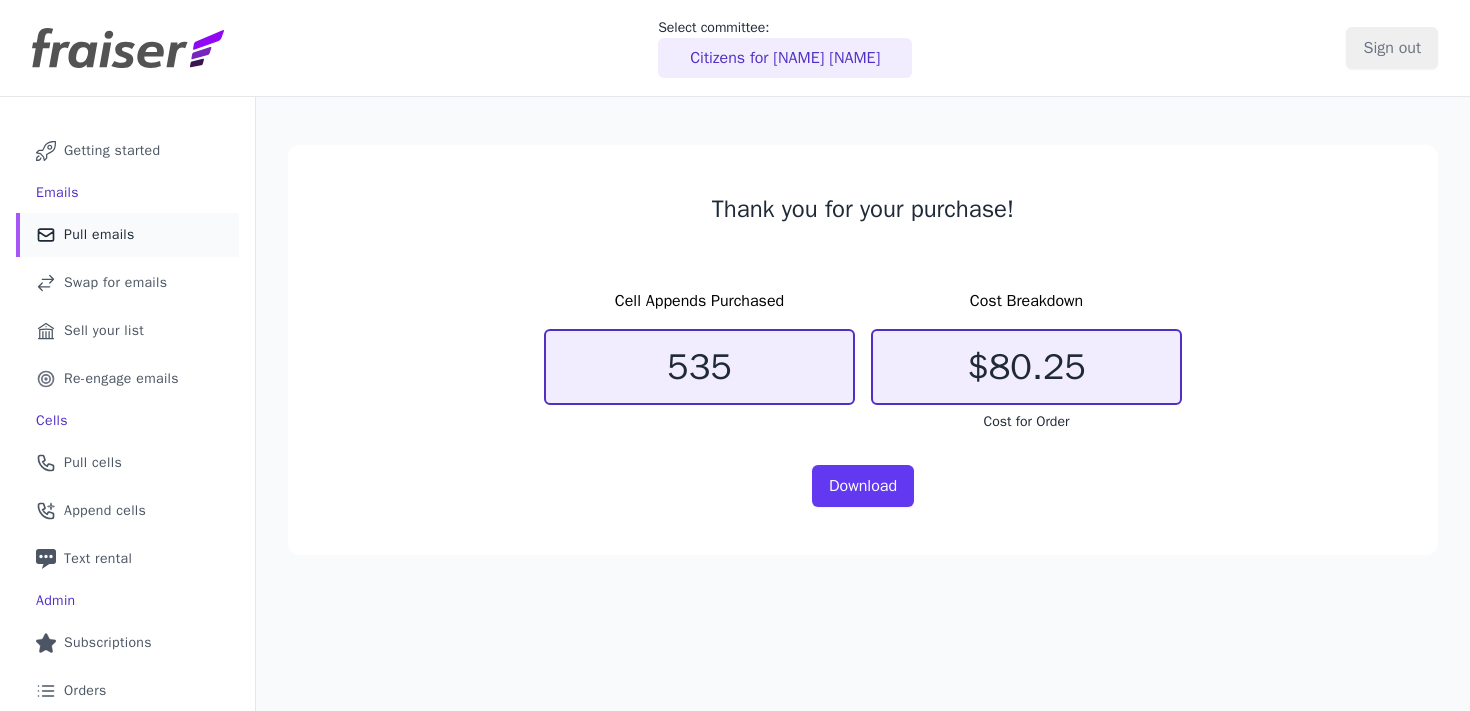 click on "Pull emails" at bounding box center (99, 235) 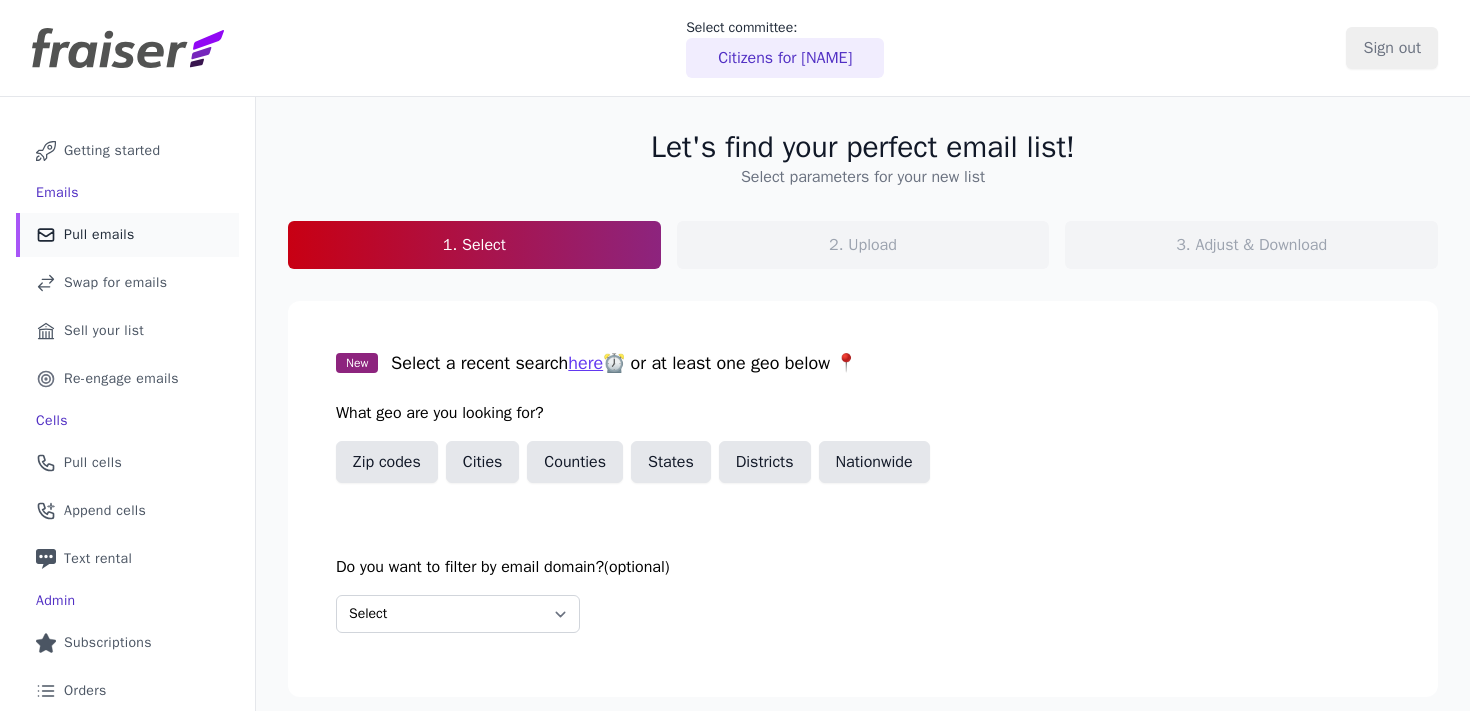 scroll, scrollTop: 0, scrollLeft: 0, axis: both 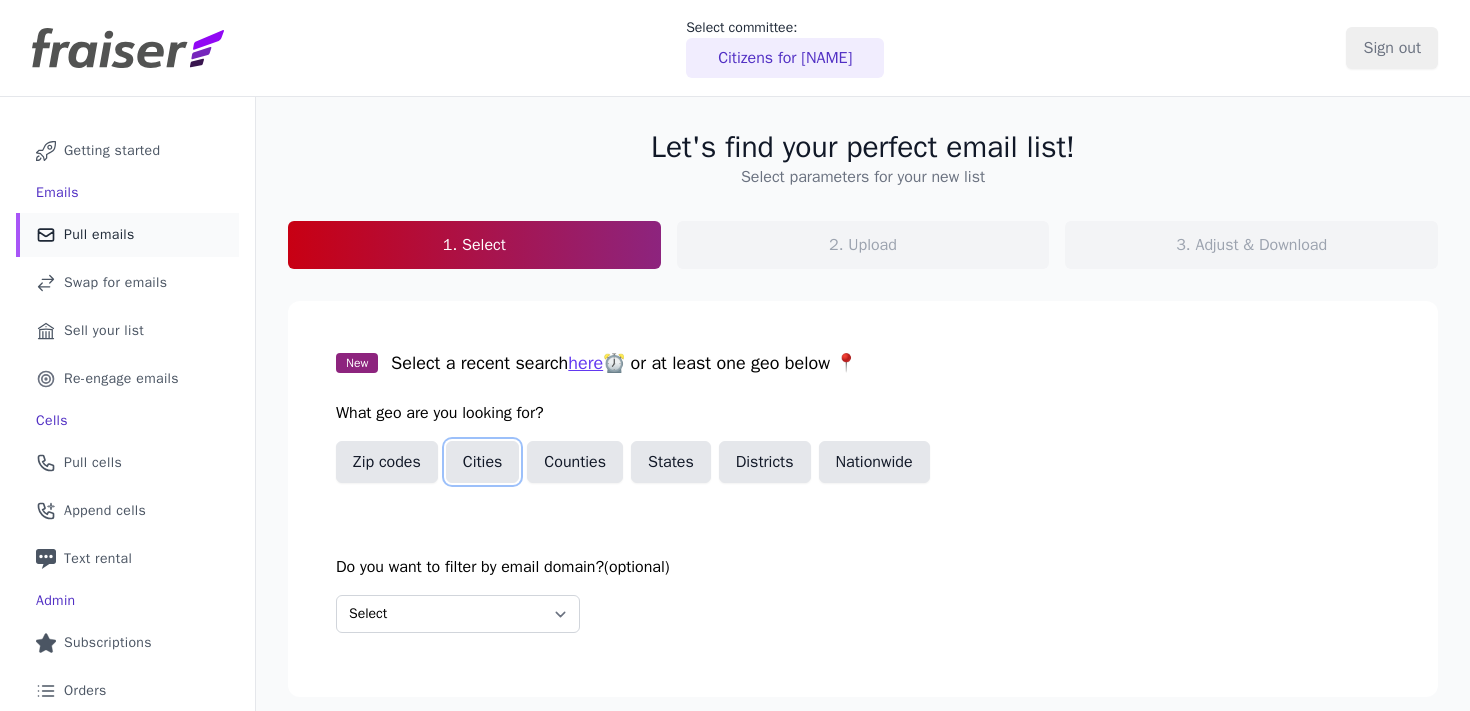 click on "Cities" at bounding box center (483, 462) 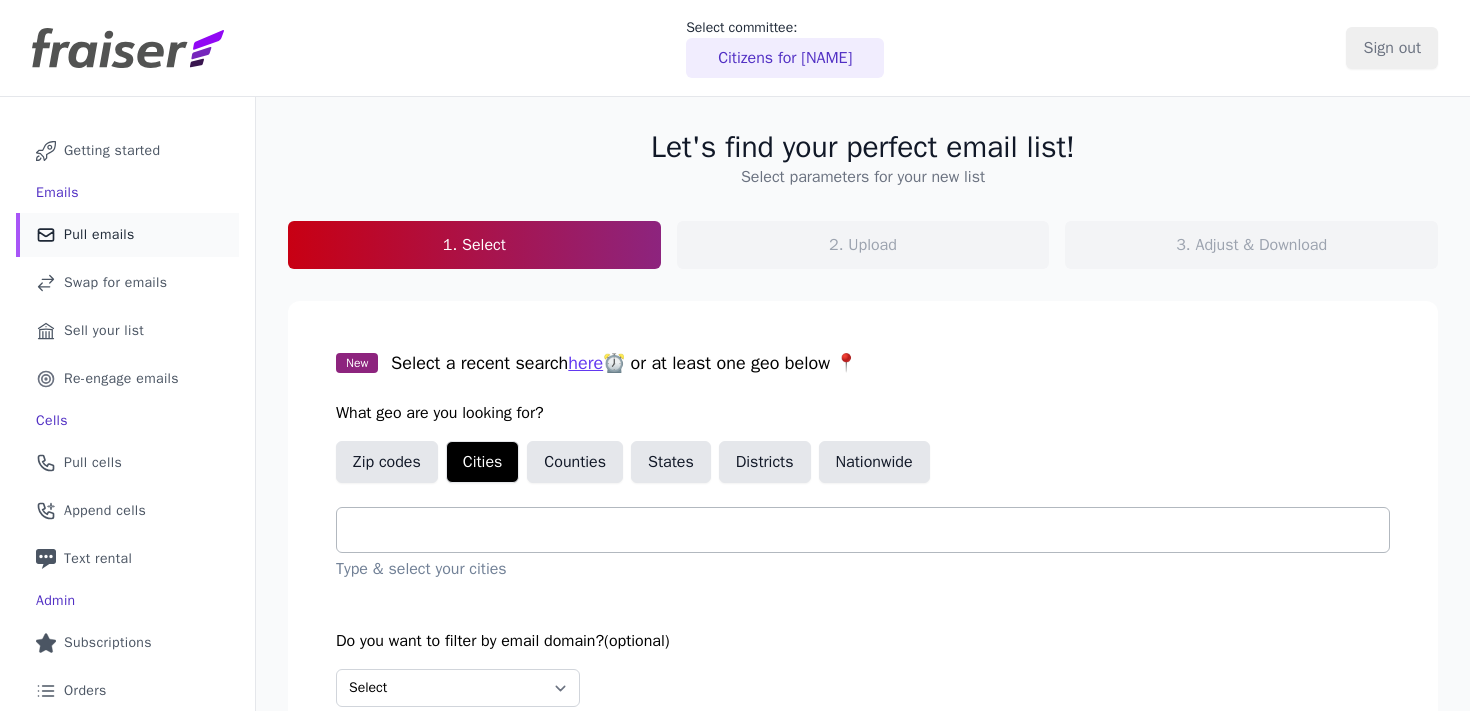click at bounding box center (871, 530) 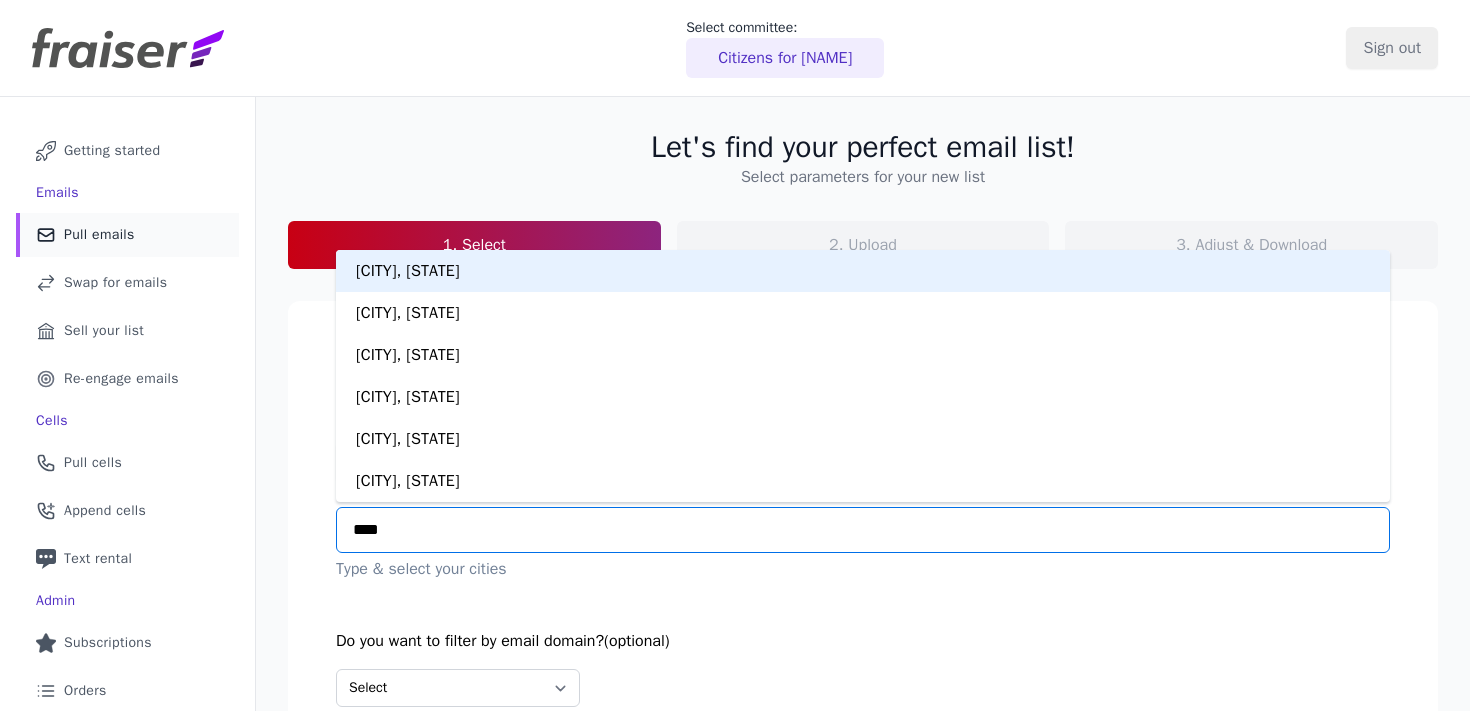 type on "*****" 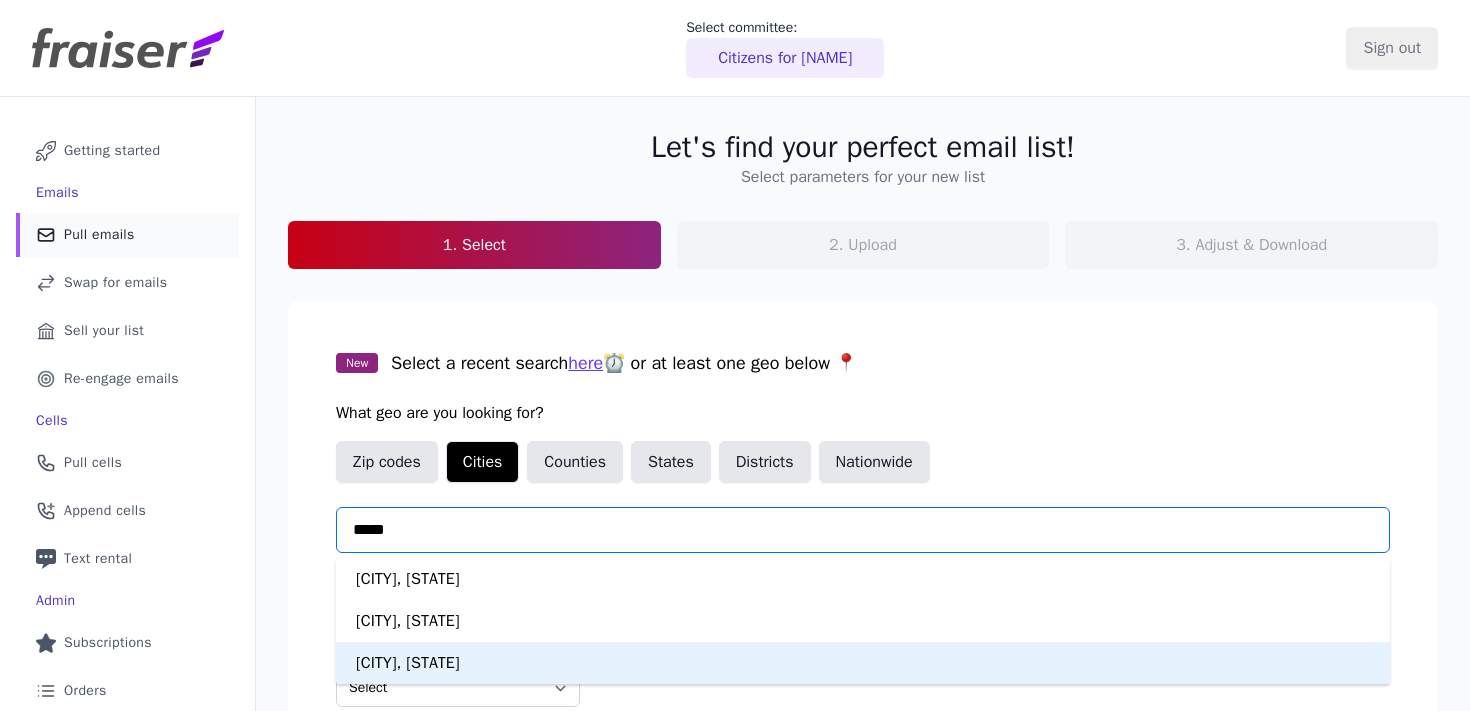 click on "Philadelphia, PA" at bounding box center (863, 663) 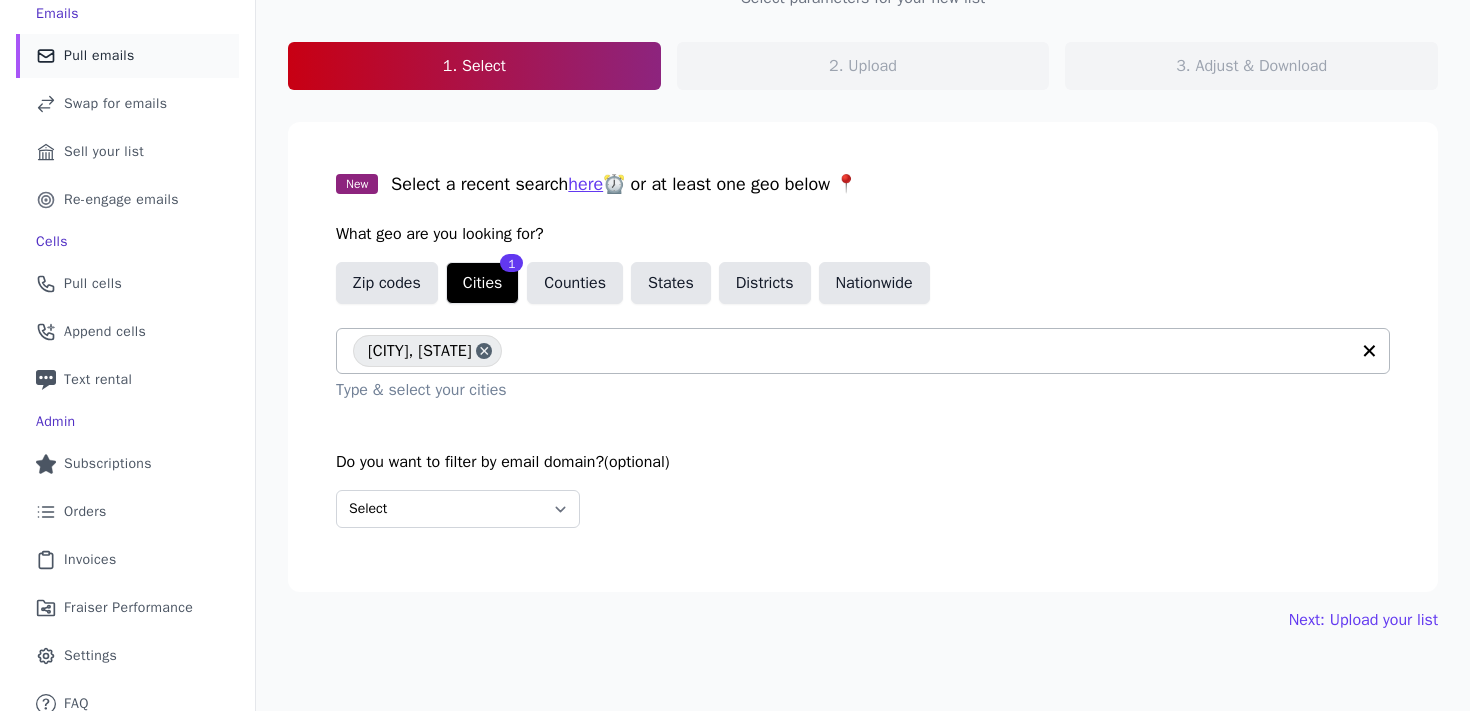 scroll, scrollTop: 194, scrollLeft: 0, axis: vertical 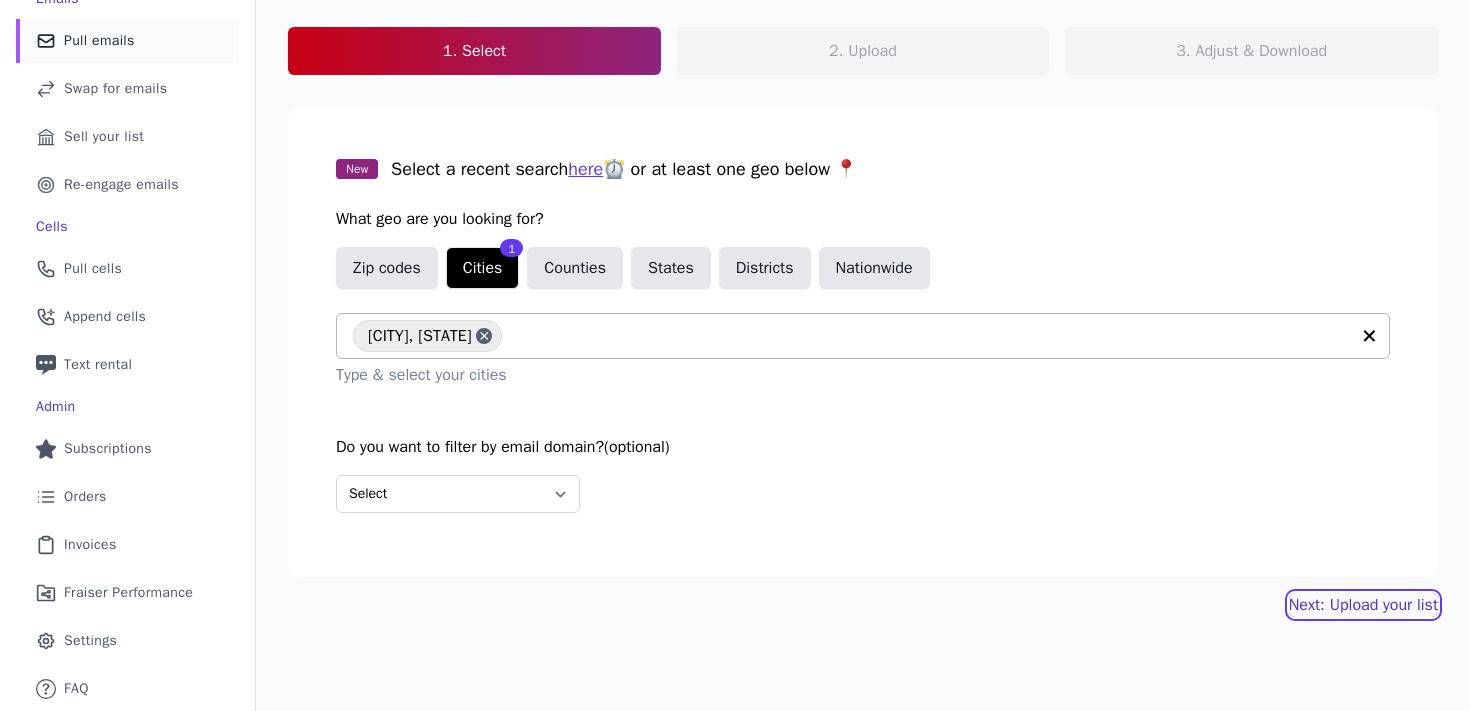 click on "Next: Upload your list" at bounding box center [1363, 605] 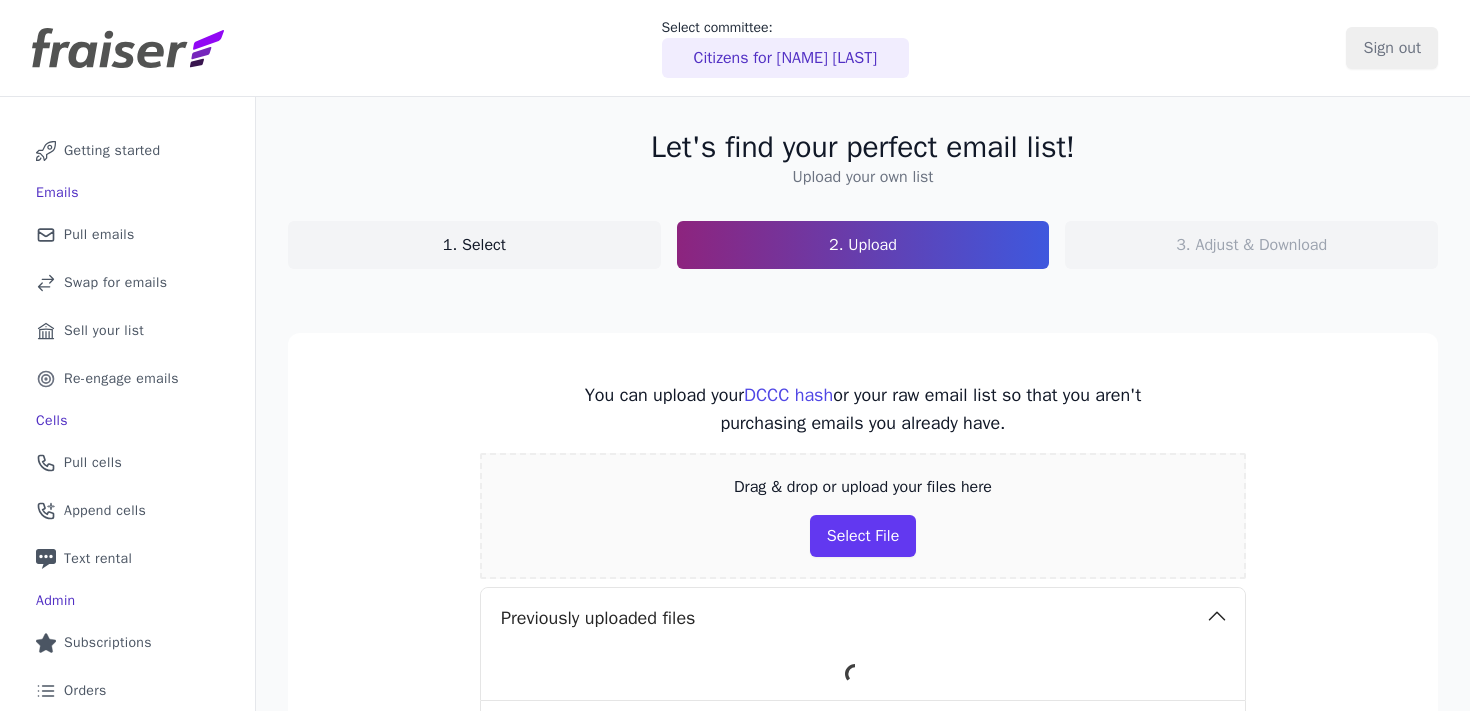 scroll, scrollTop: 0, scrollLeft: 0, axis: both 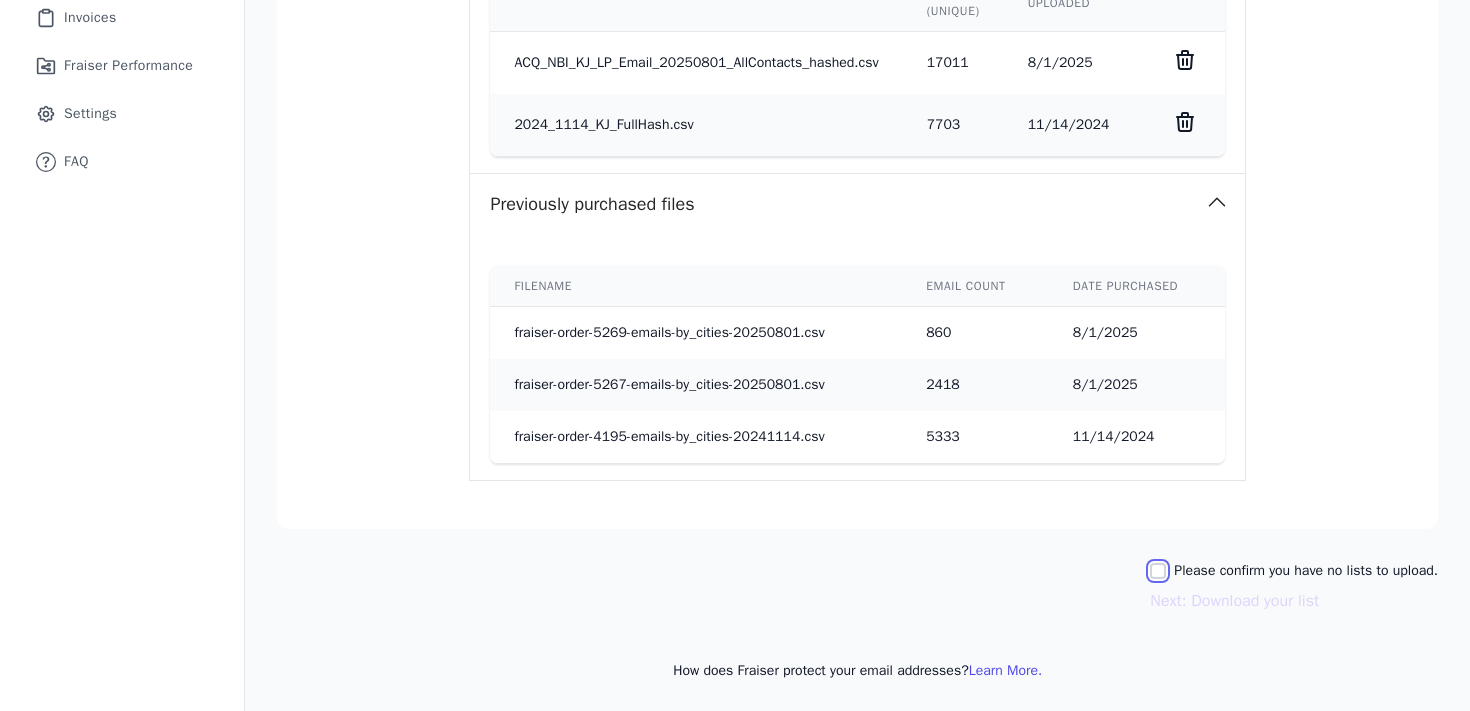 click on "Please confirm you have no lists to upload." at bounding box center [1158, 571] 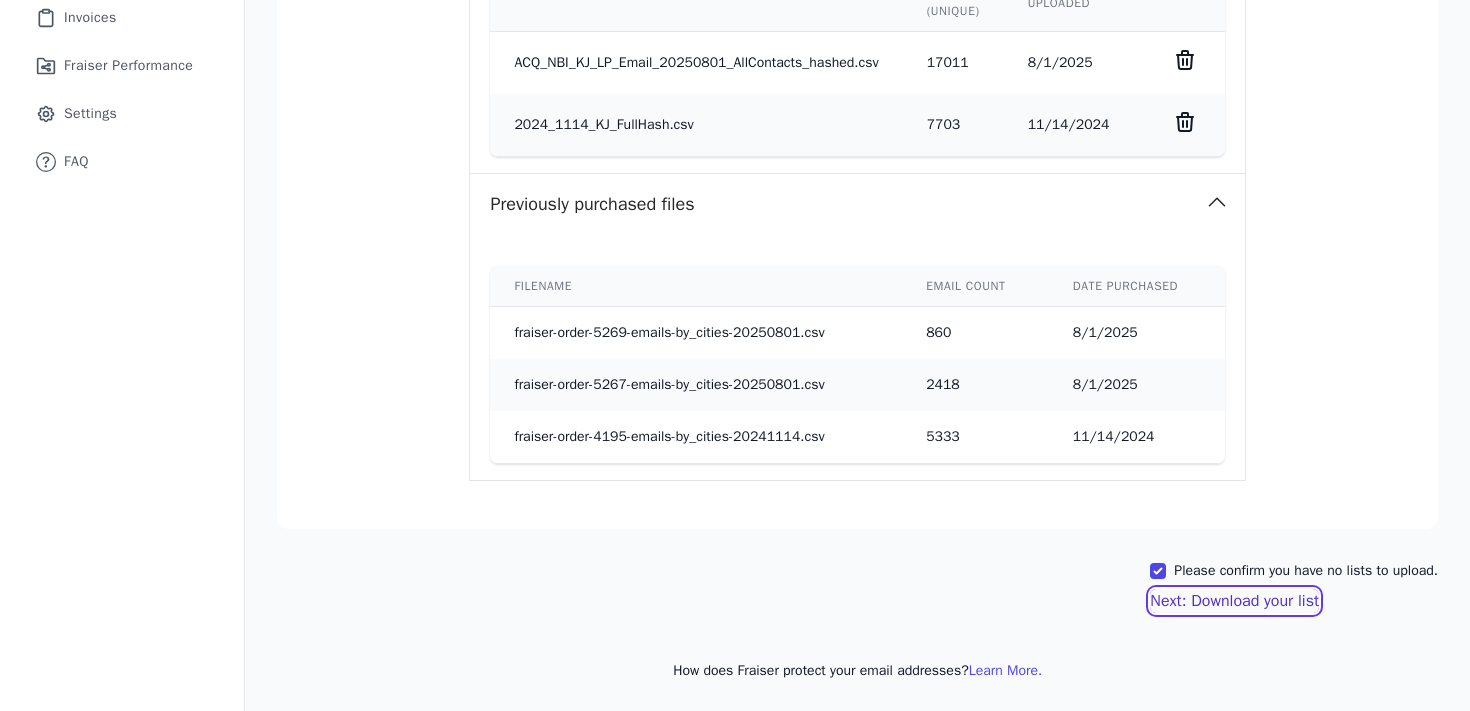 click on "Next: Download your list" at bounding box center [1234, 601] 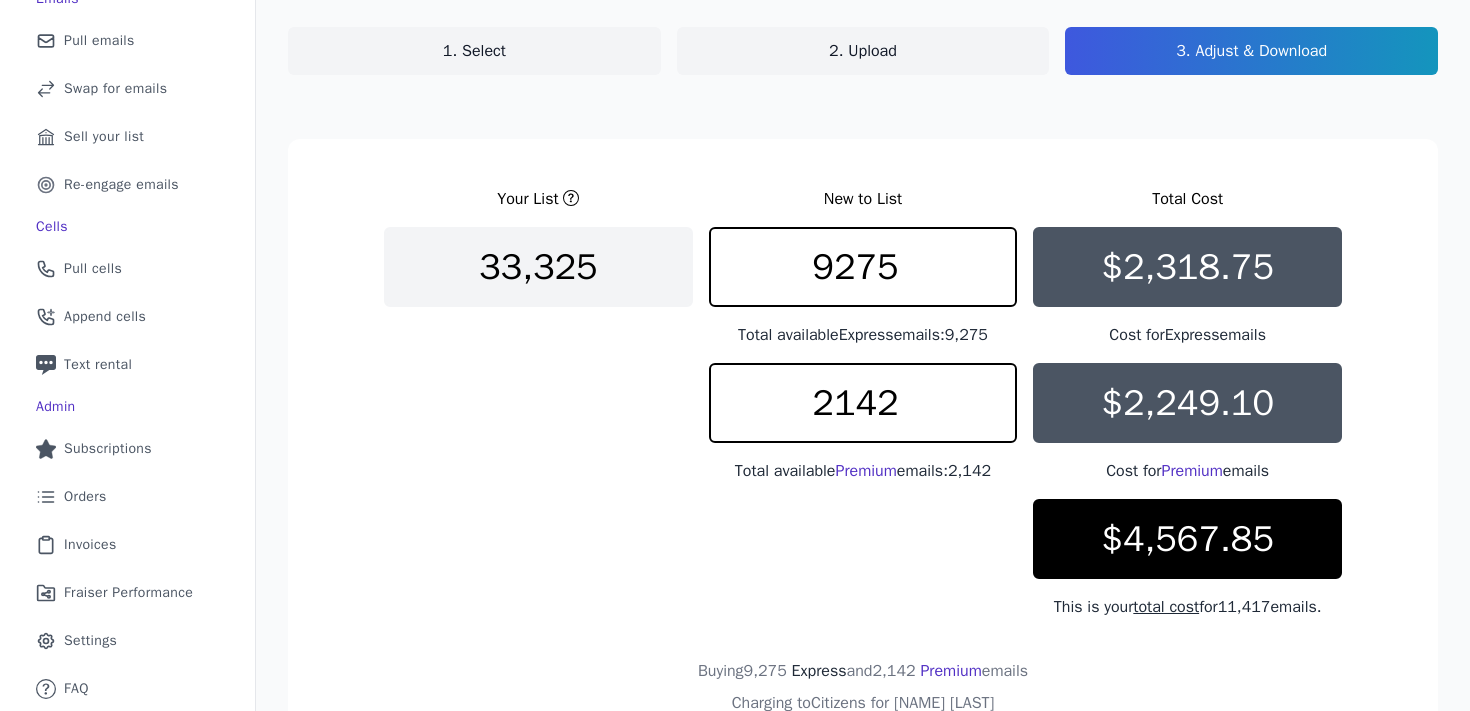 scroll, scrollTop: 336, scrollLeft: 0, axis: vertical 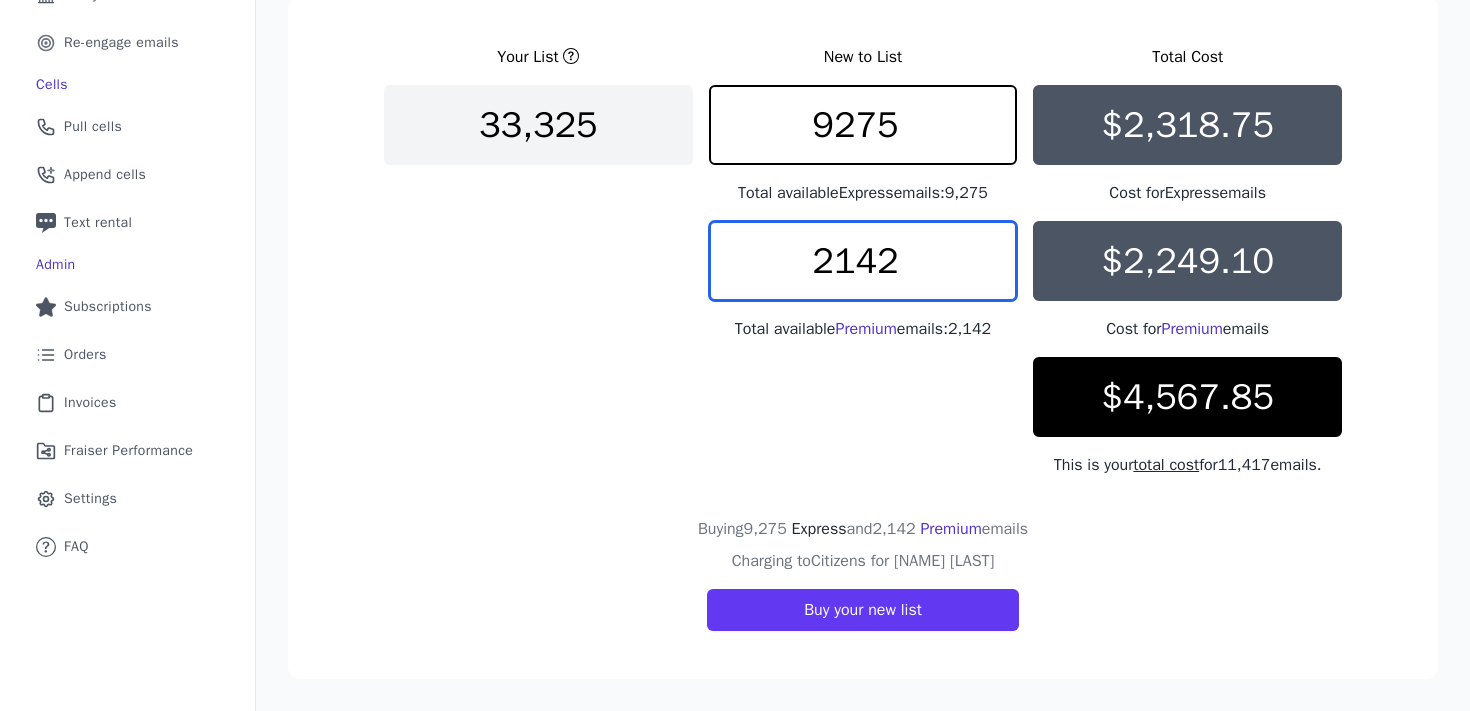 drag, startPoint x: 893, startPoint y: 252, endPoint x: 774, endPoint y: 254, distance: 119.01681 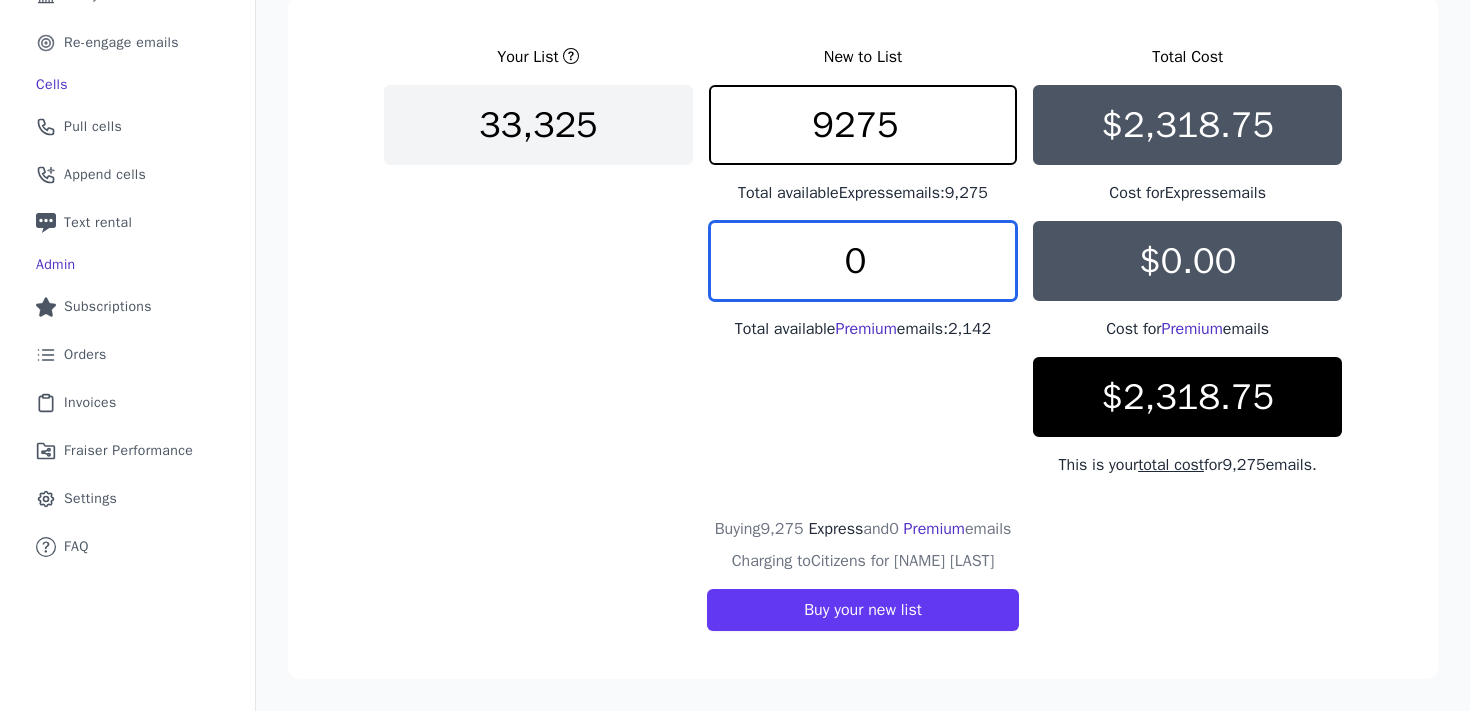 type on "0" 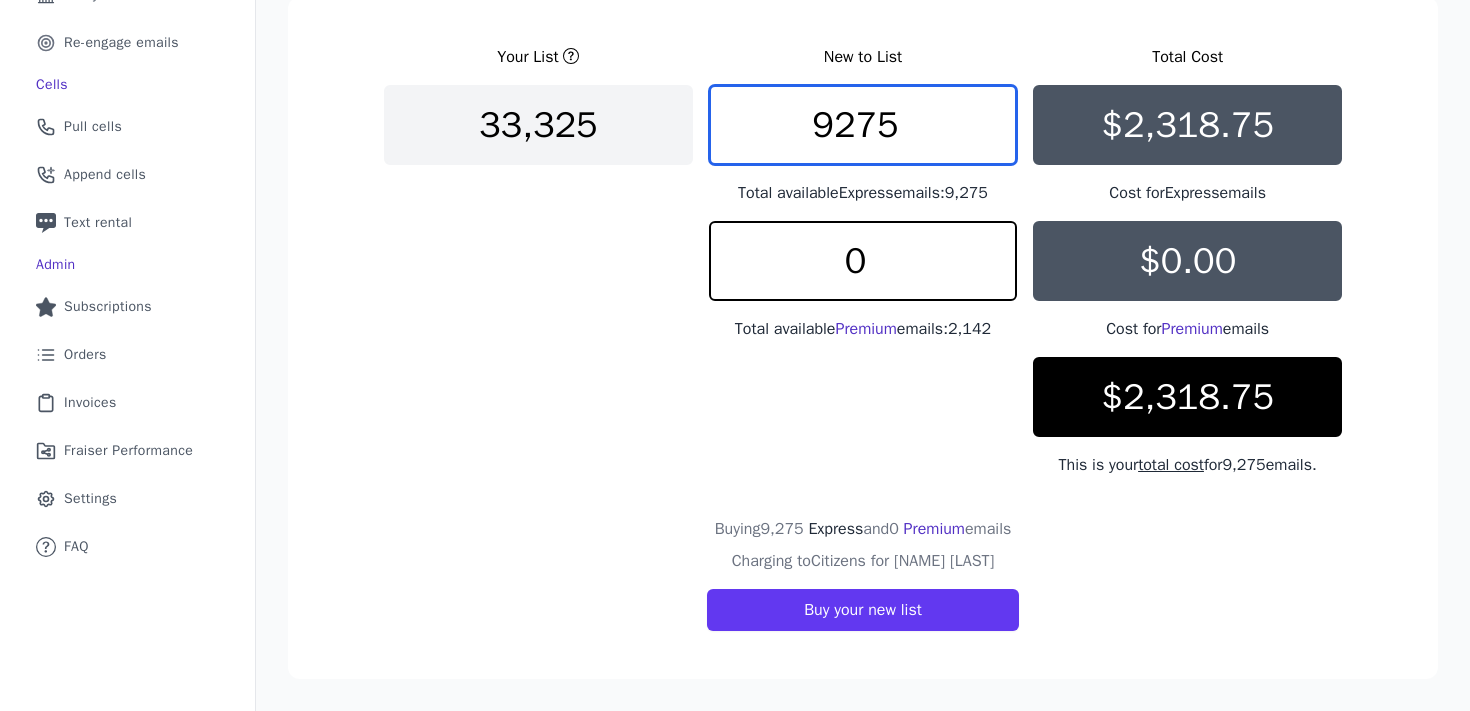 drag, startPoint x: 903, startPoint y: 125, endPoint x: 877, endPoint y: 124, distance: 26.019224 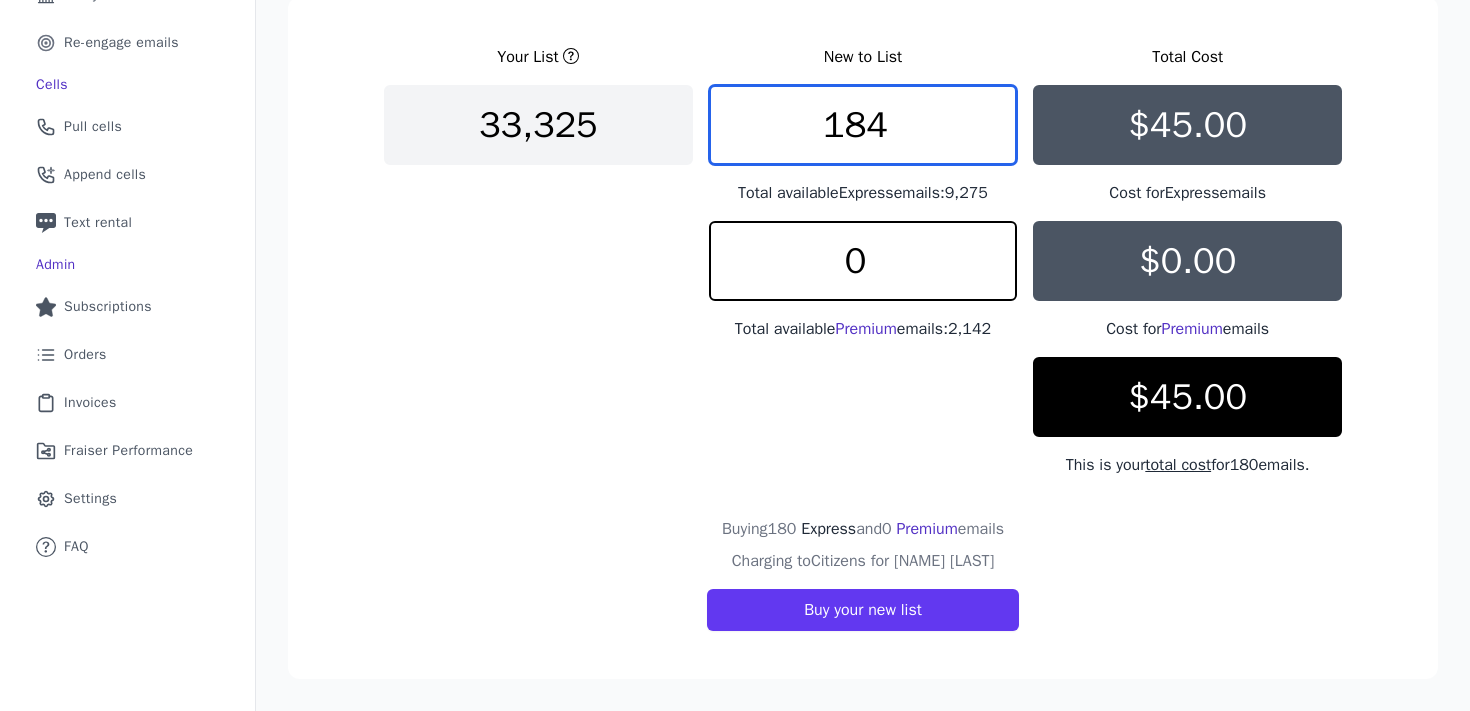 click on "184" at bounding box center (863, 125) 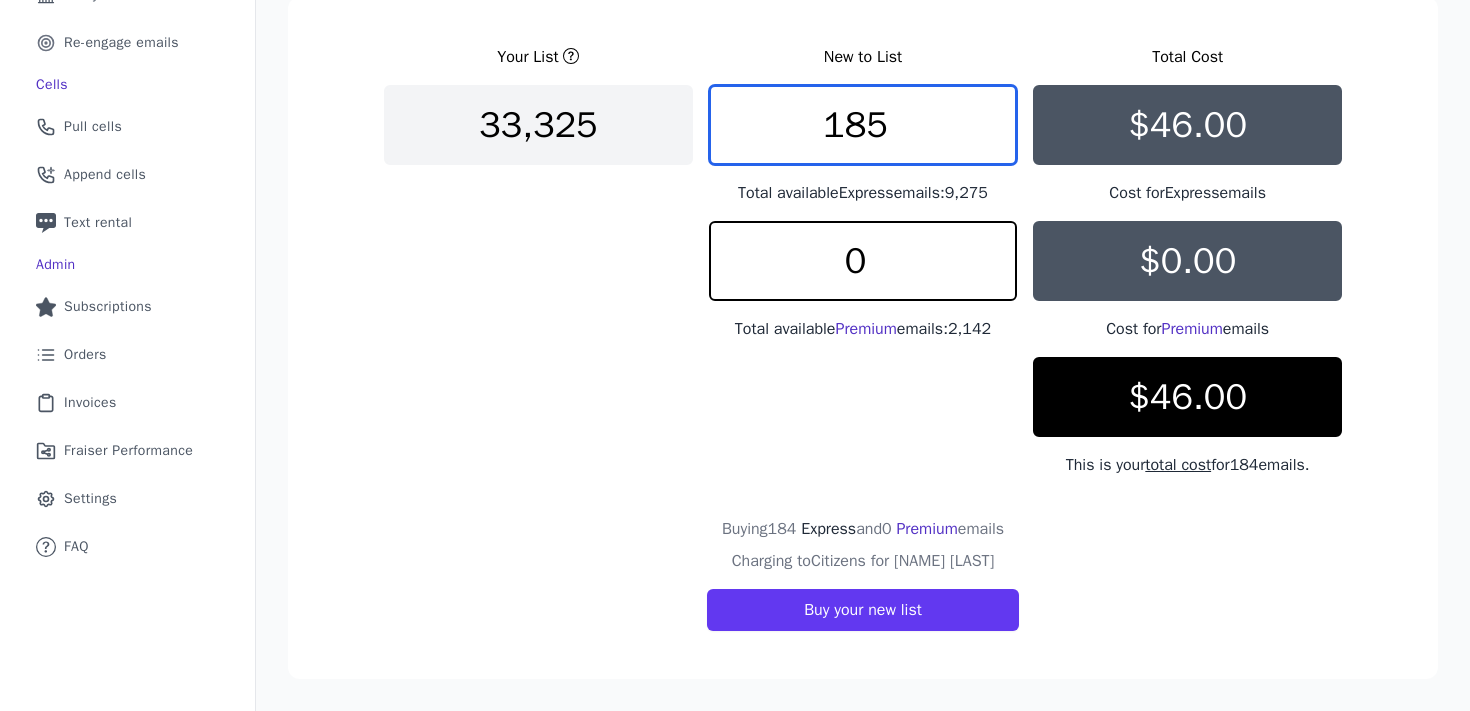 click on "185" at bounding box center [863, 125] 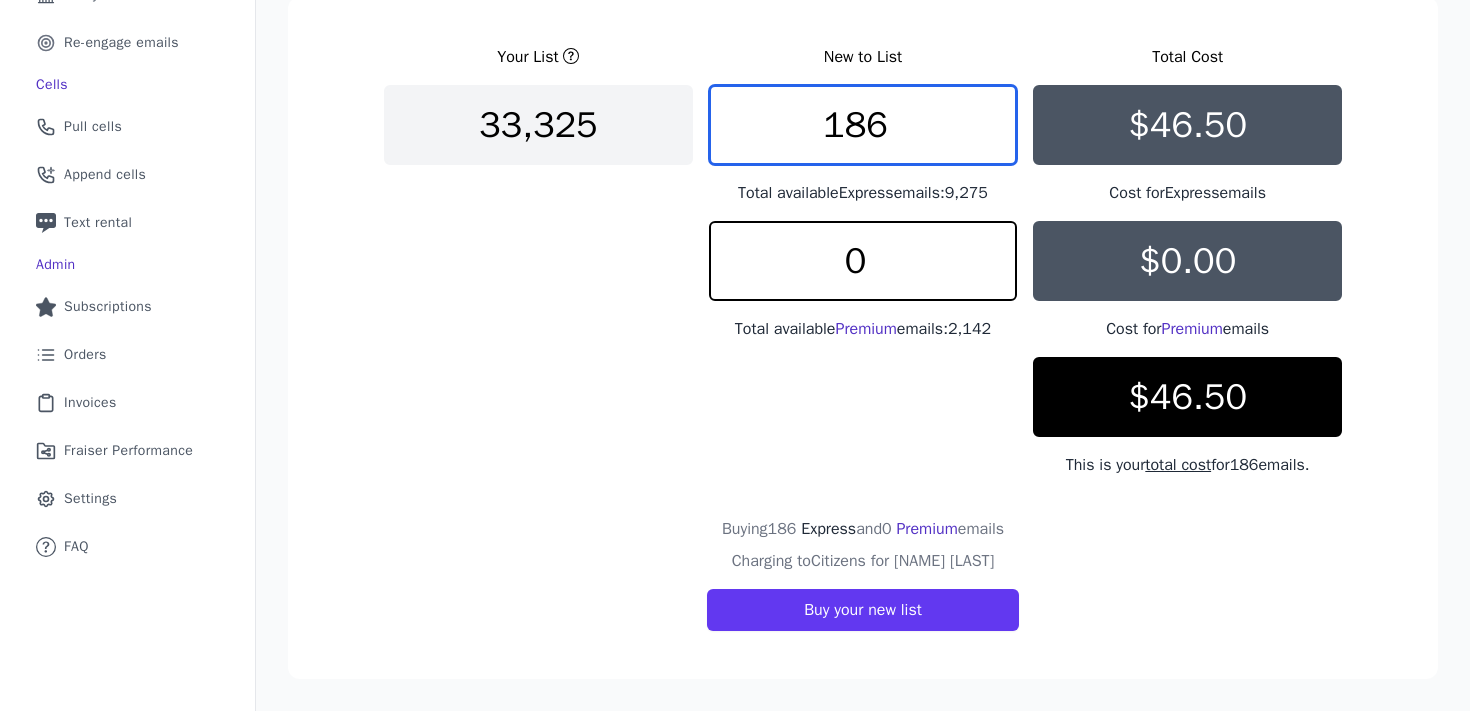 click on "186" at bounding box center (863, 125) 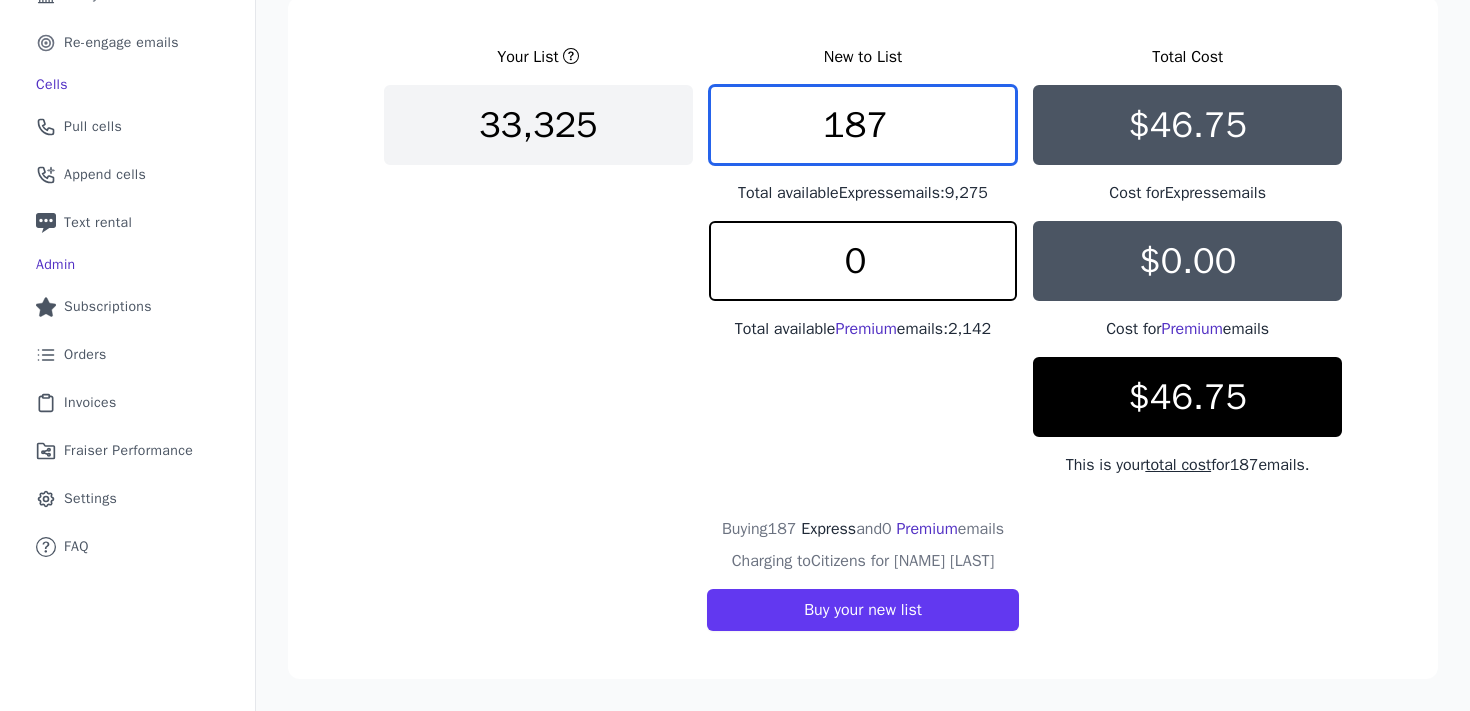 click on "187" at bounding box center [863, 125] 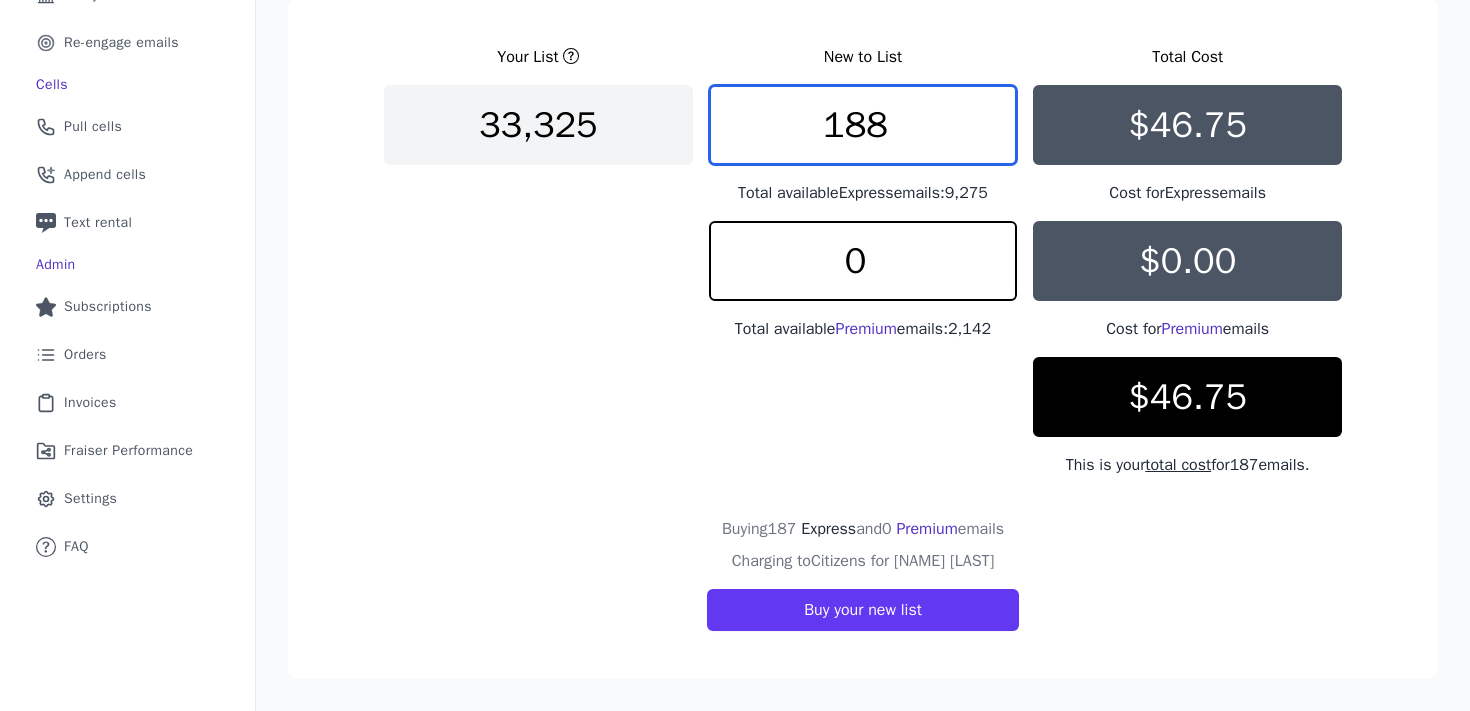 click on "188" at bounding box center [863, 125] 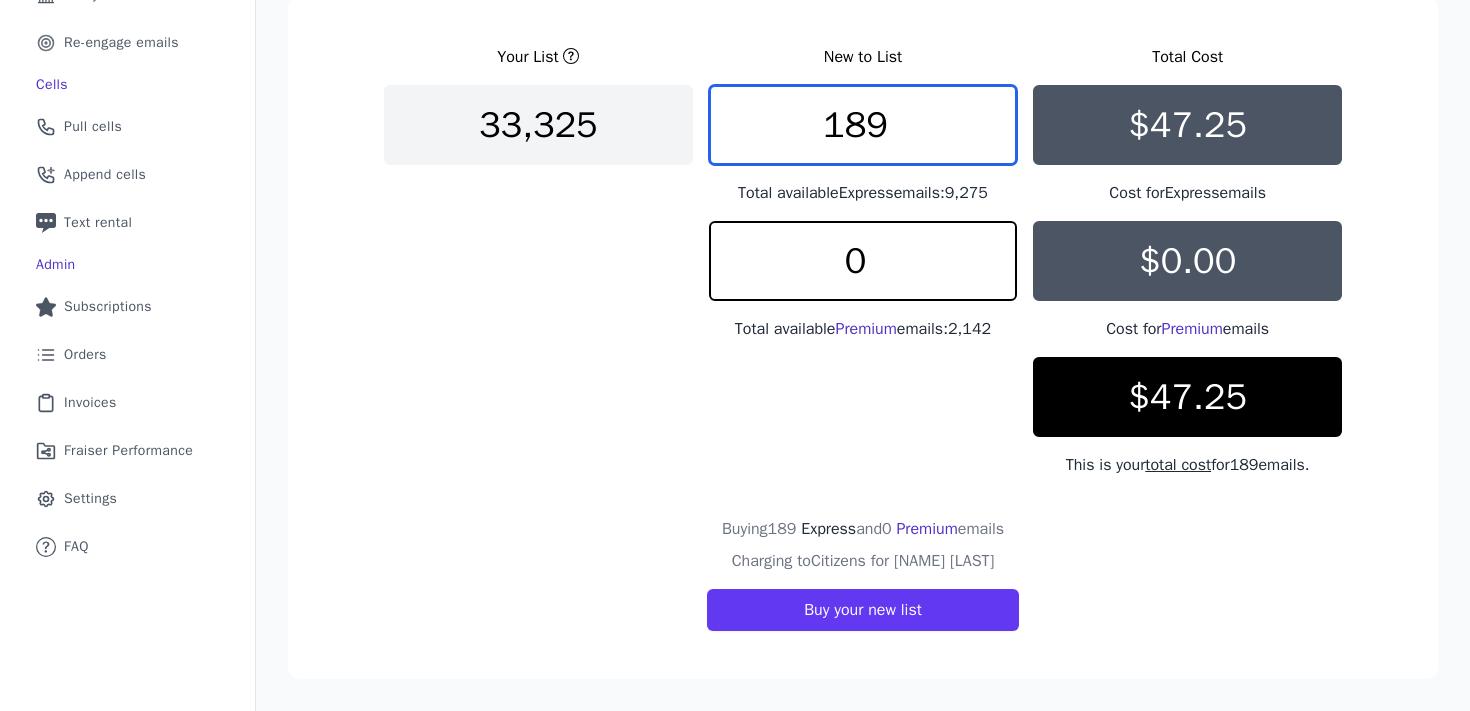 click on "189" at bounding box center (863, 125) 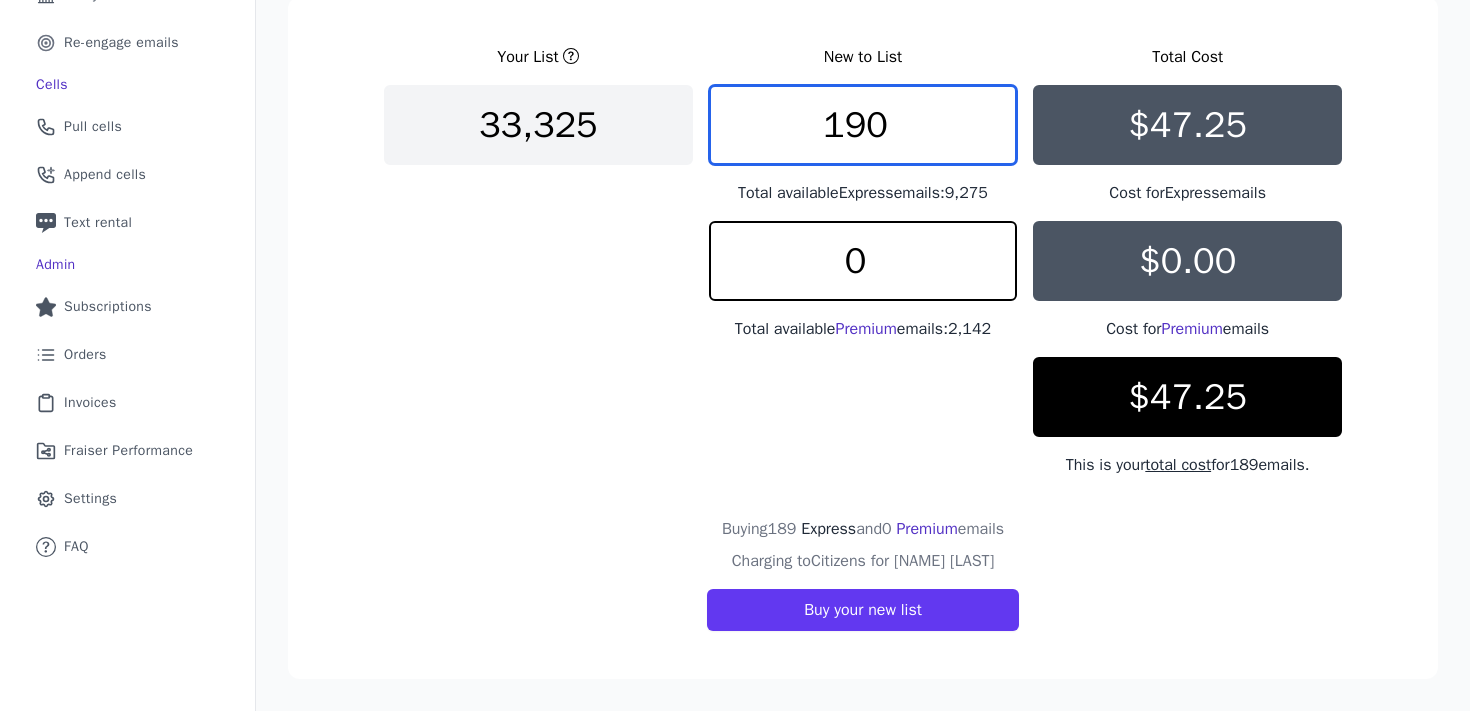 click on "190" at bounding box center [863, 125] 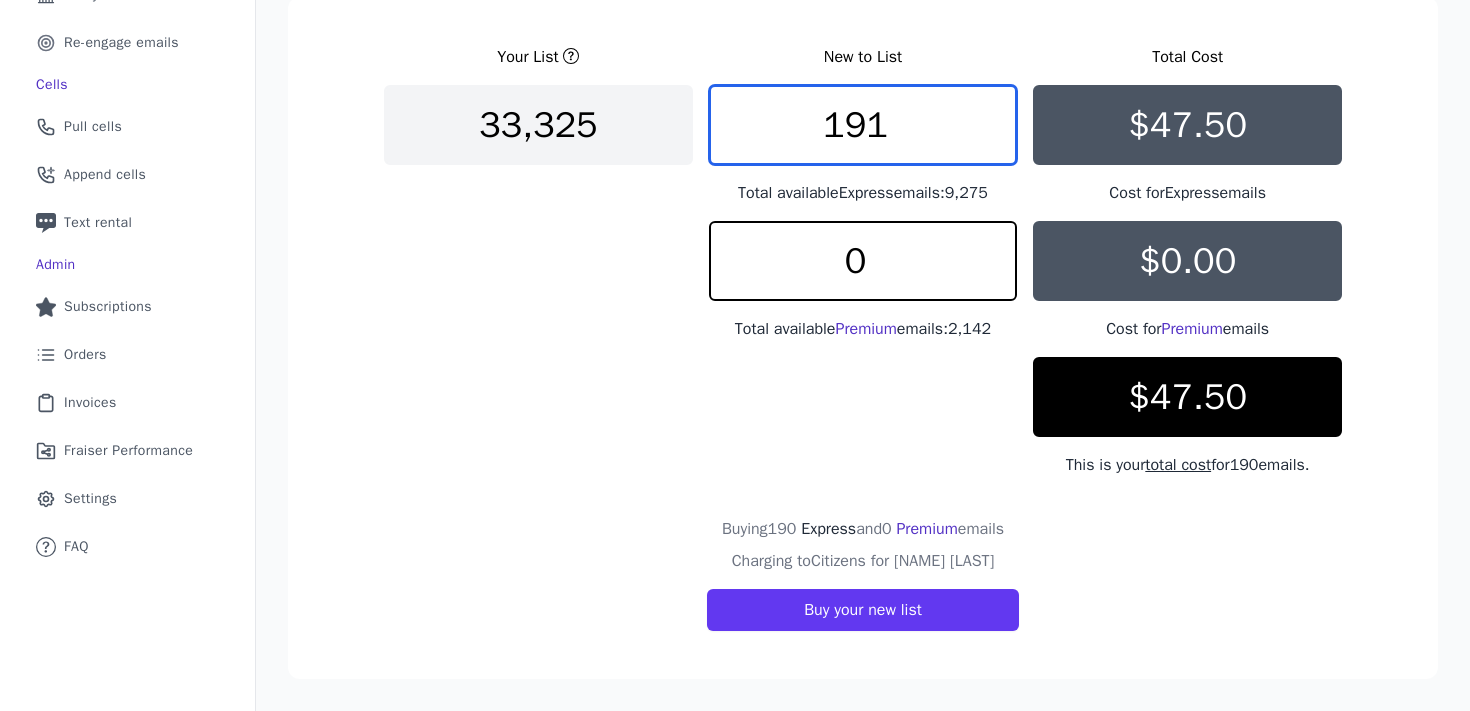 click on "191" at bounding box center (863, 125) 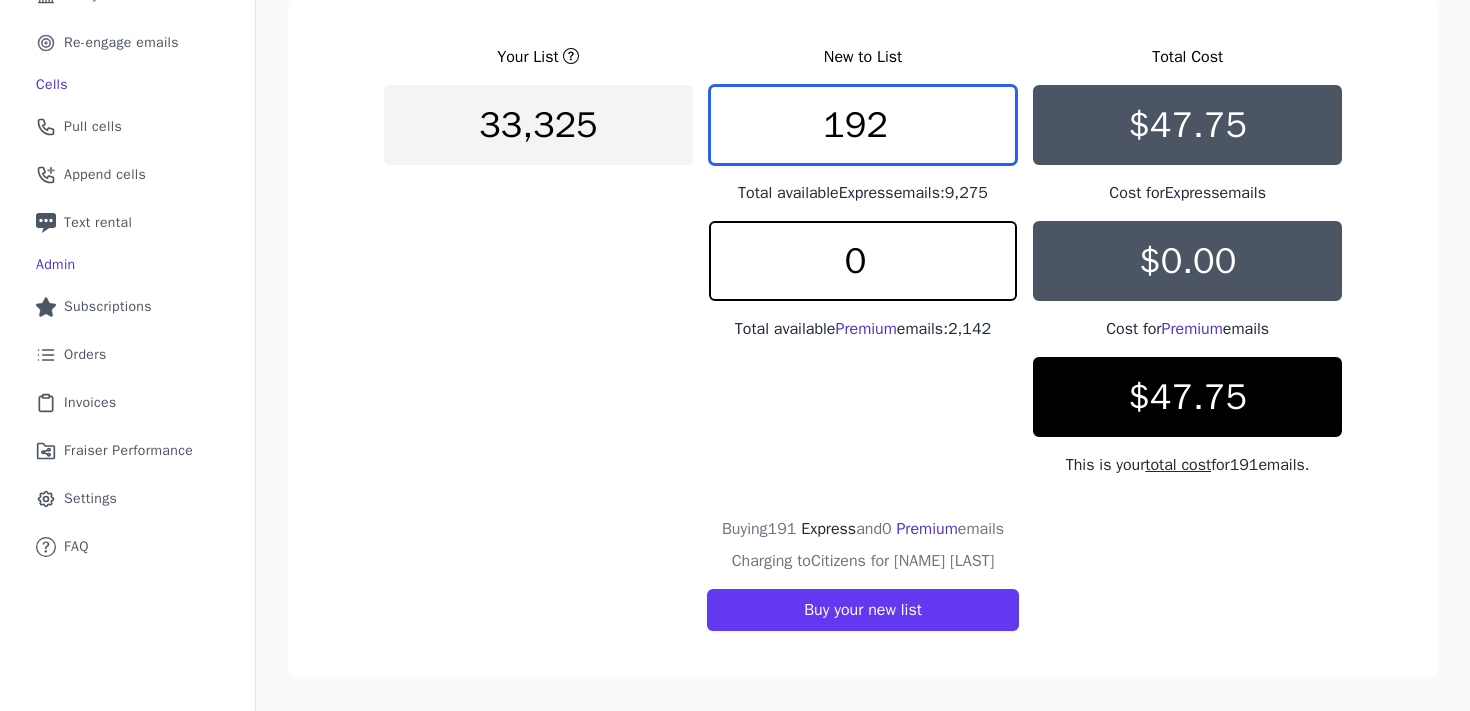 click on "192" at bounding box center [863, 125] 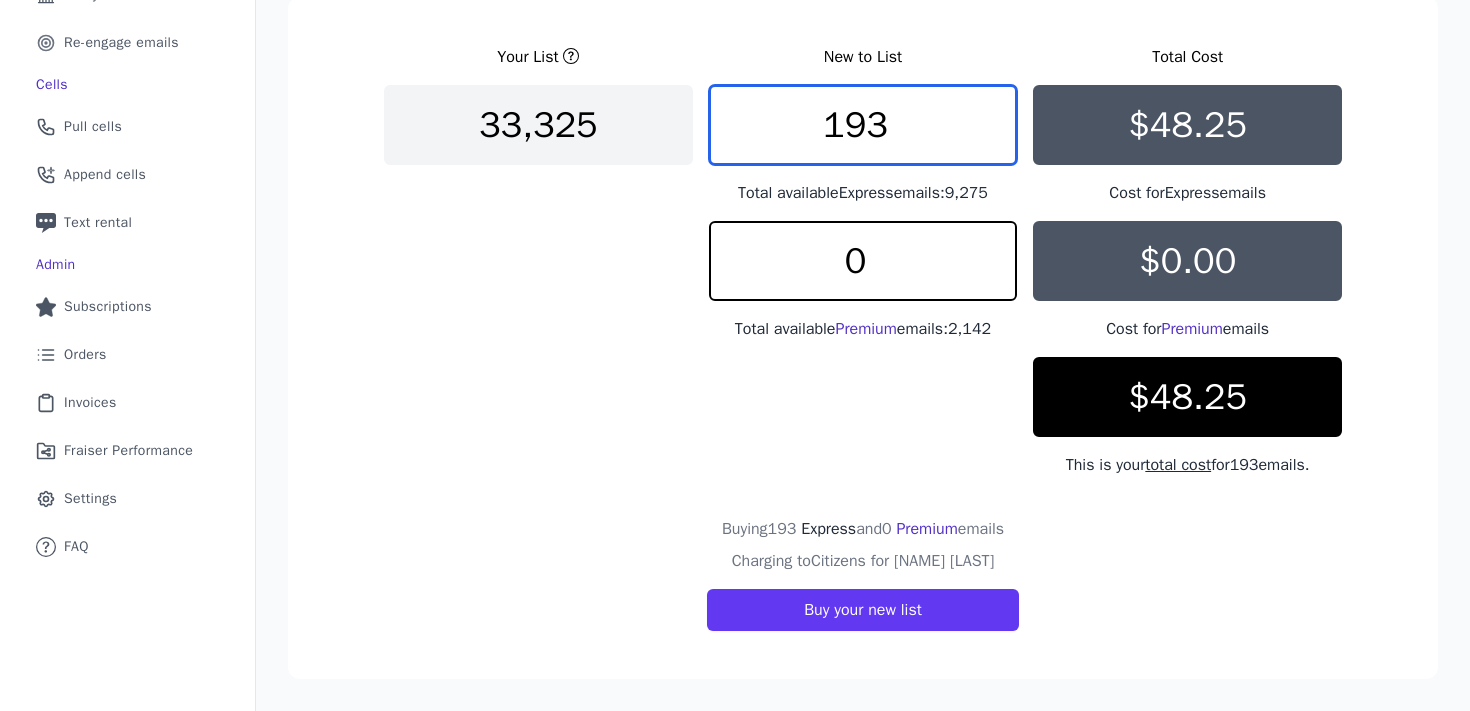 click on "193" at bounding box center (863, 125) 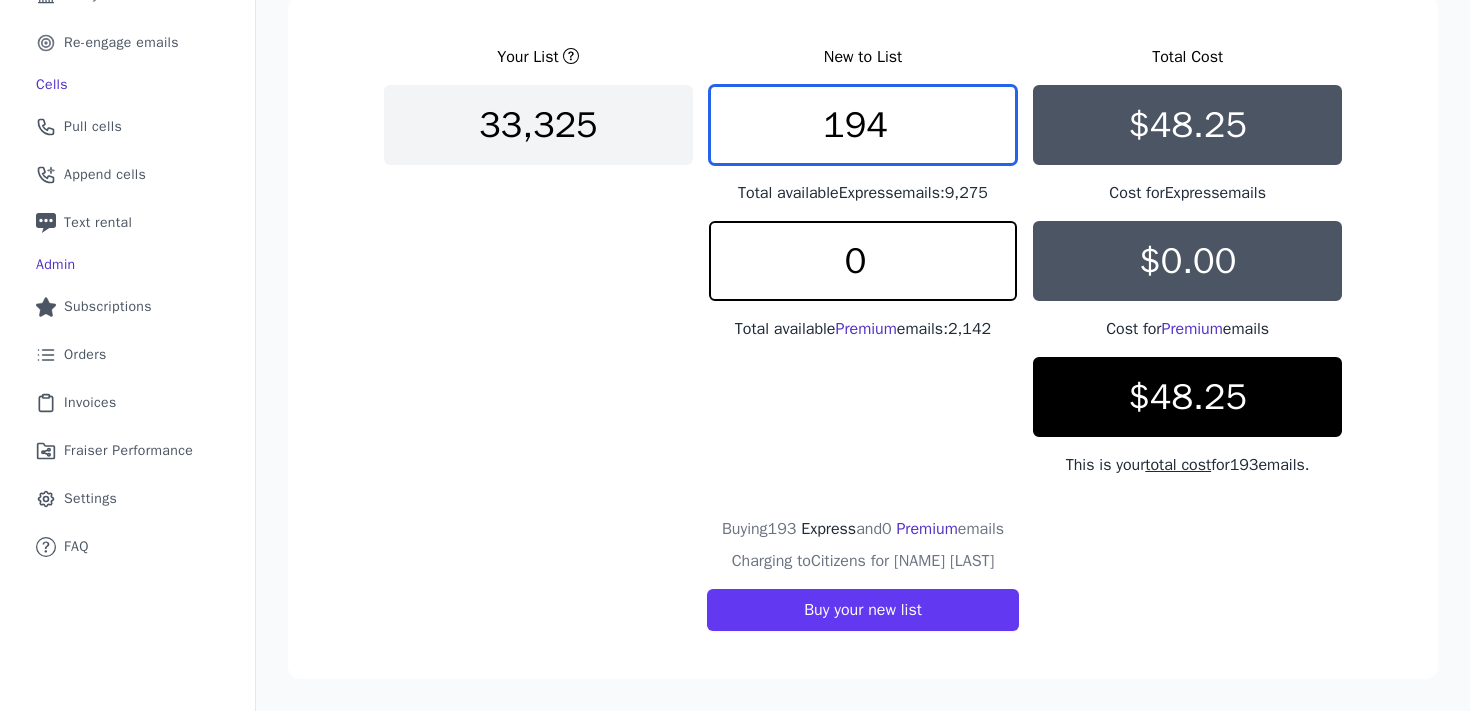 click on "194" at bounding box center (863, 125) 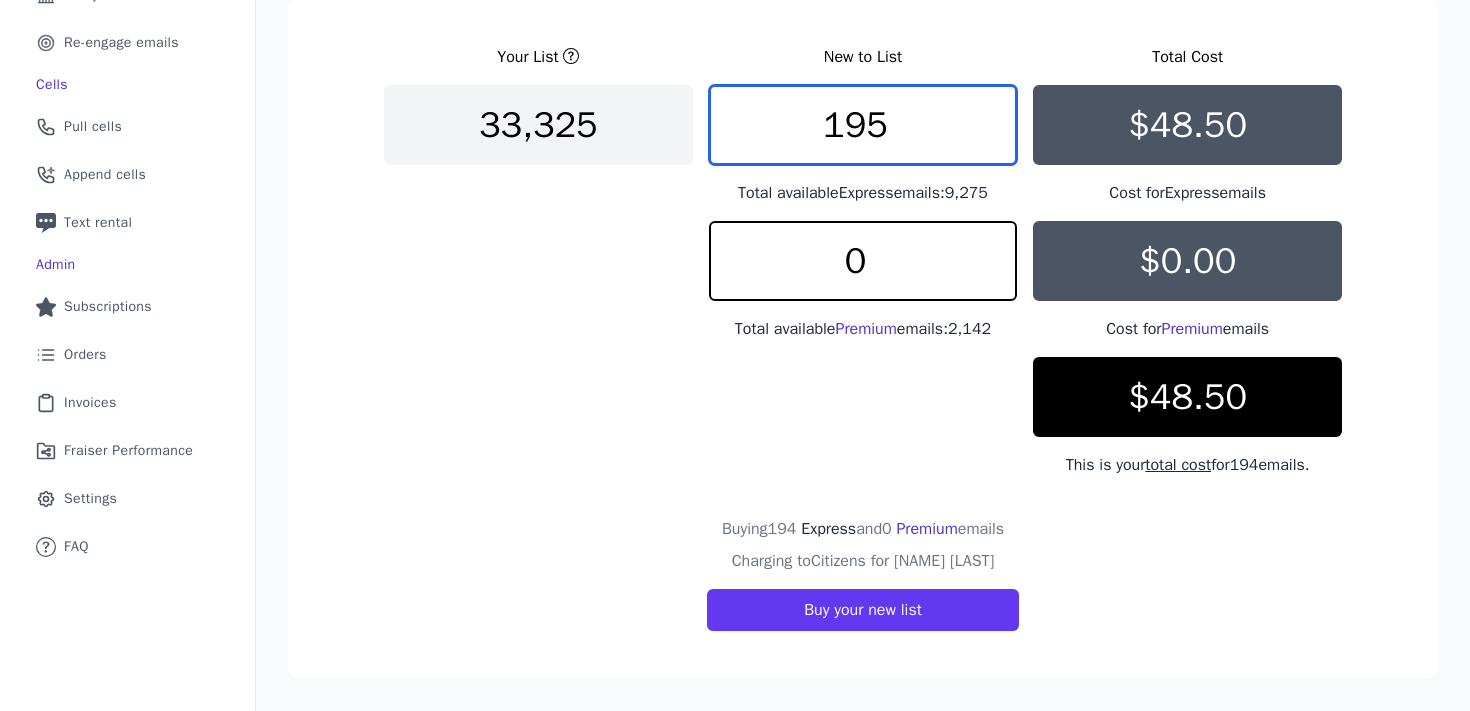 click on "195" at bounding box center (863, 125) 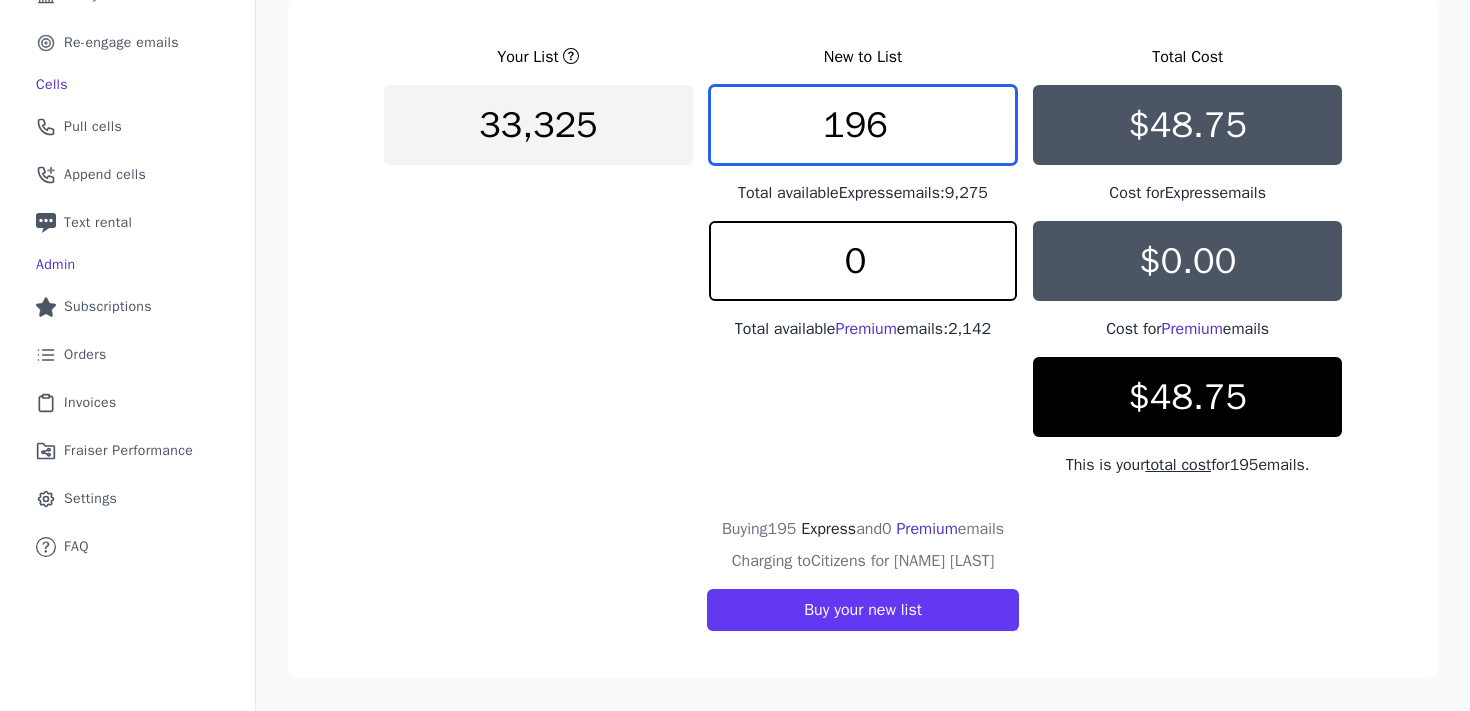 click on "196" at bounding box center (863, 125) 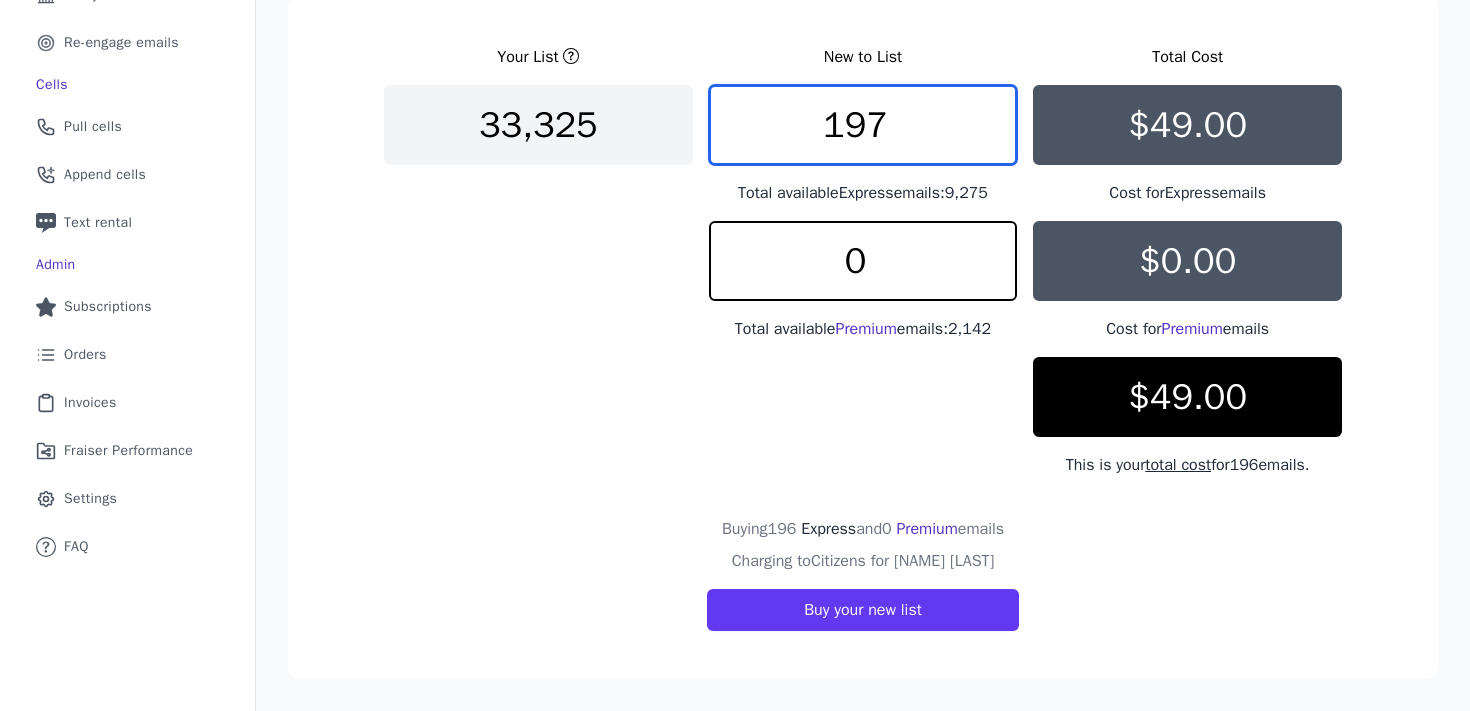 type on "197" 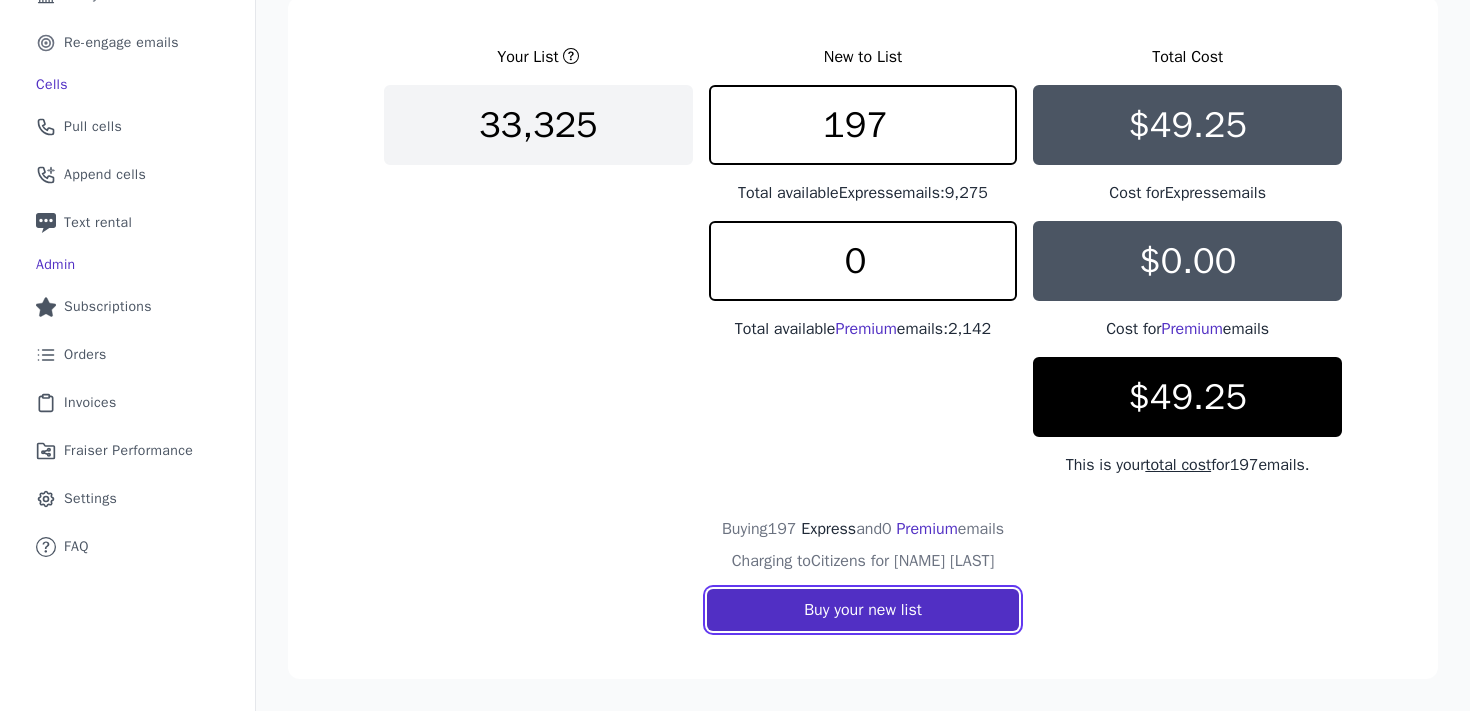 click on "Buy your new list" at bounding box center [863, 610] 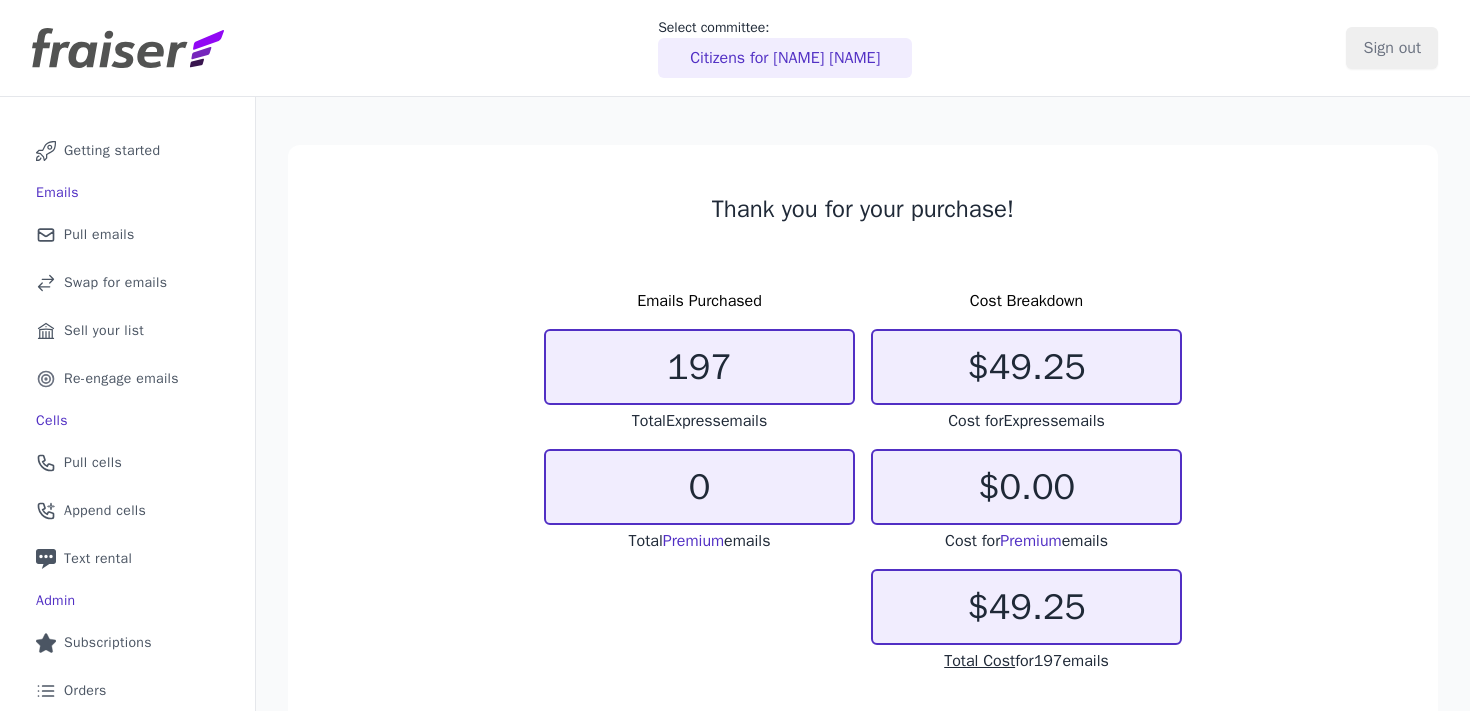 scroll, scrollTop: 0, scrollLeft: 0, axis: both 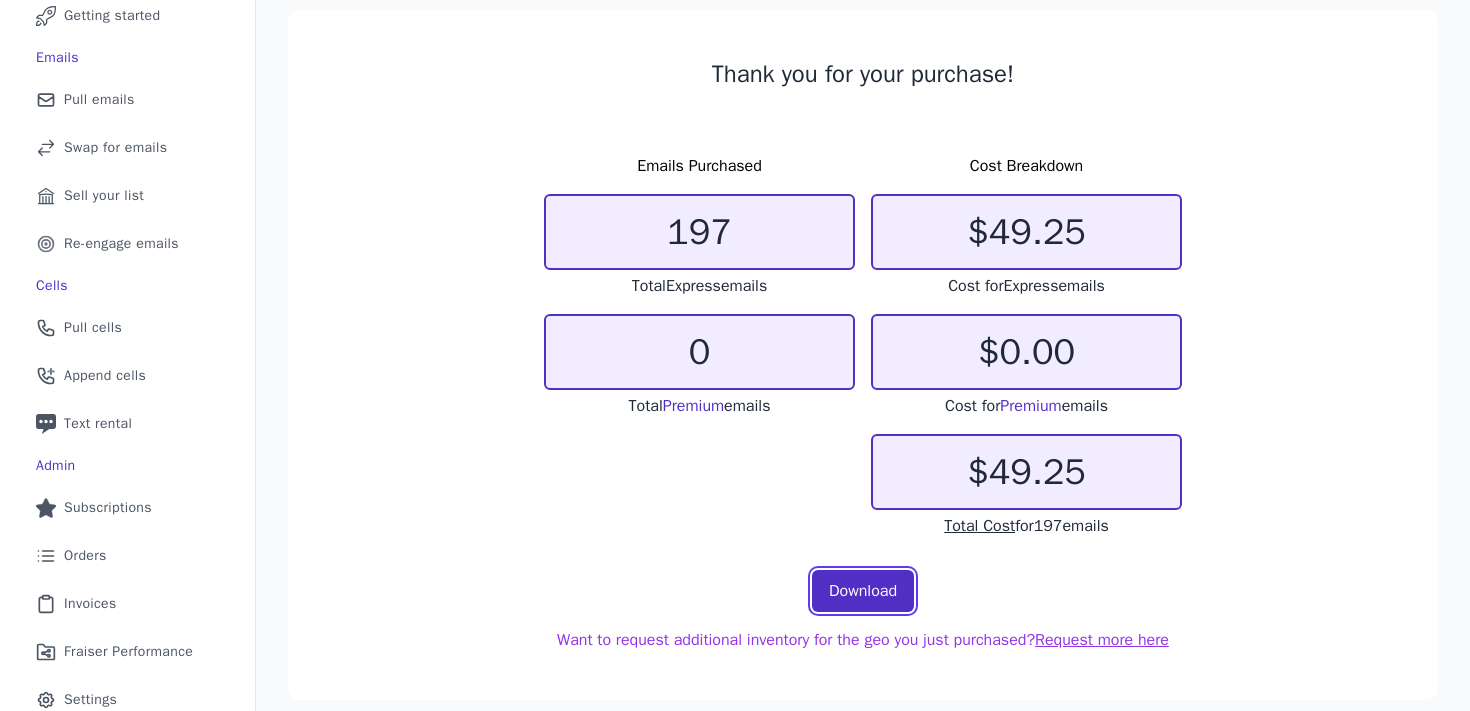 click on "Download" at bounding box center (863, 591) 